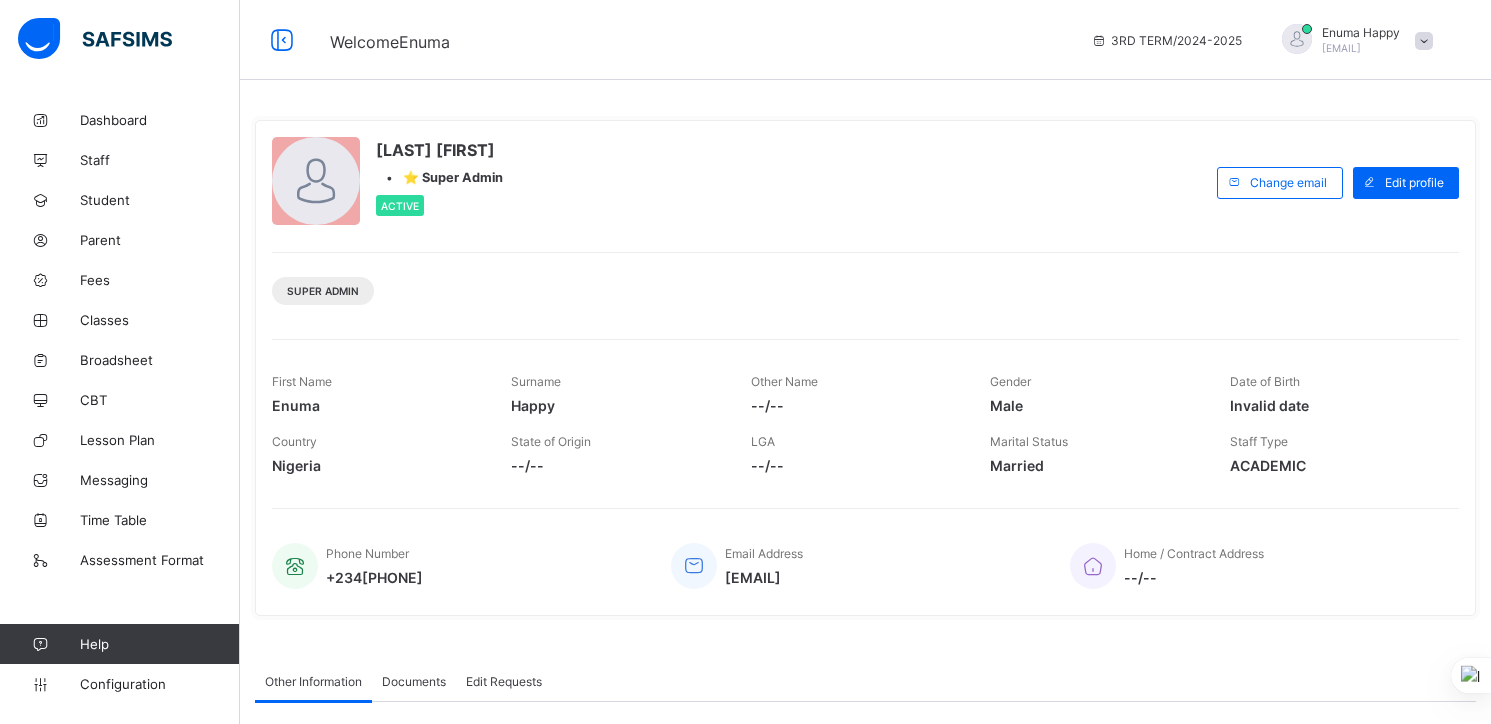 scroll, scrollTop: 0, scrollLeft: 0, axis: both 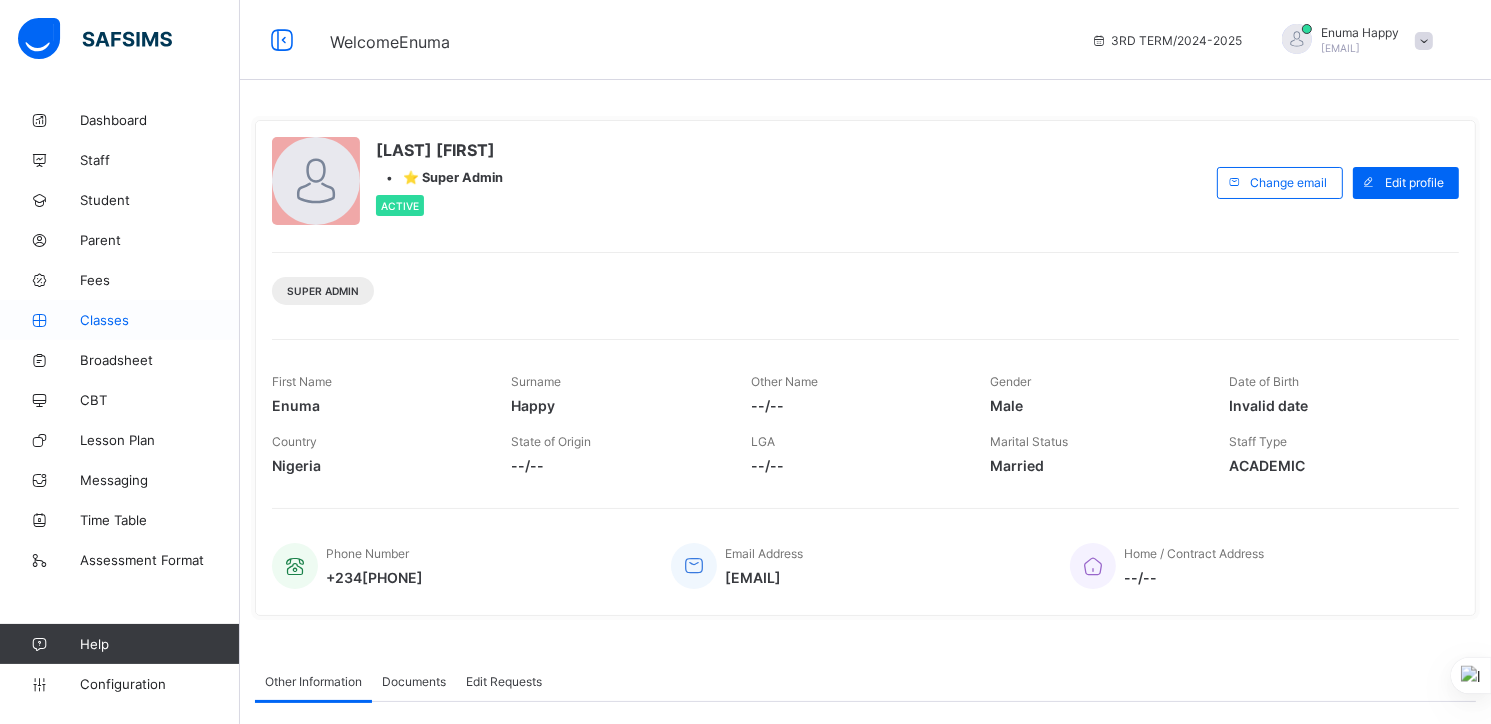 click on "Classes" at bounding box center [160, 320] 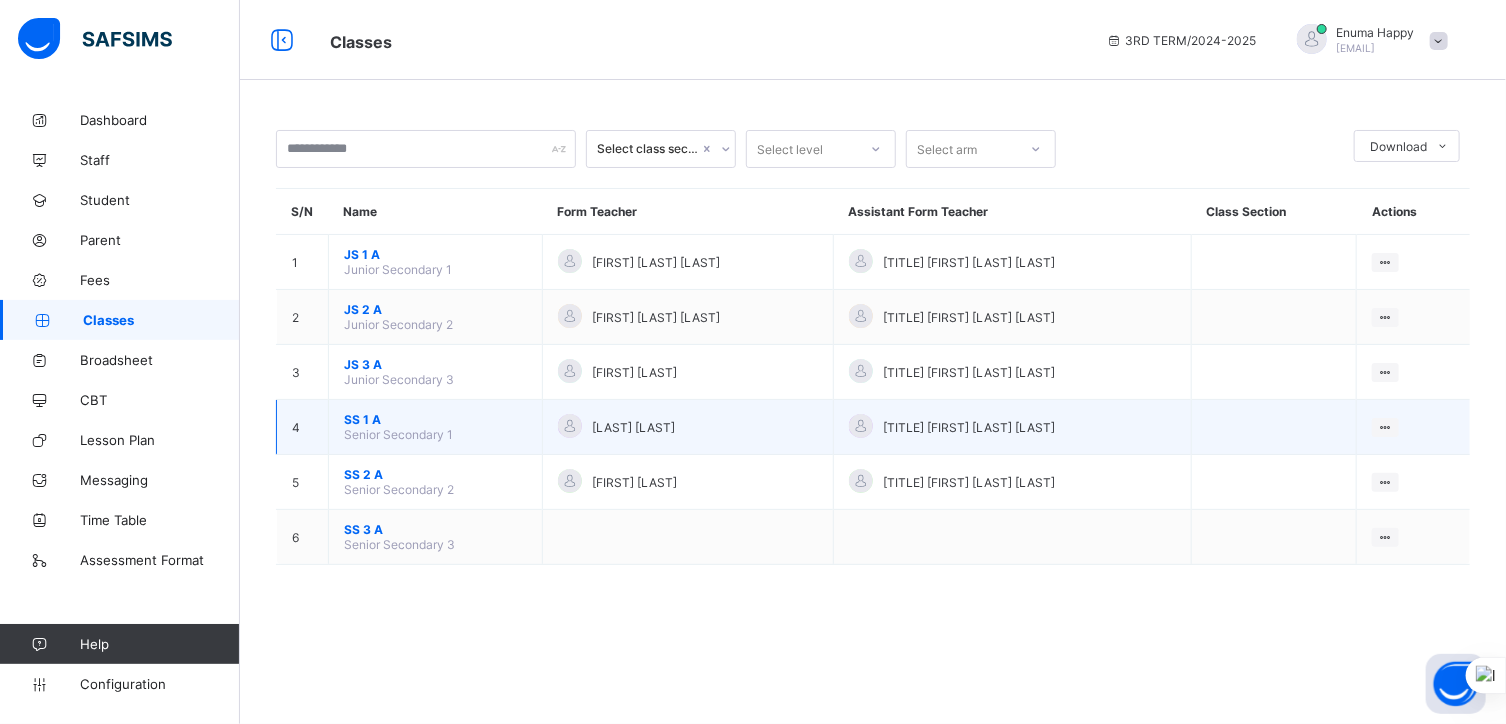 click on "SS 1   A" at bounding box center (435, 419) 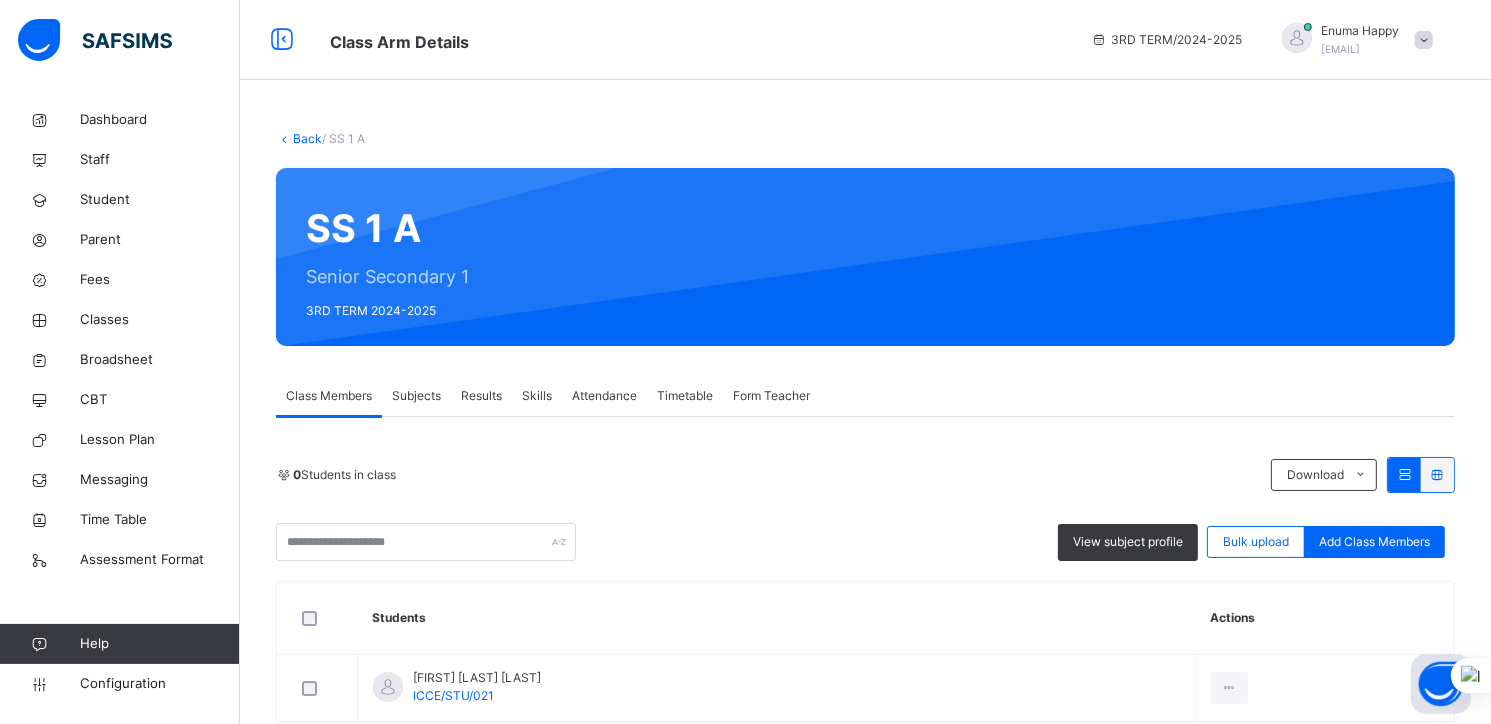 click on "Subjects" at bounding box center (416, 396) 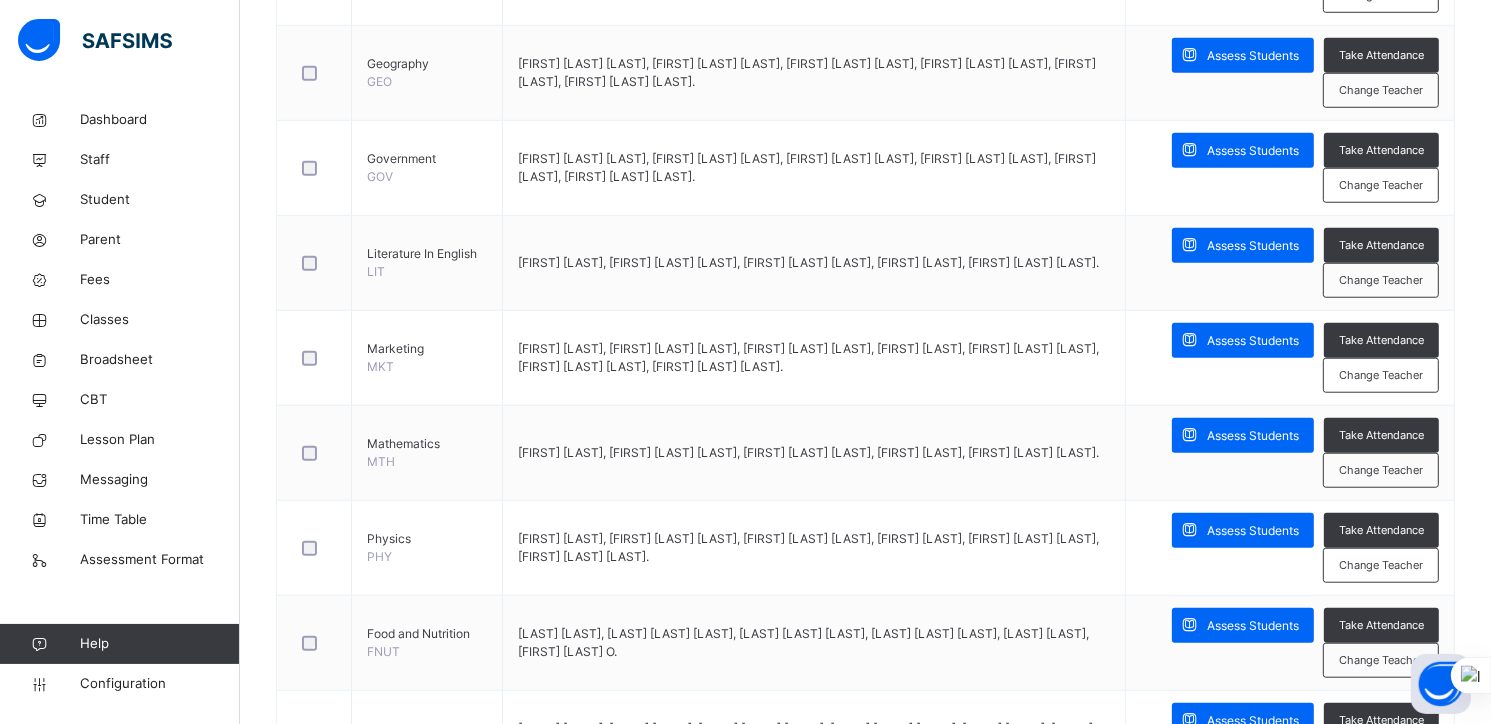 scroll, scrollTop: 1700, scrollLeft: 0, axis: vertical 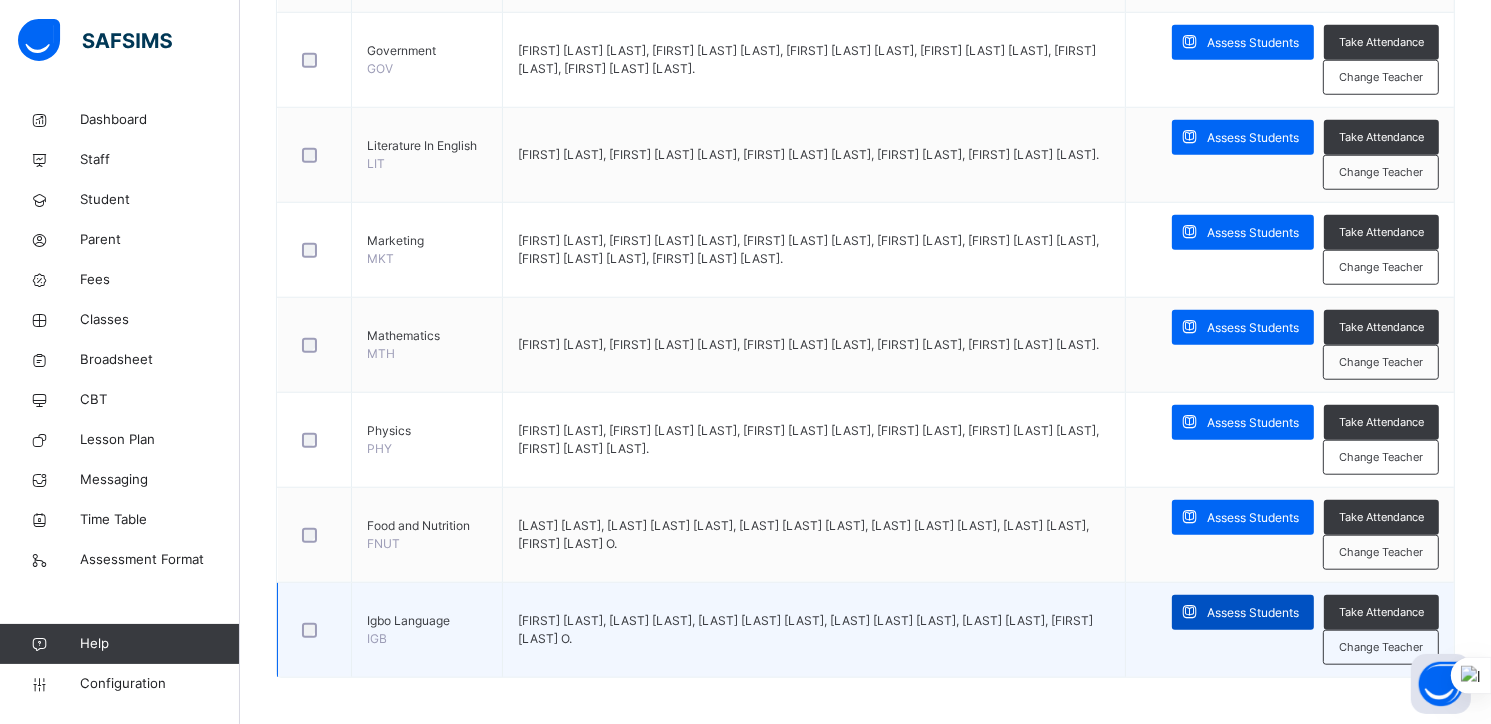 click on "Assess Students" at bounding box center (1253, 613) 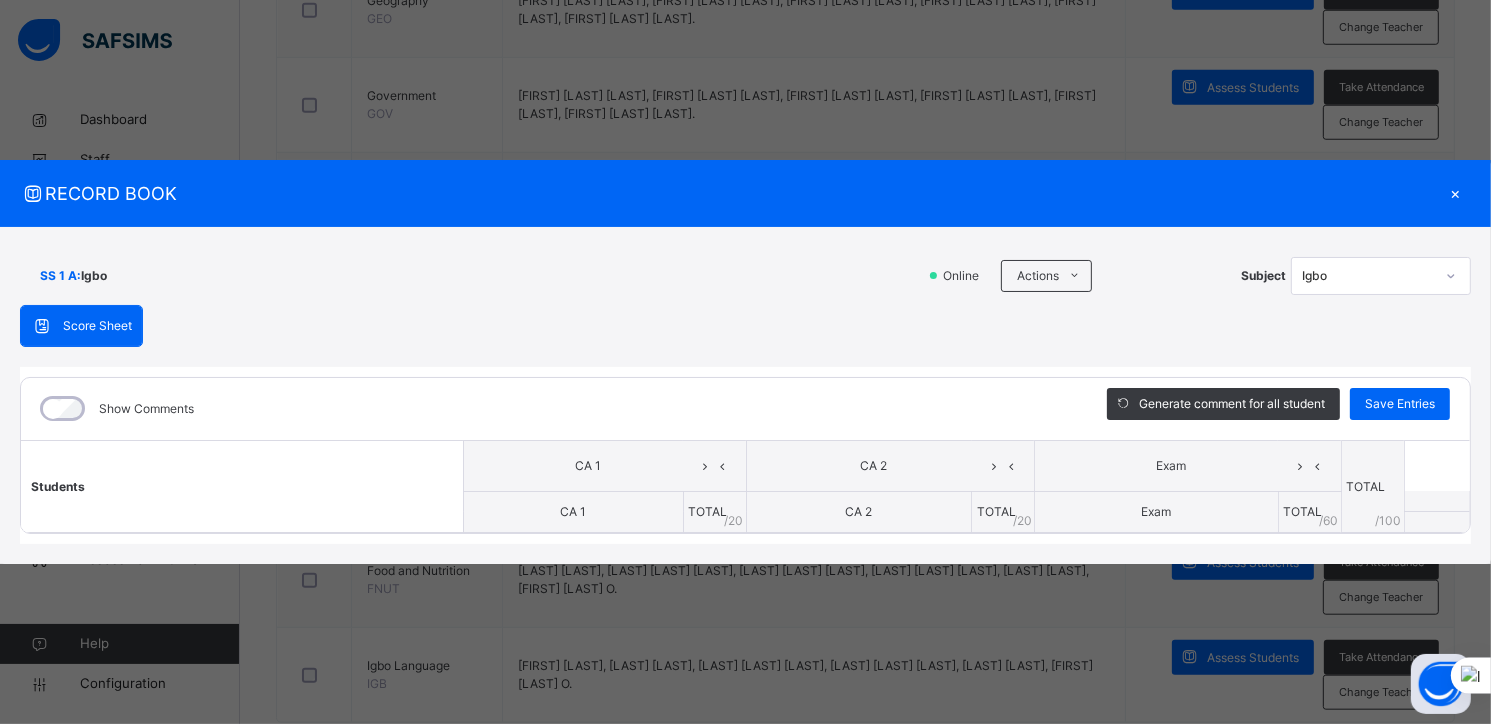 scroll, scrollTop: 1686, scrollLeft: 0, axis: vertical 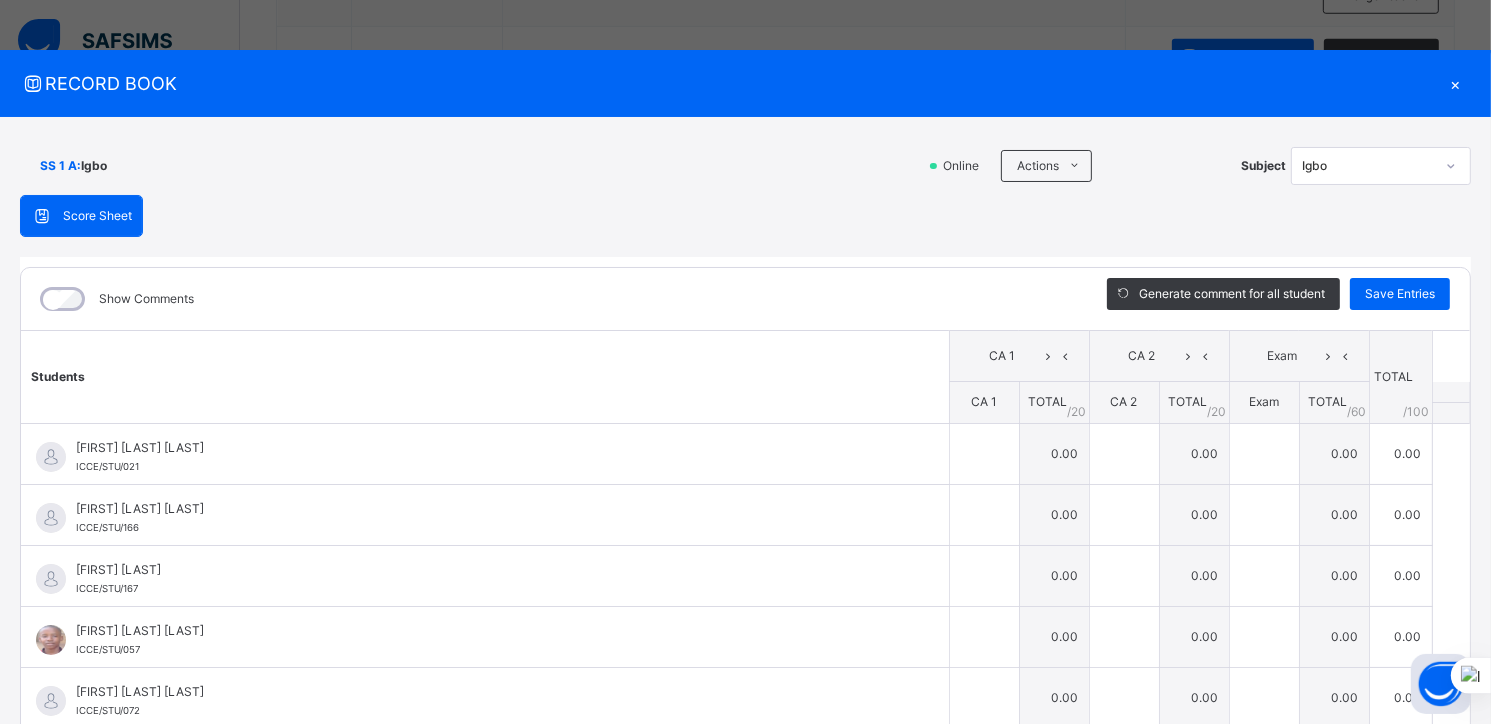 type on "*" 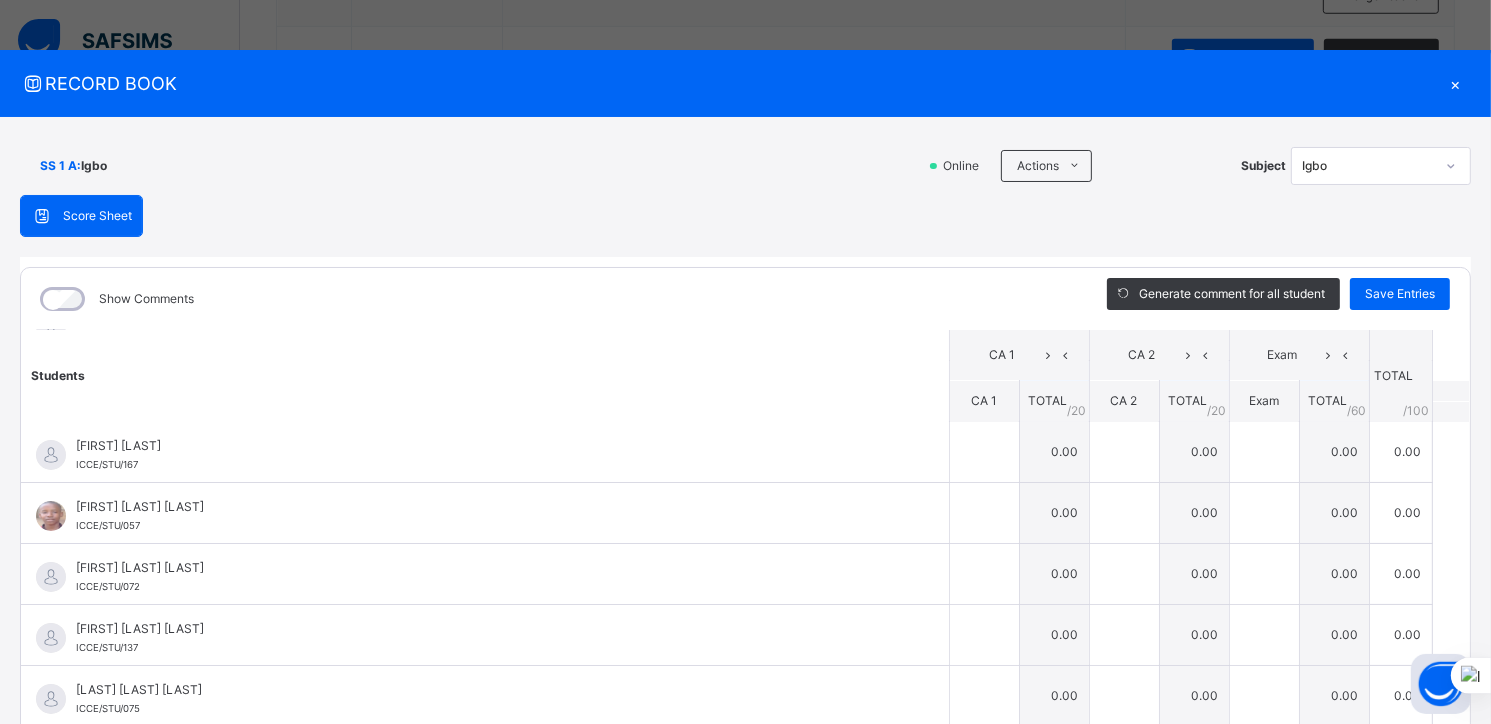 scroll, scrollTop: 0, scrollLeft: 0, axis: both 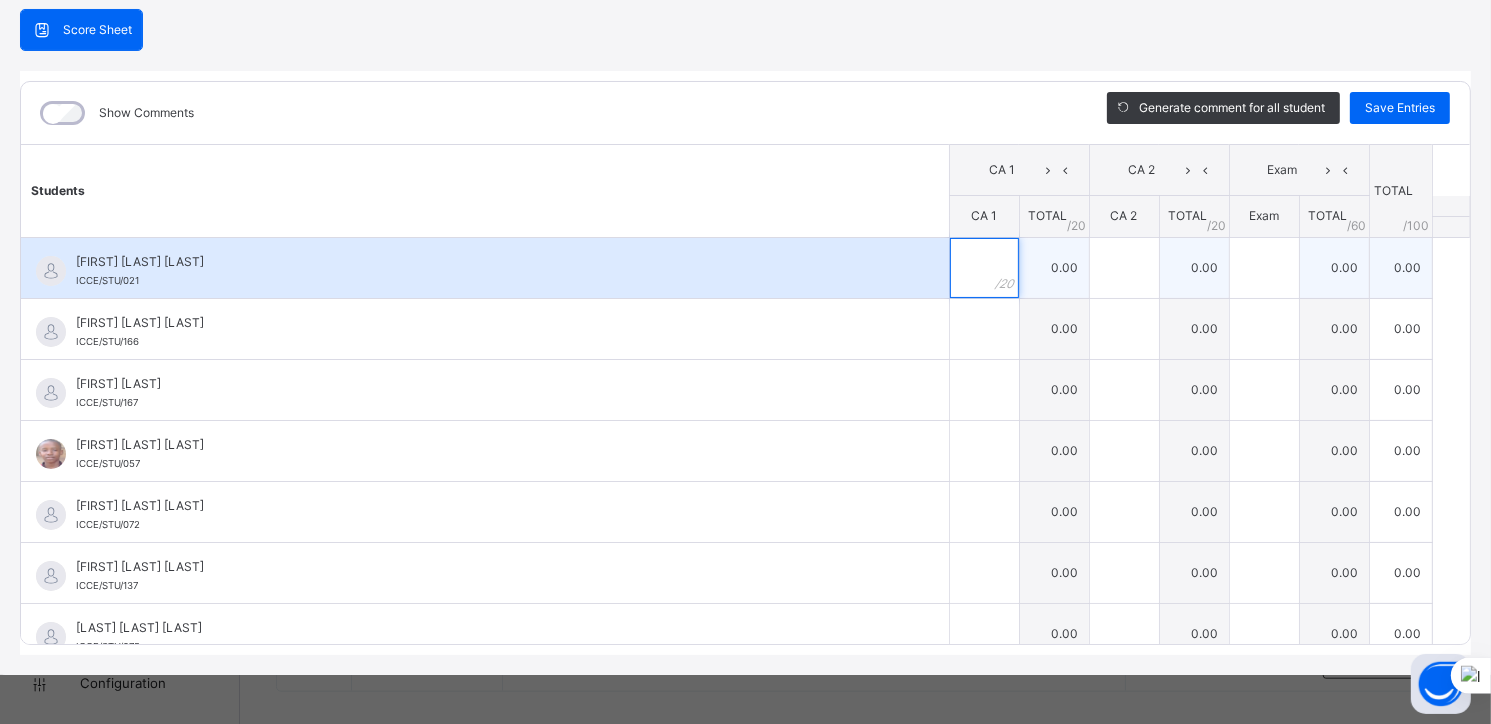 click at bounding box center [984, 268] 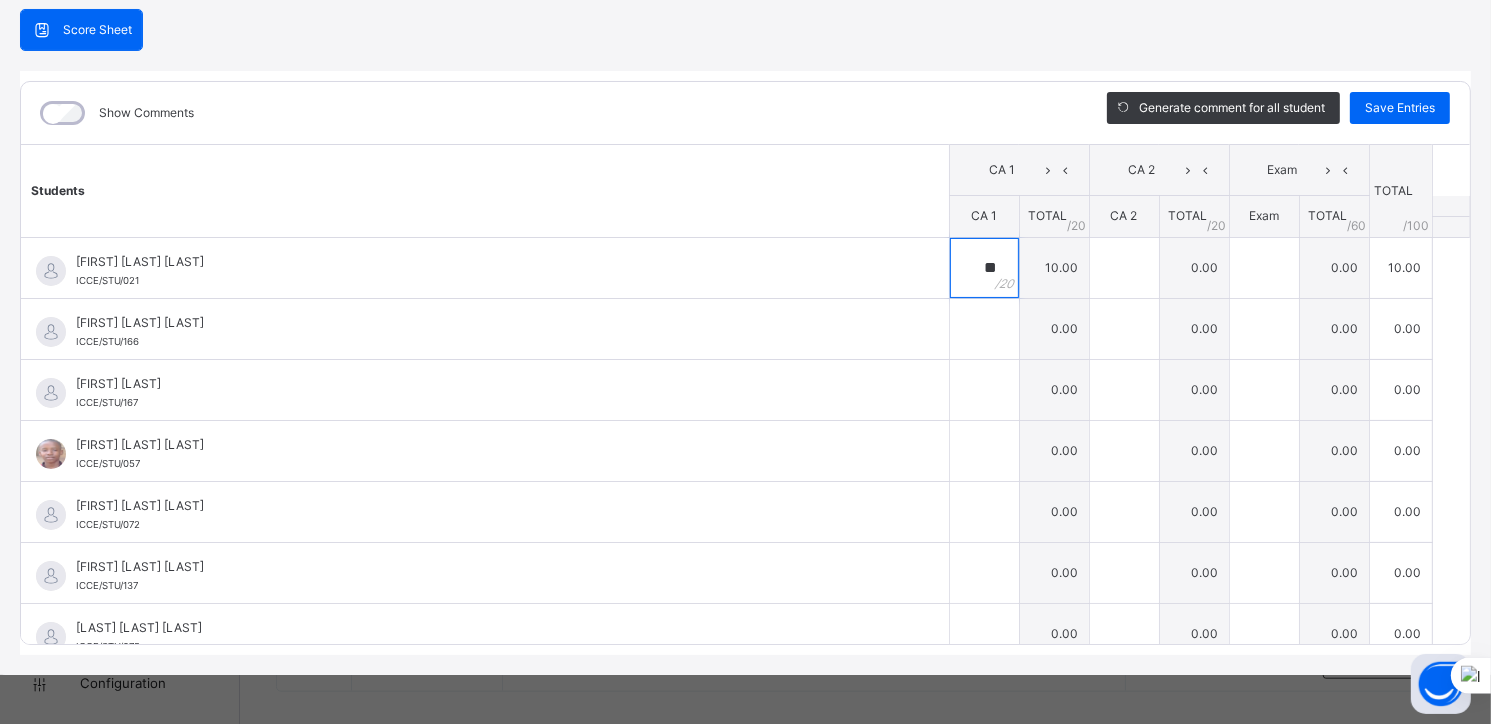 type on "**" 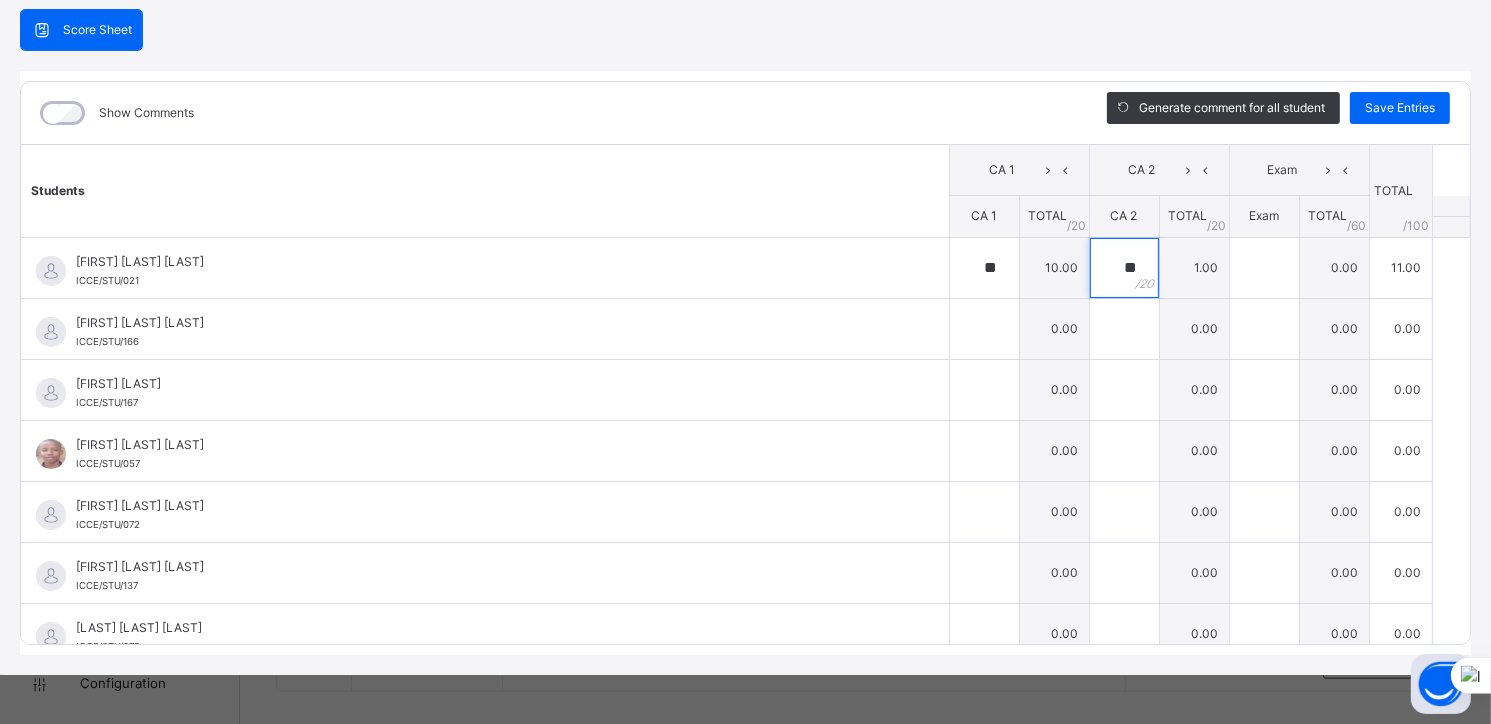 type on "**" 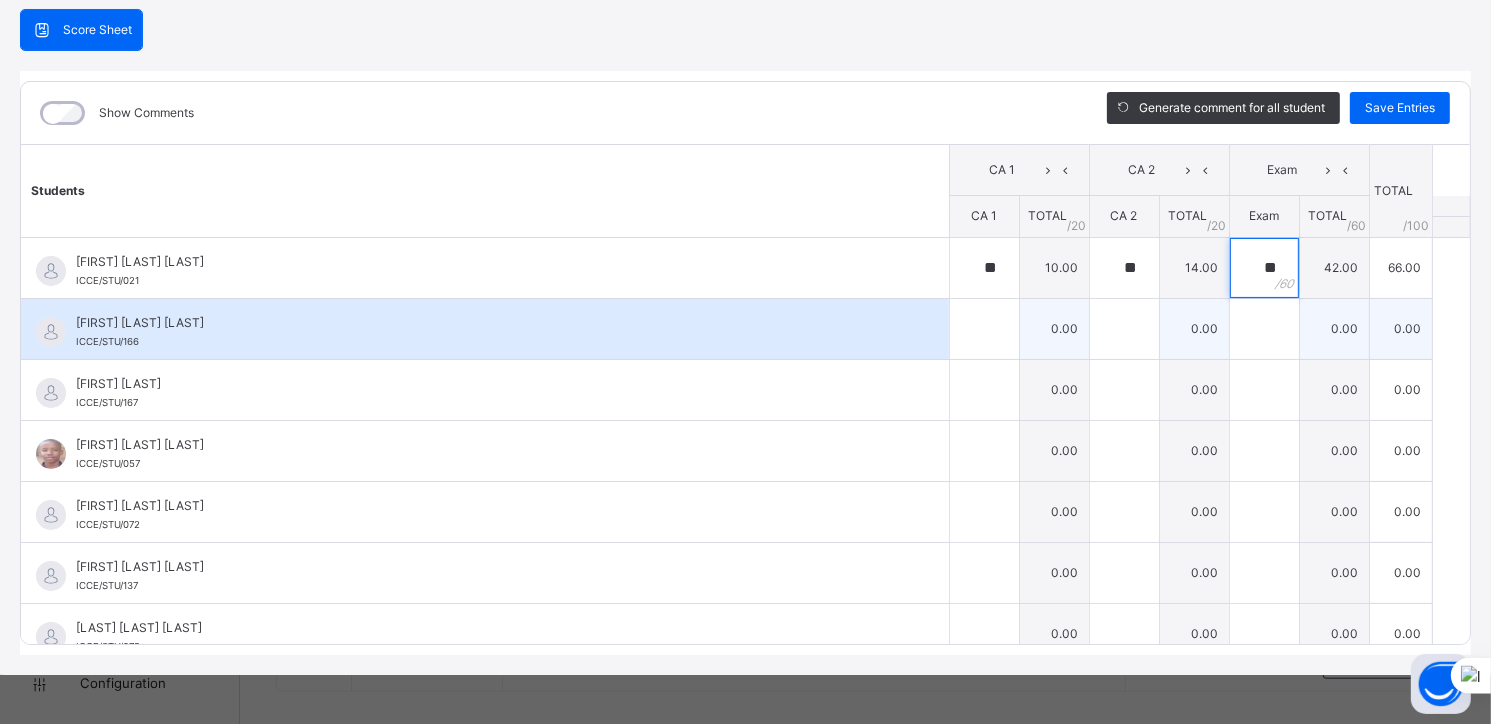 type on "**" 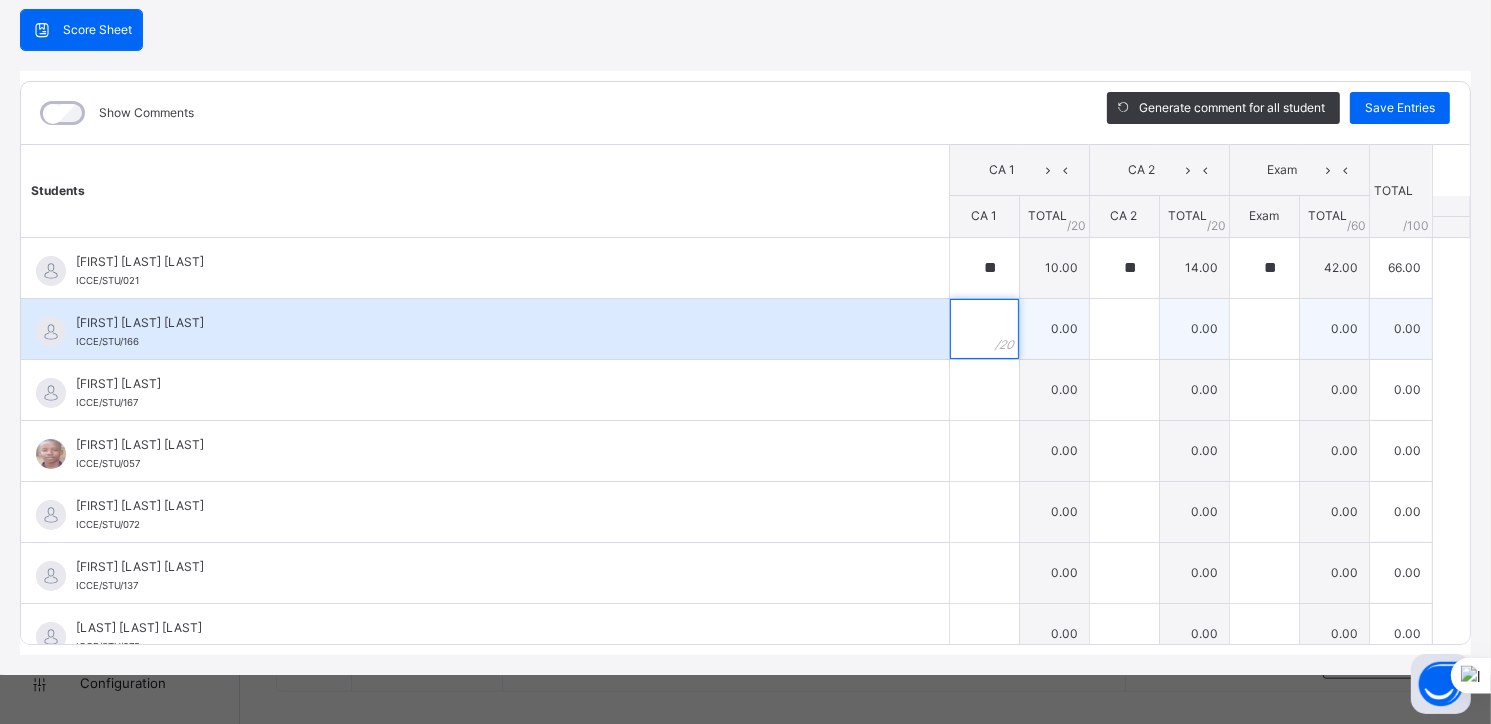 click at bounding box center (984, 329) 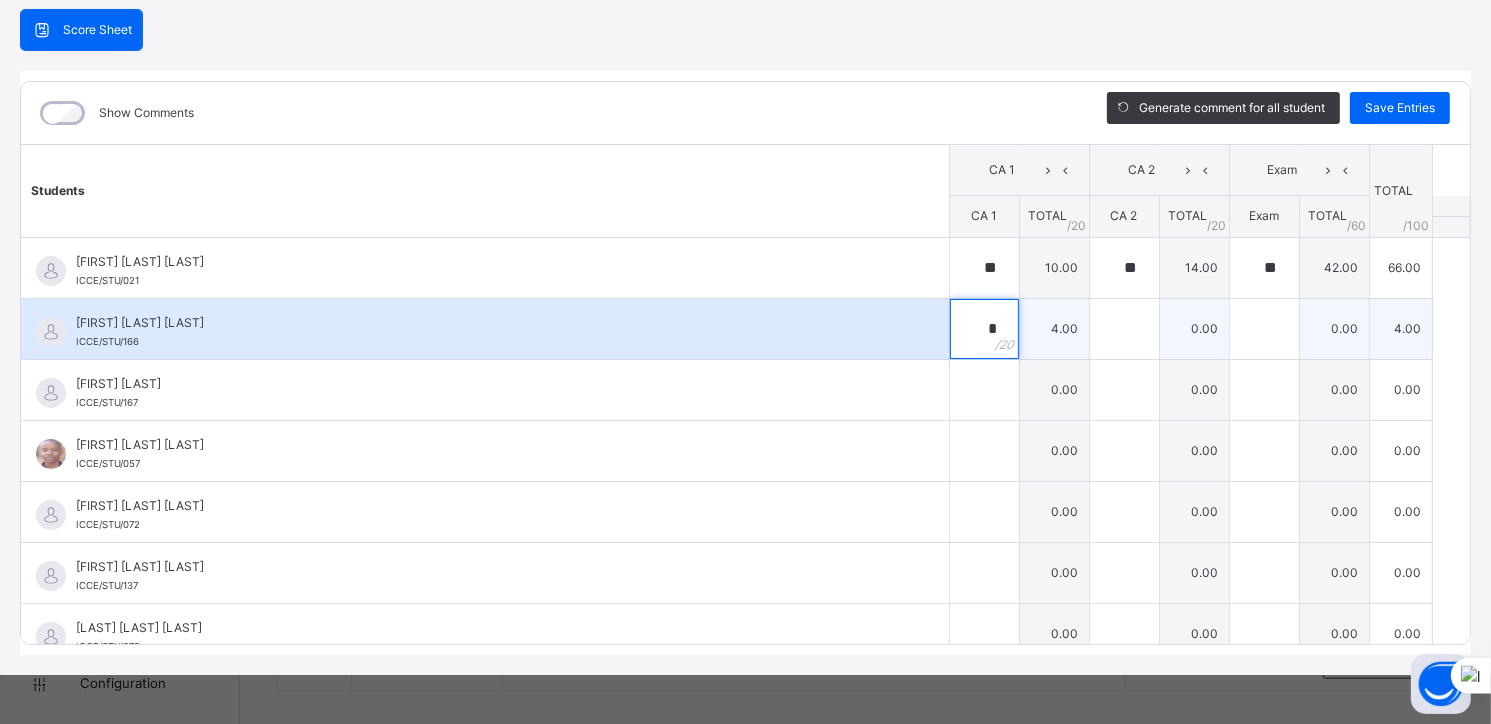 type on "*" 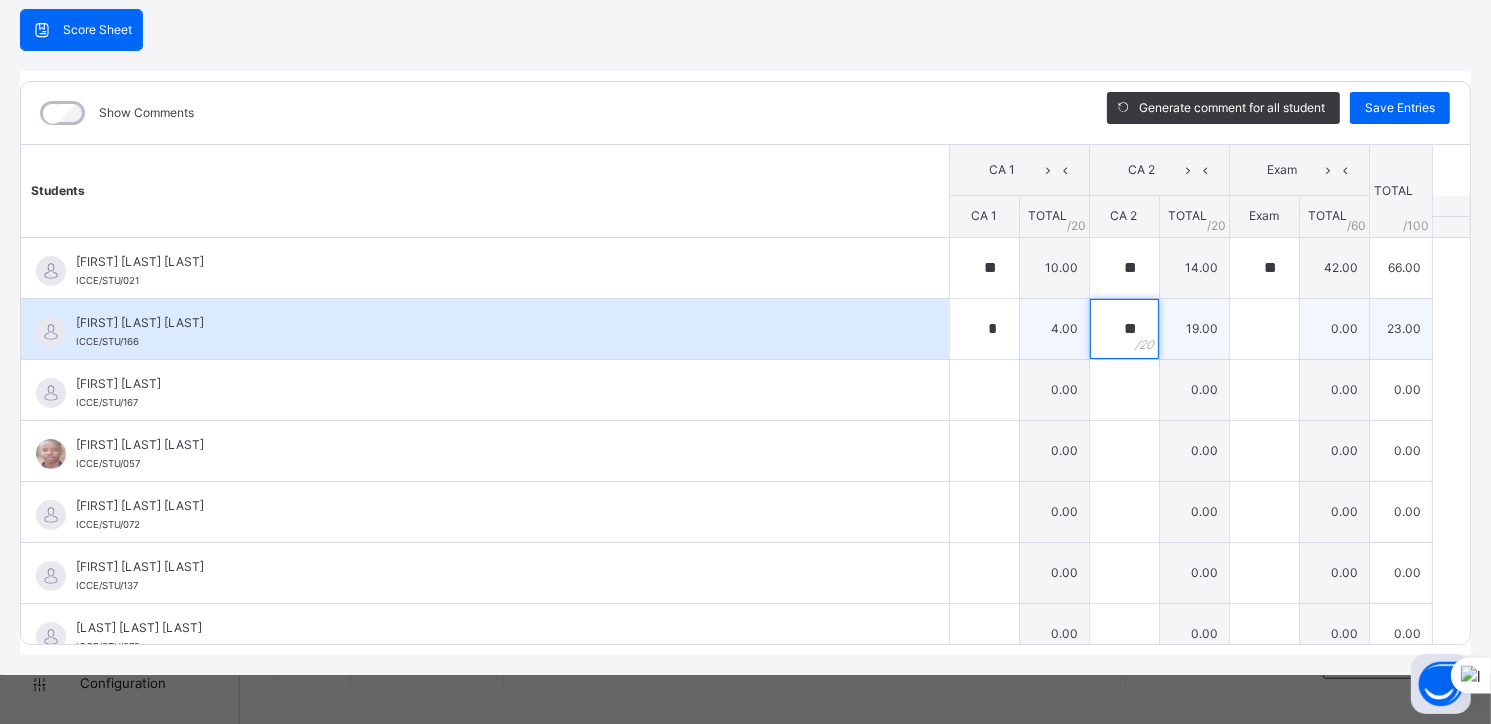 type on "**" 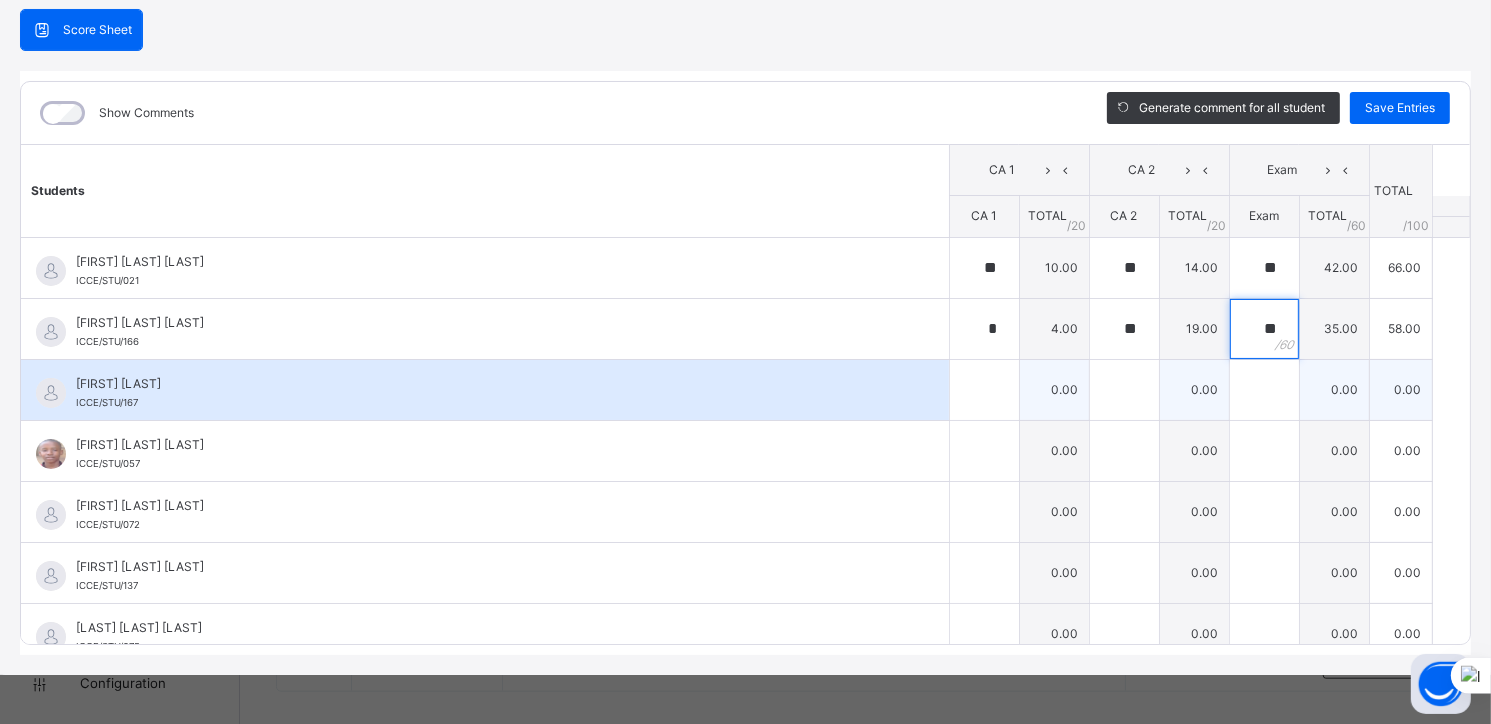 type on "**" 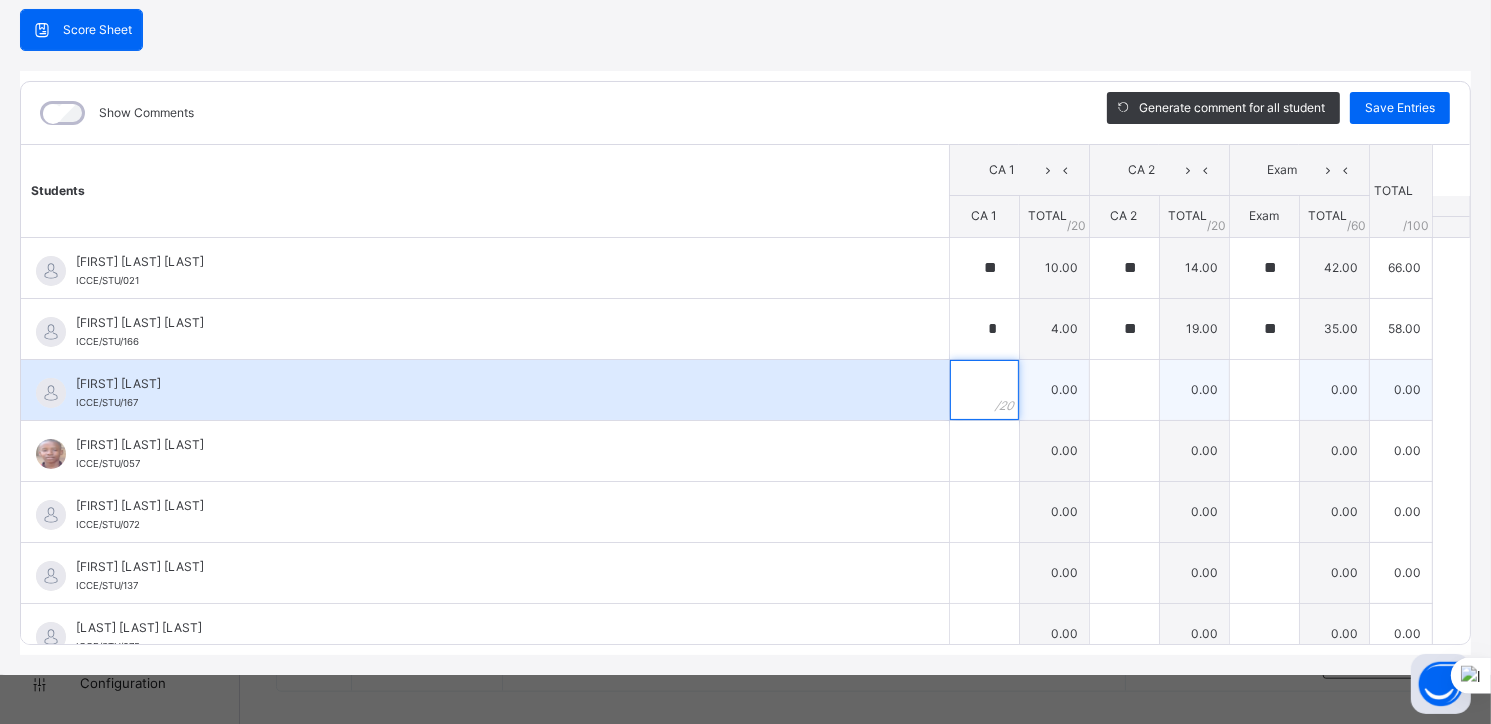 click at bounding box center (984, 390) 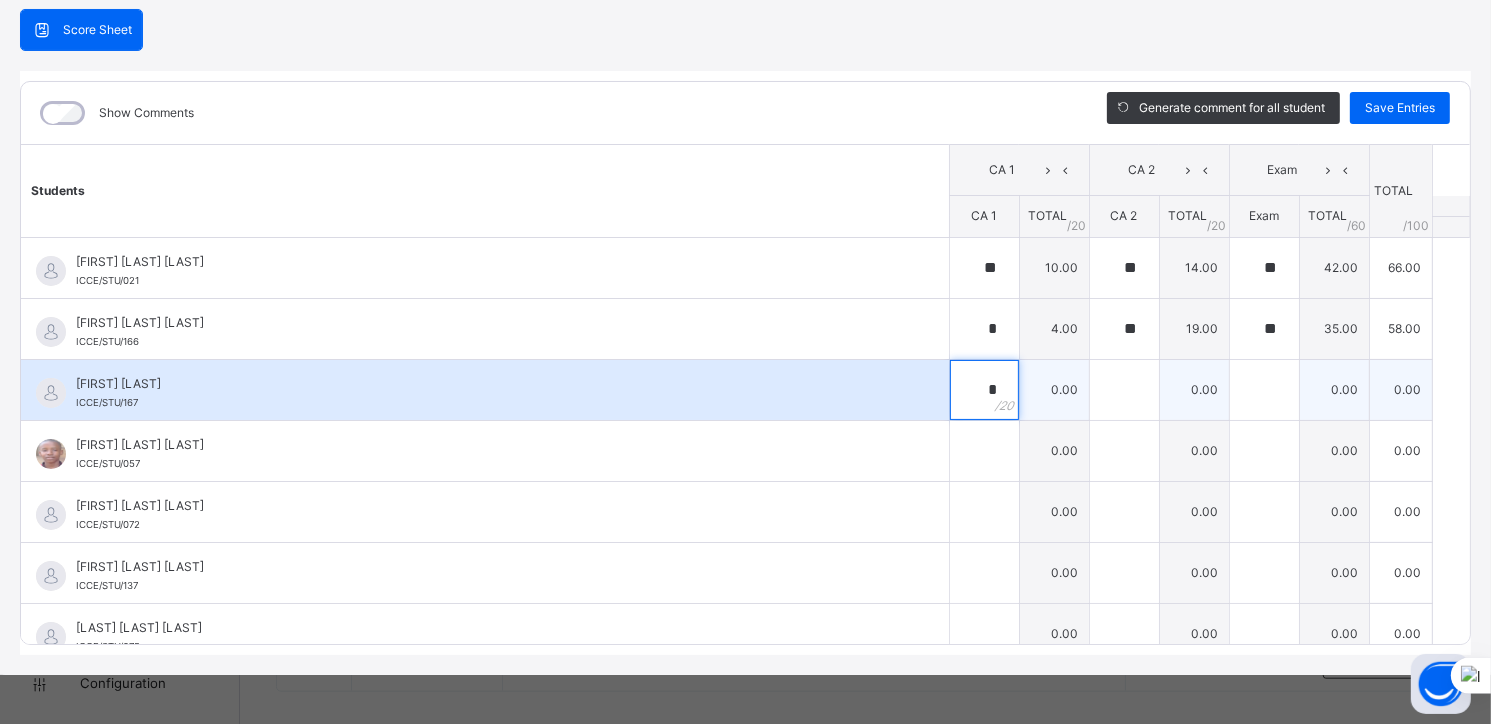 type on "*" 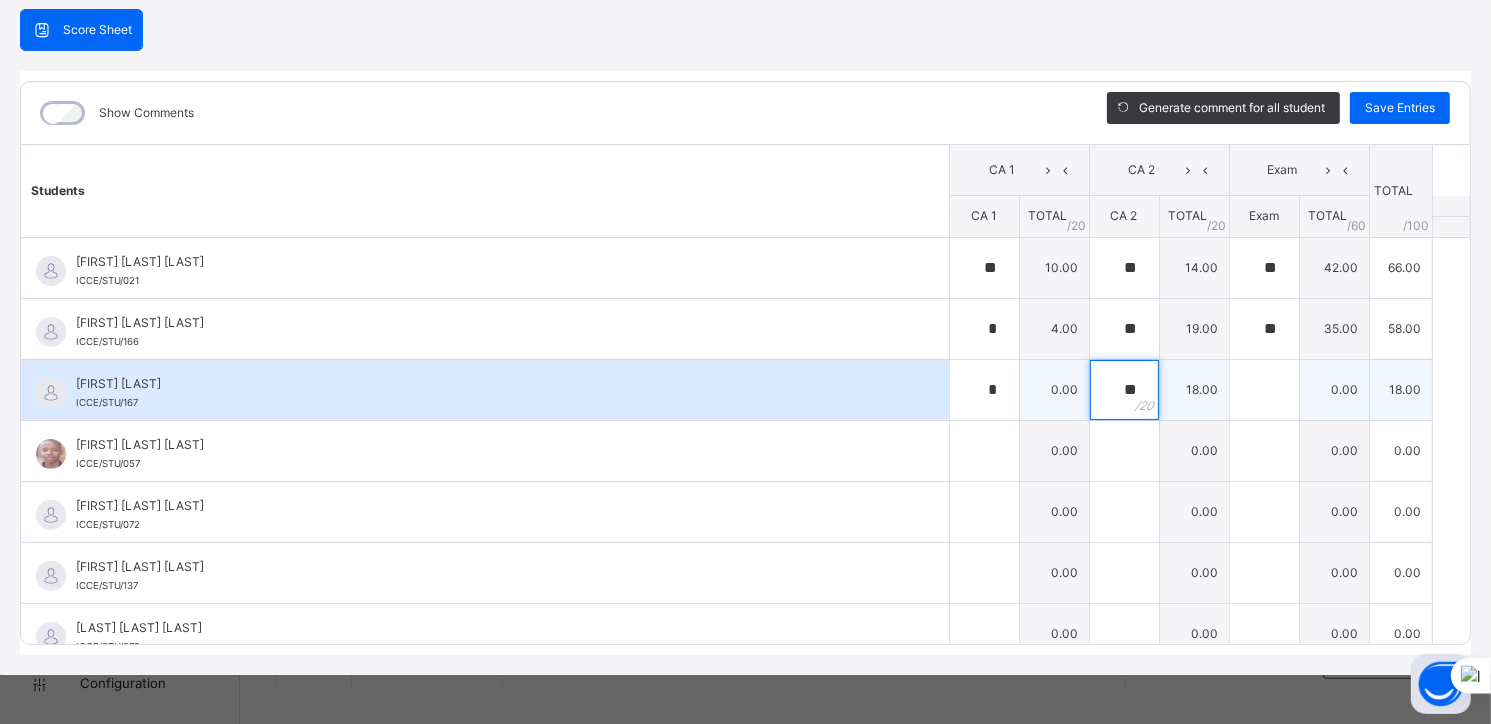 type on "**" 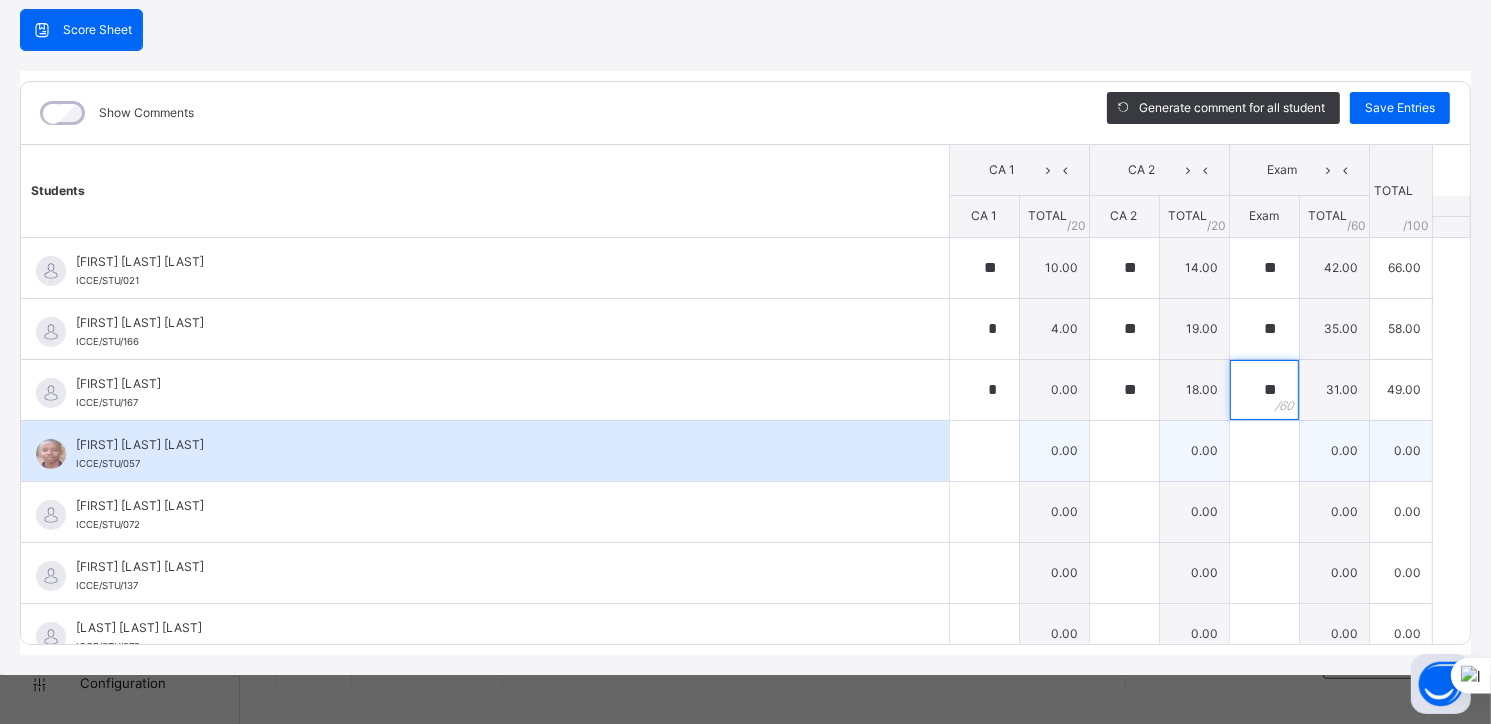 type on "**" 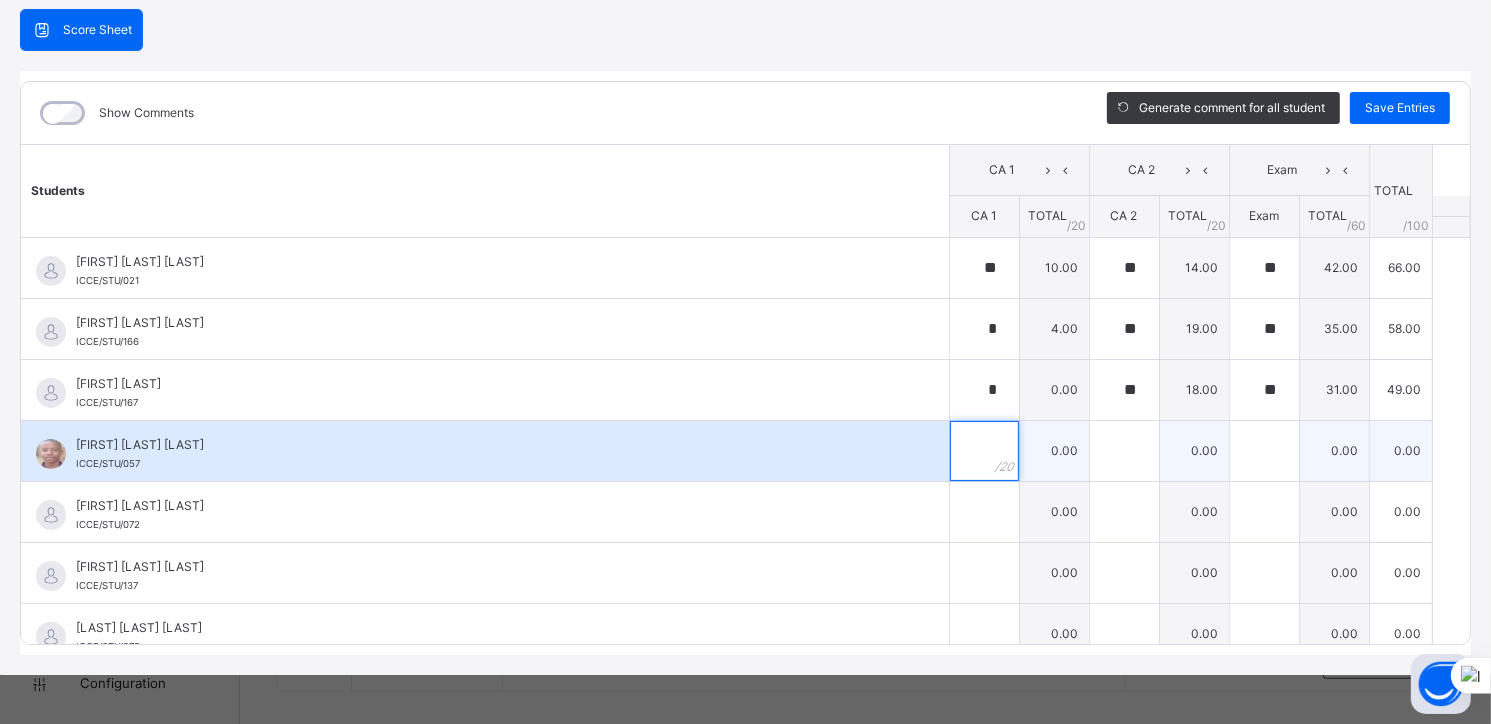 click at bounding box center [984, 451] 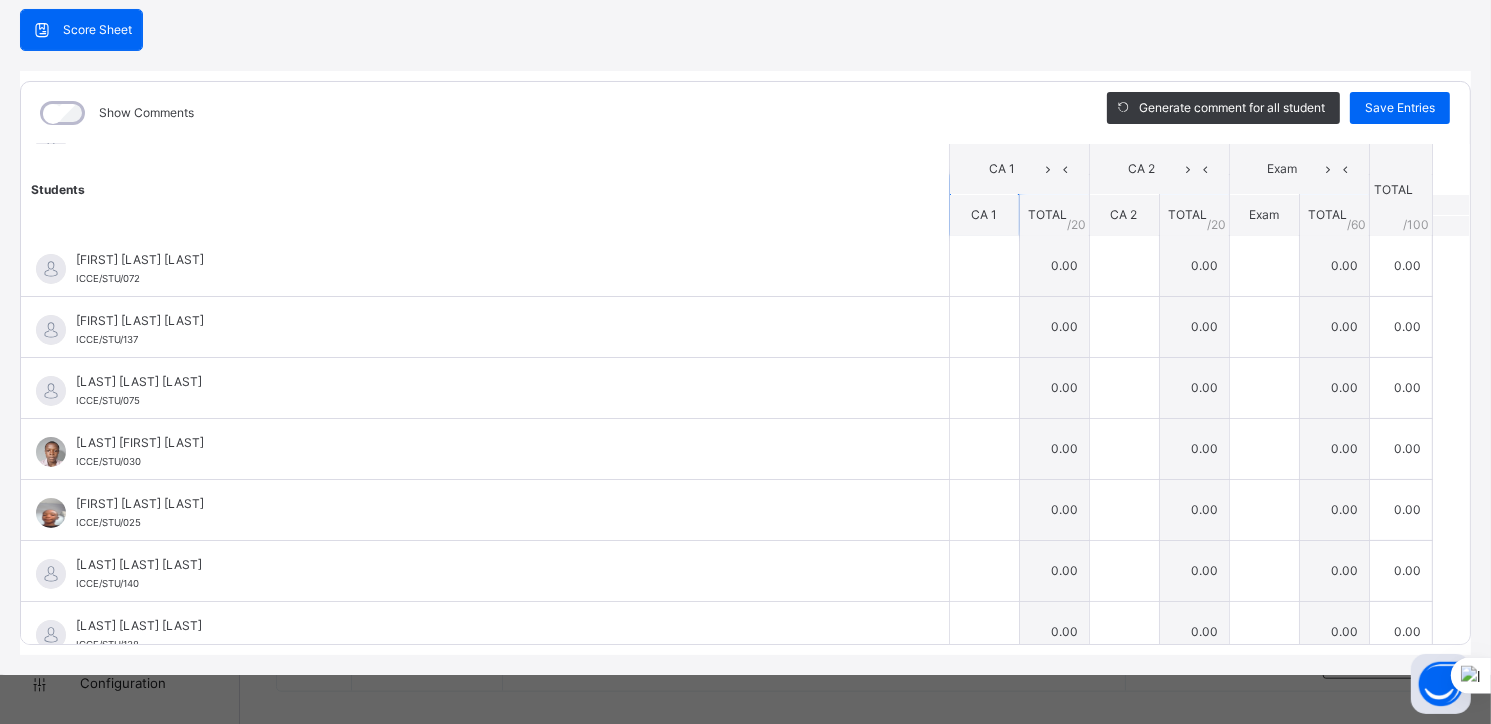 scroll, scrollTop: 276, scrollLeft: 0, axis: vertical 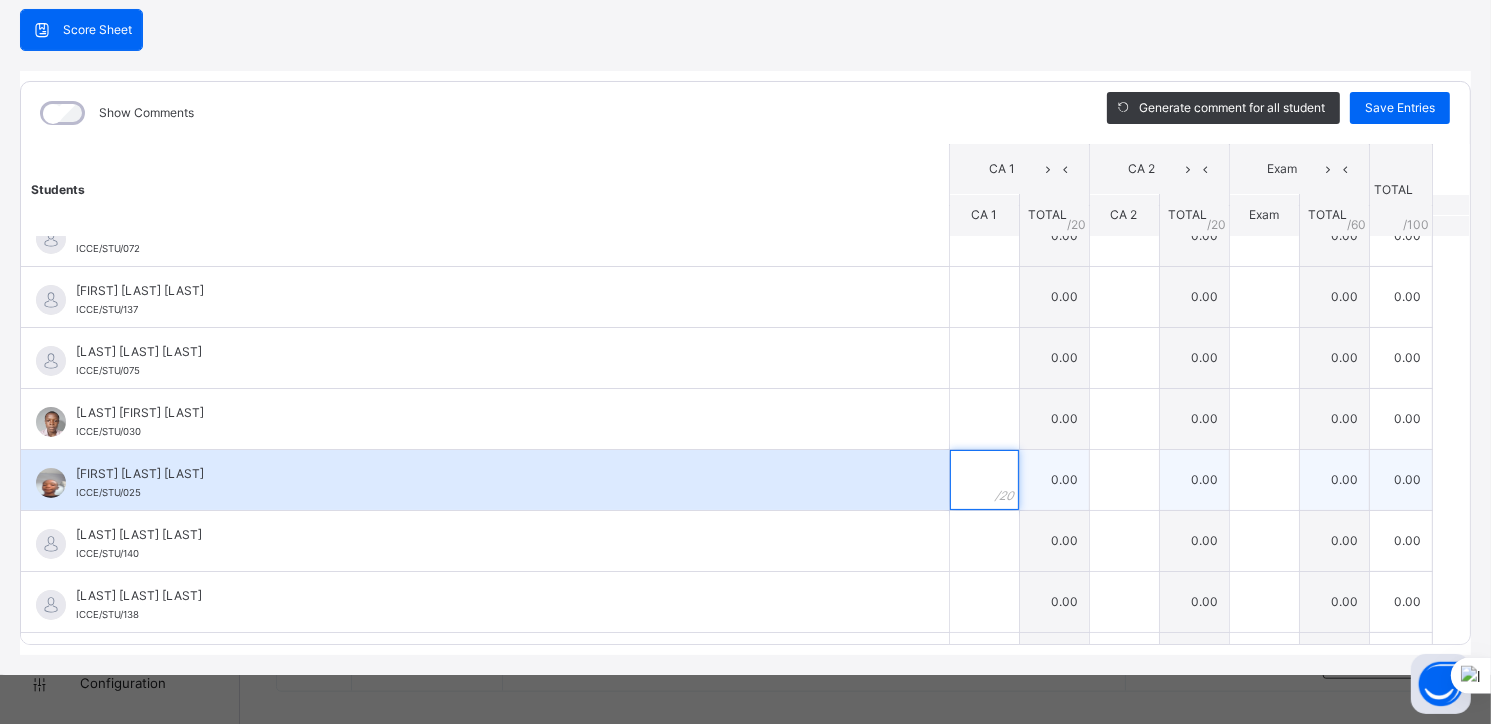 click at bounding box center (984, 480) 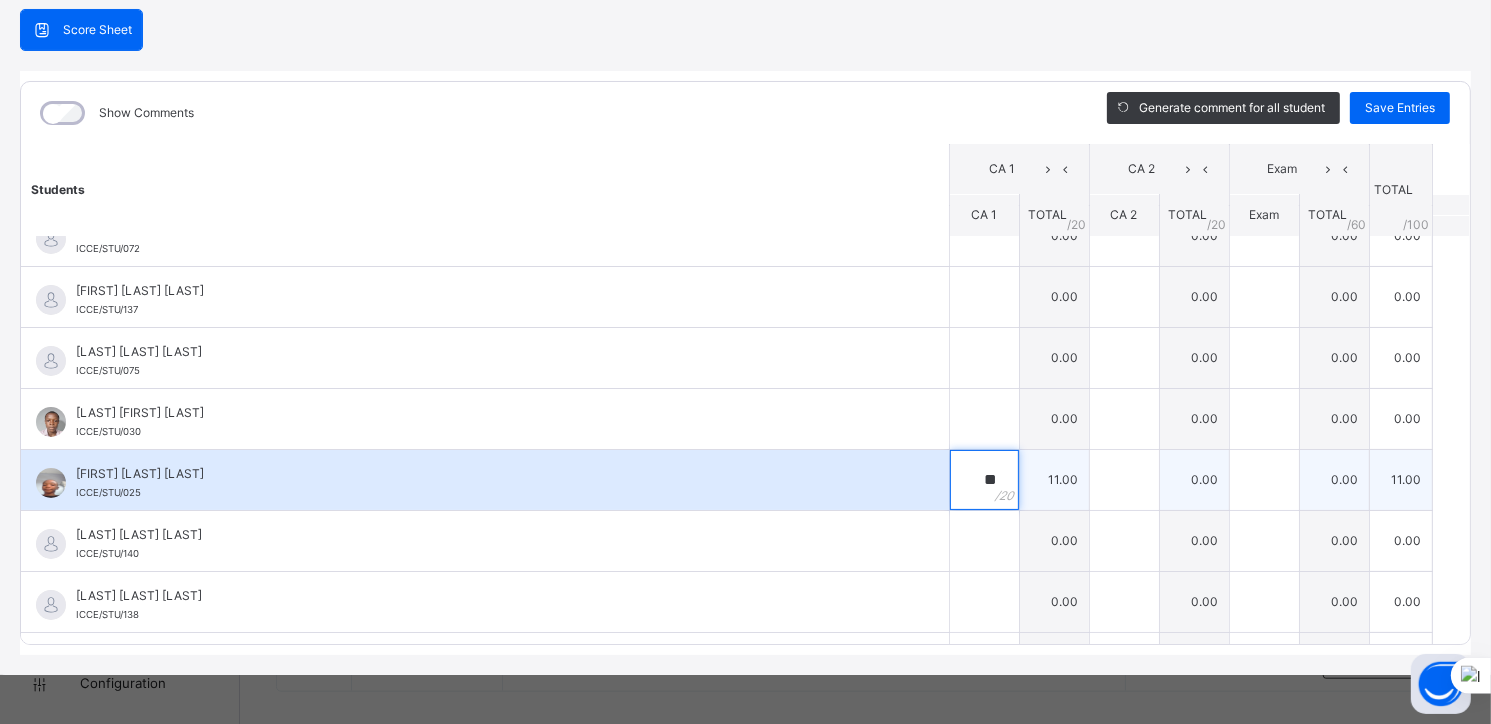 type on "**" 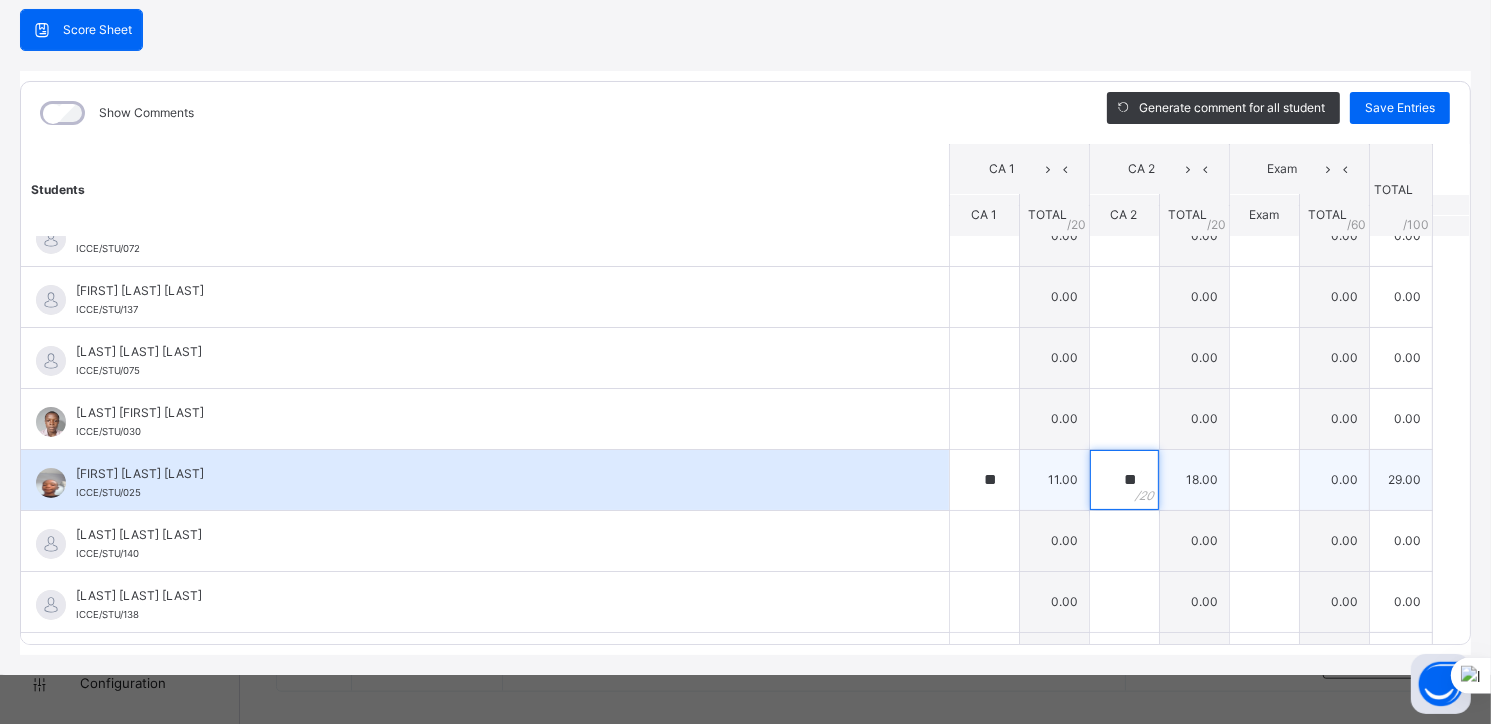 type on "**" 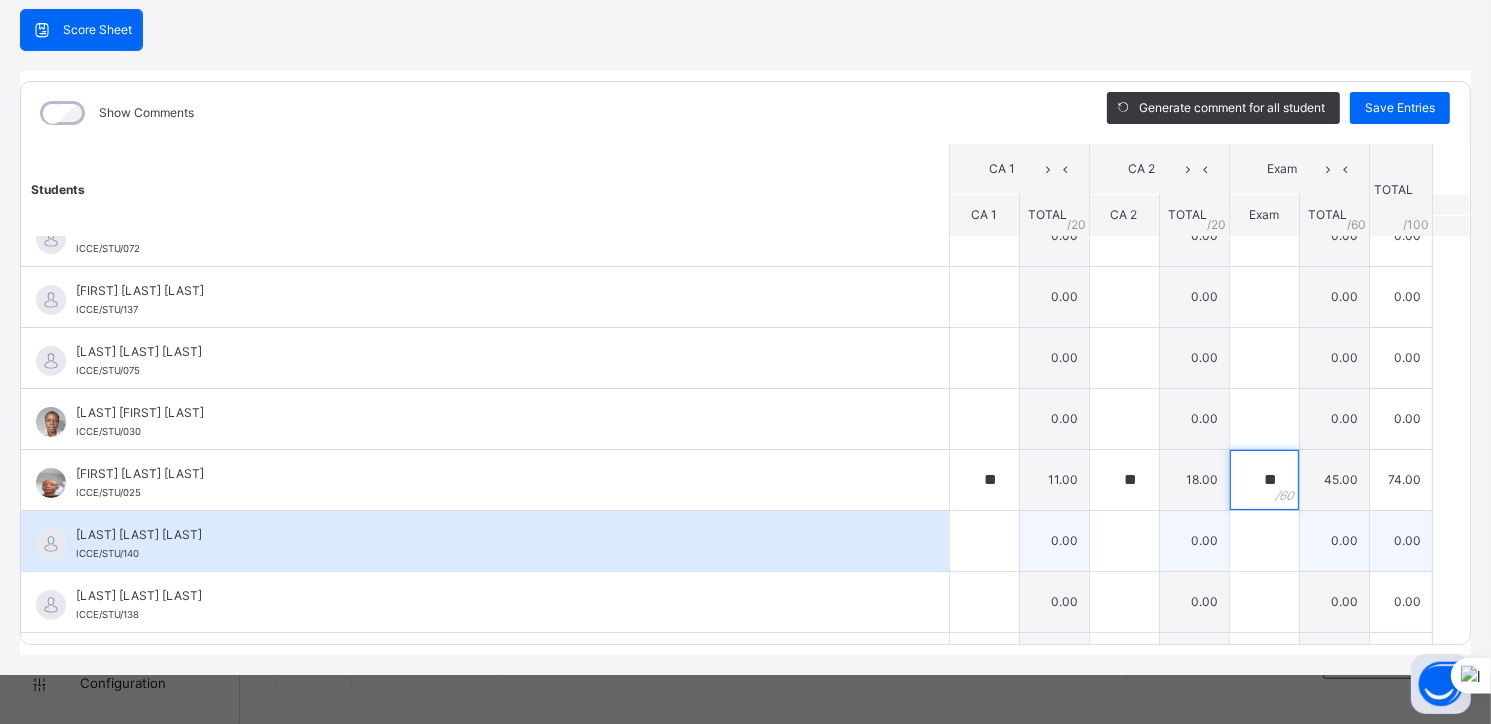 type on "**" 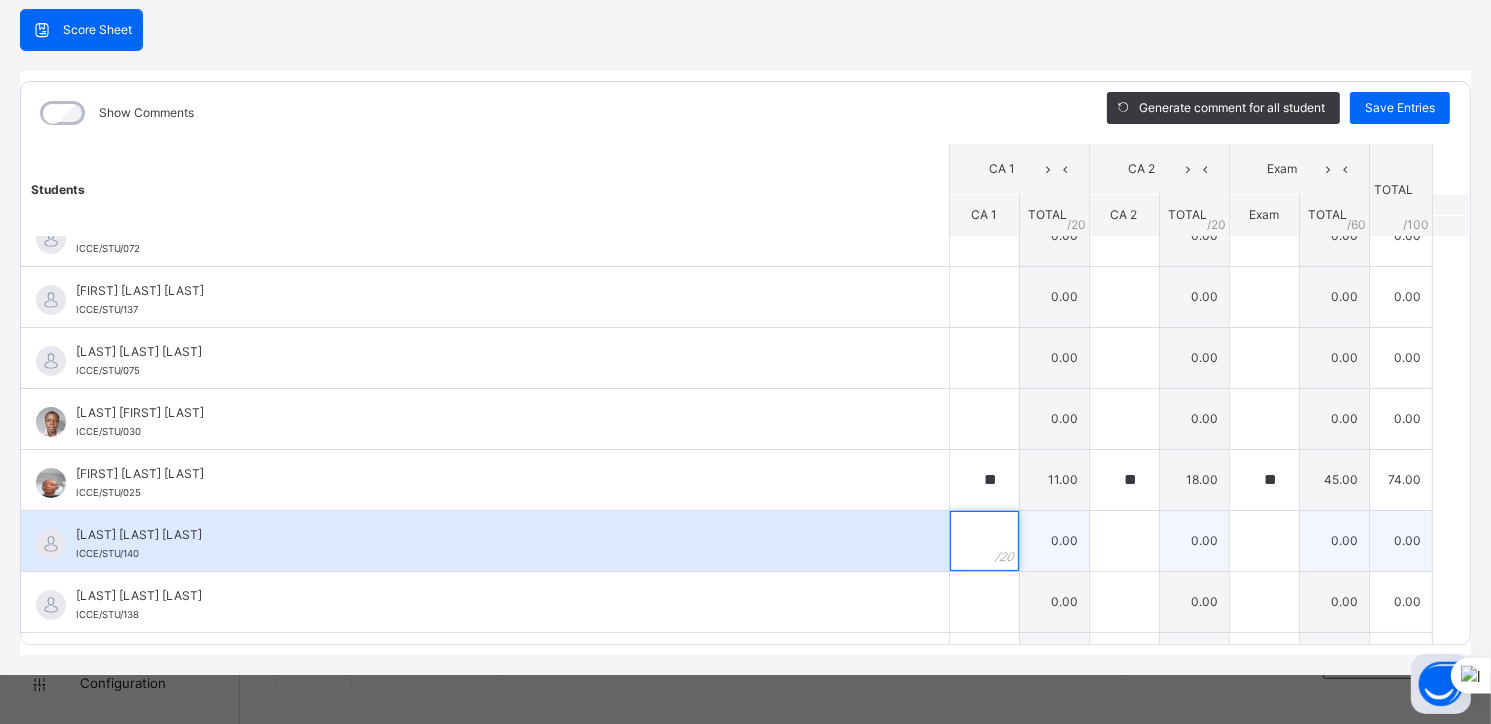 click at bounding box center [984, 541] 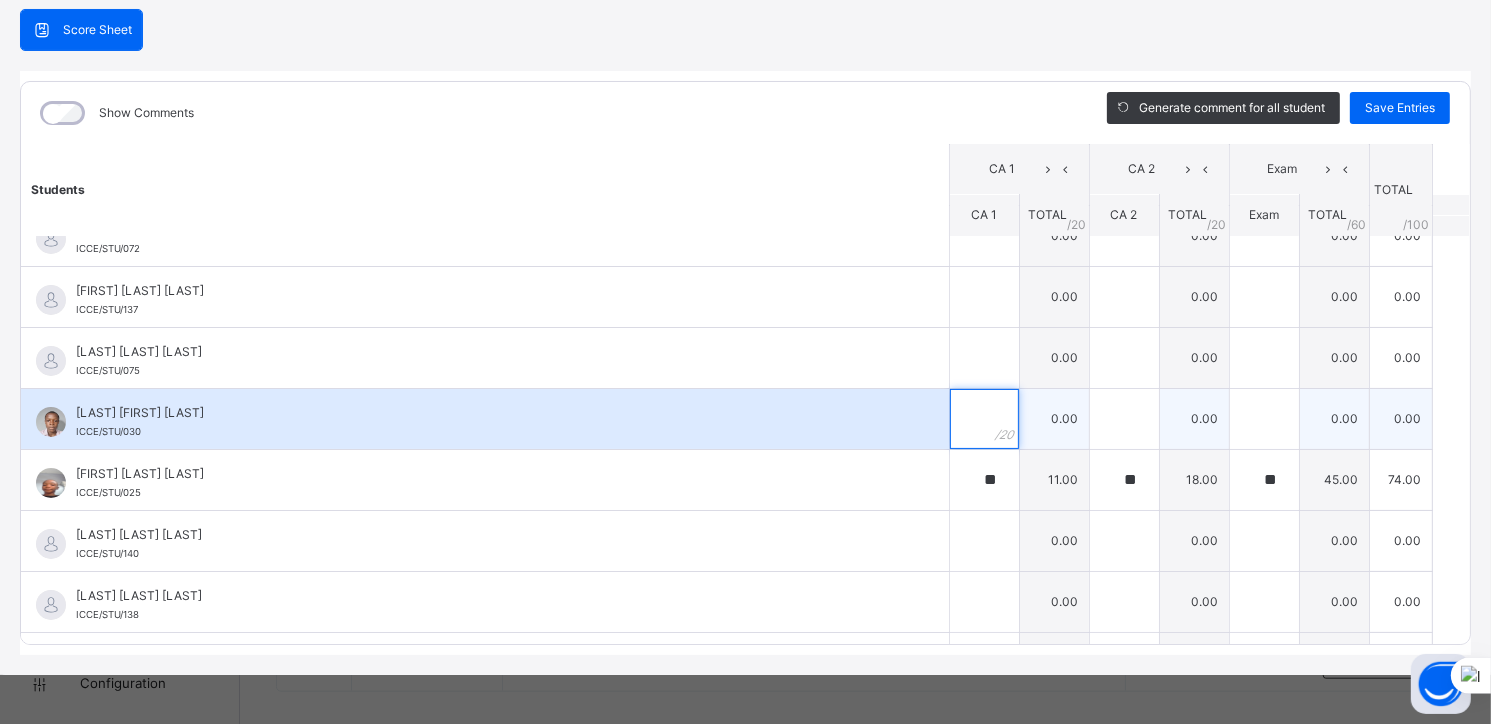 click at bounding box center (984, 419) 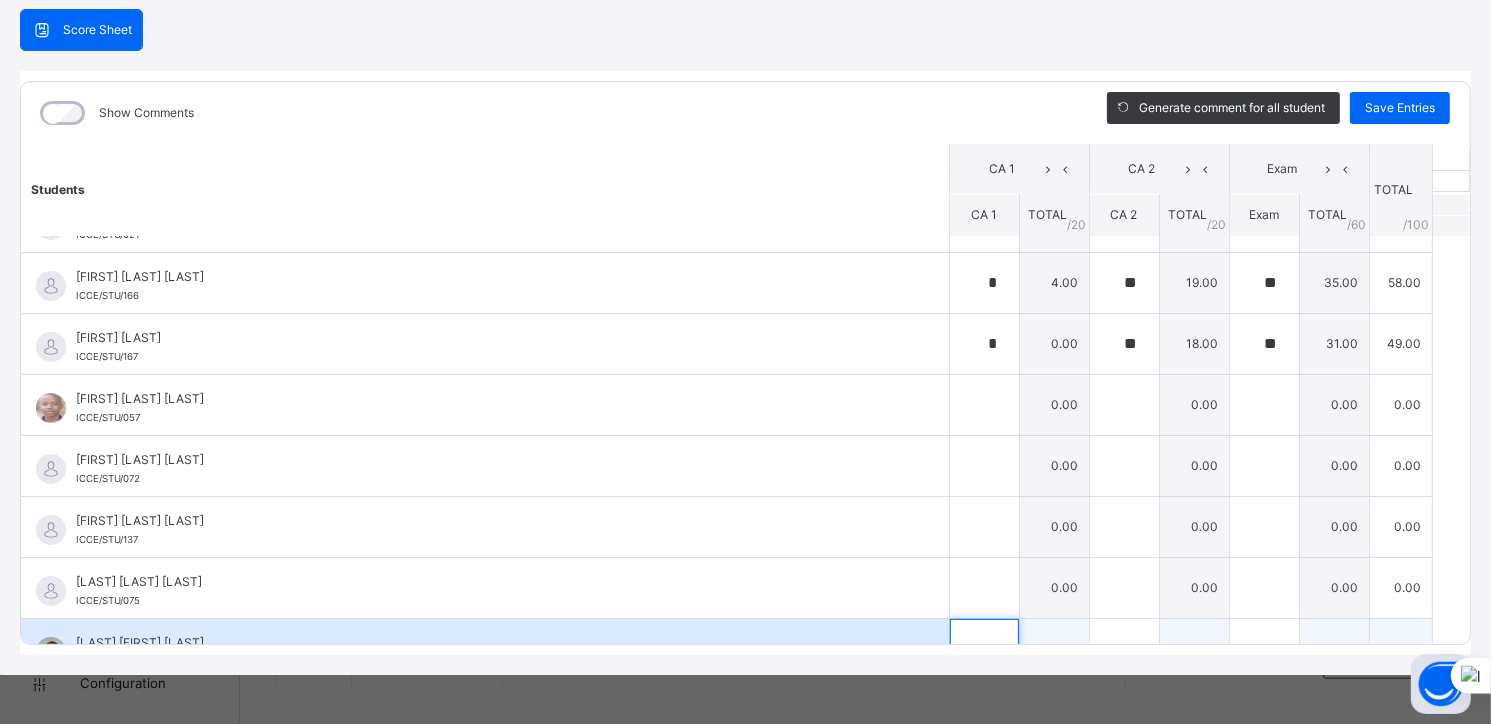 scroll, scrollTop: 0, scrollLeft: 0, axis: both 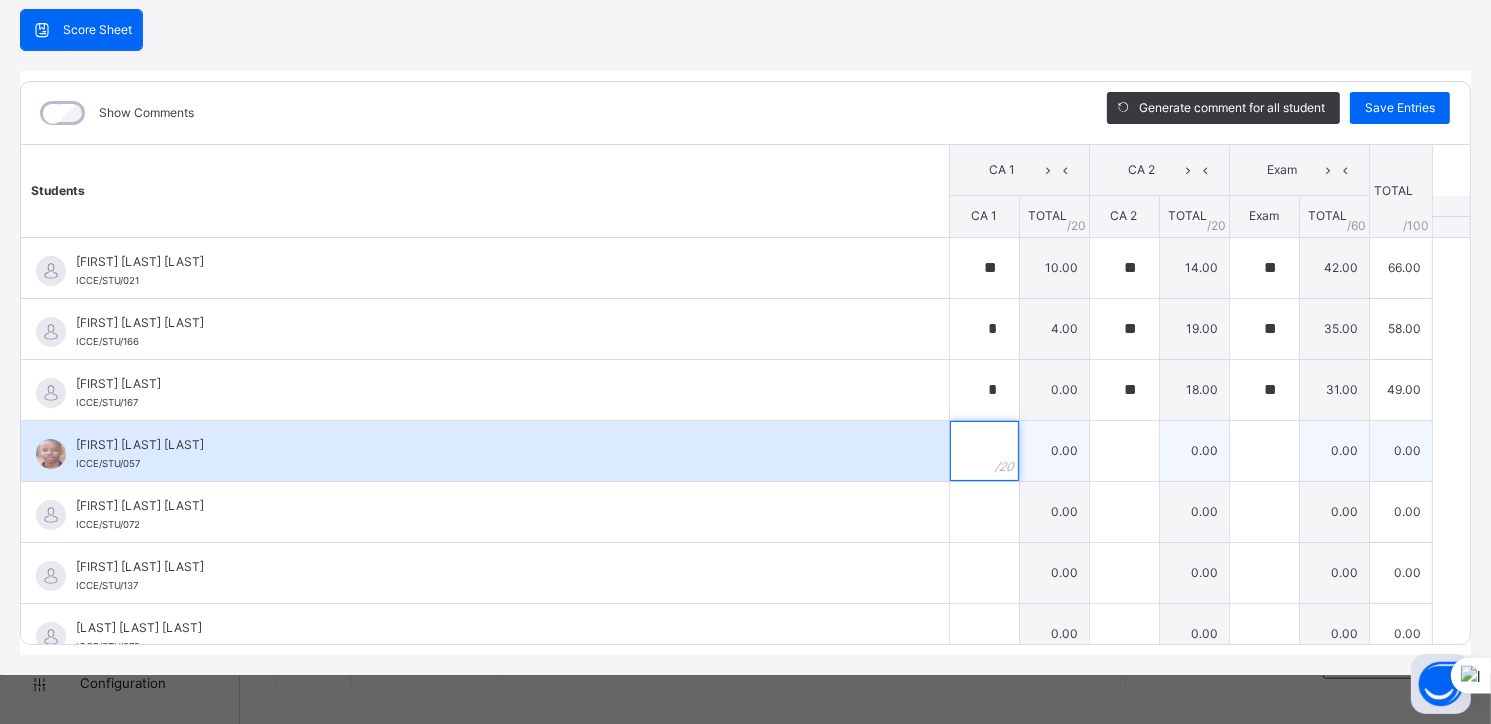 click at bounding box center [984, 451] 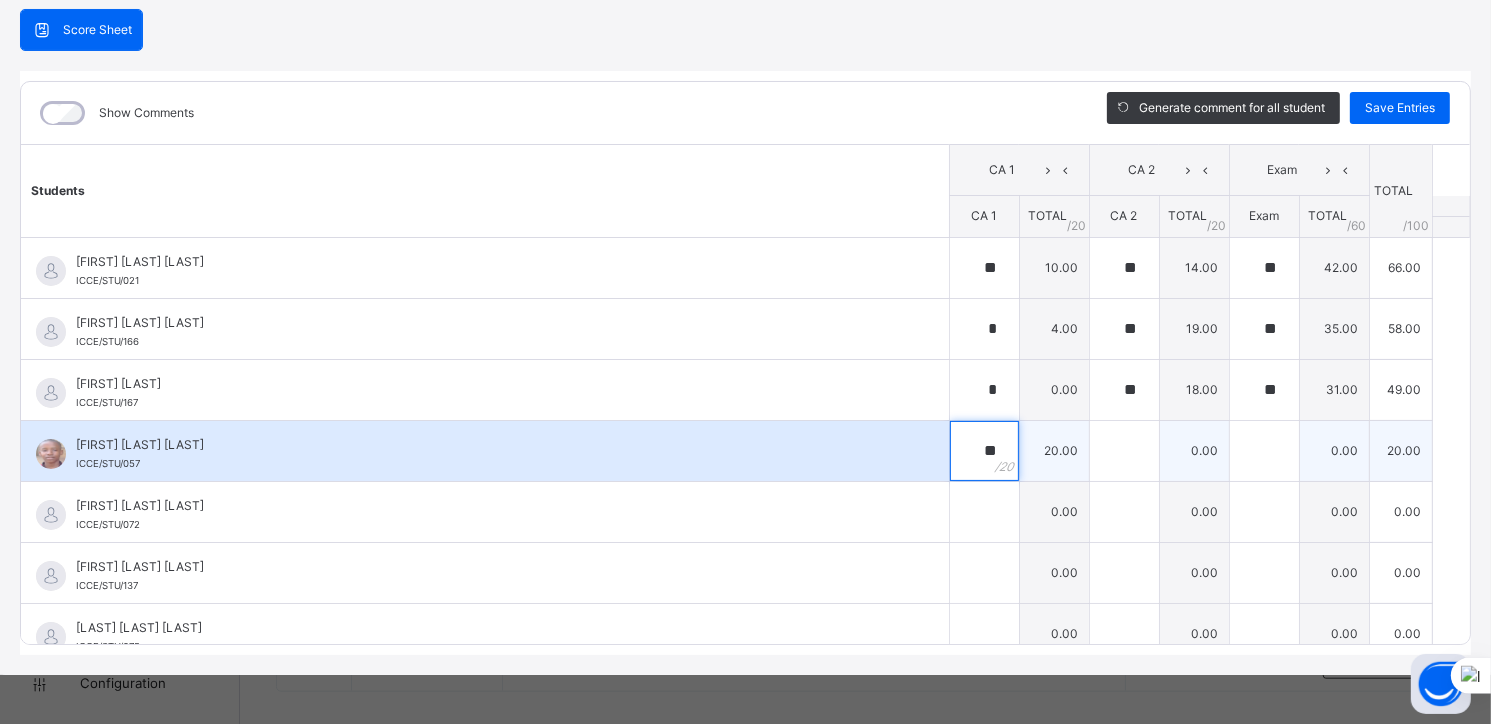 type on "**" 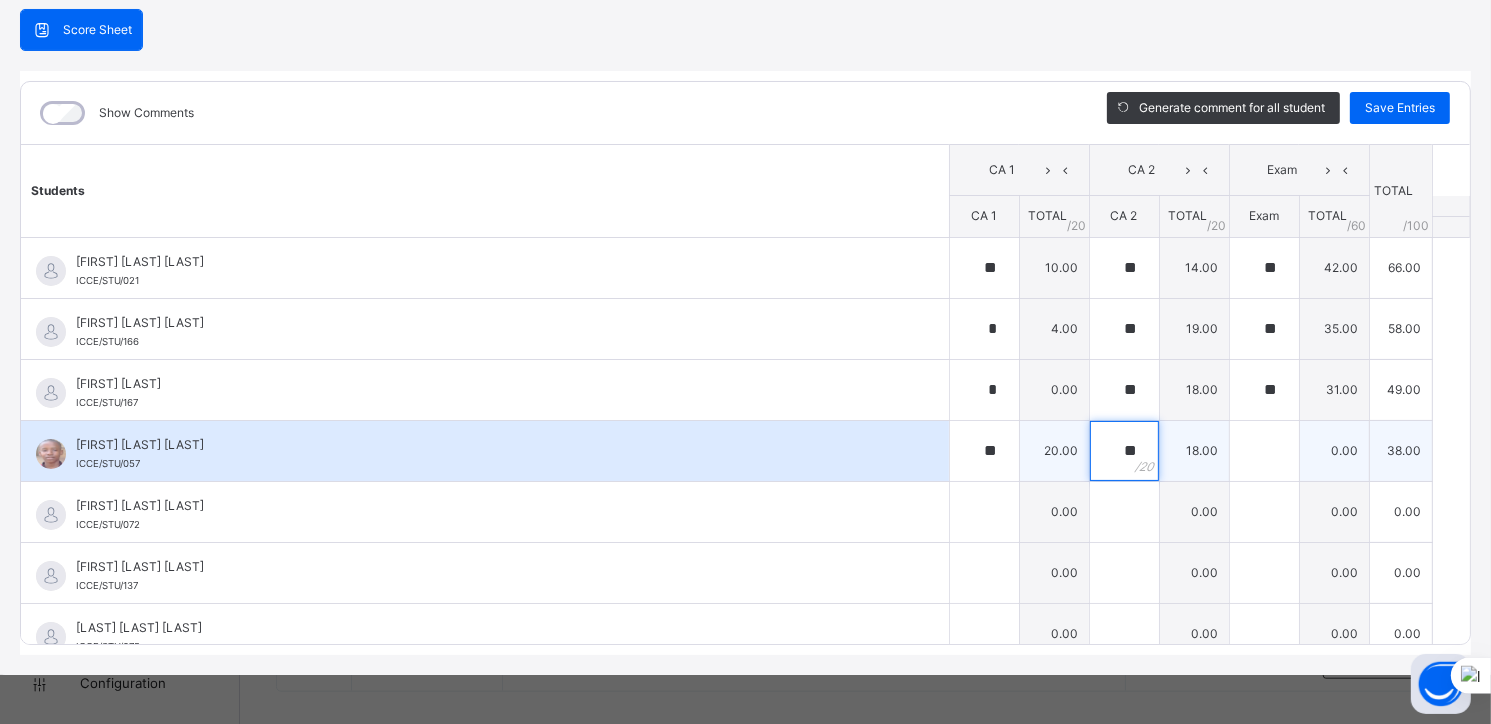 type on "**" 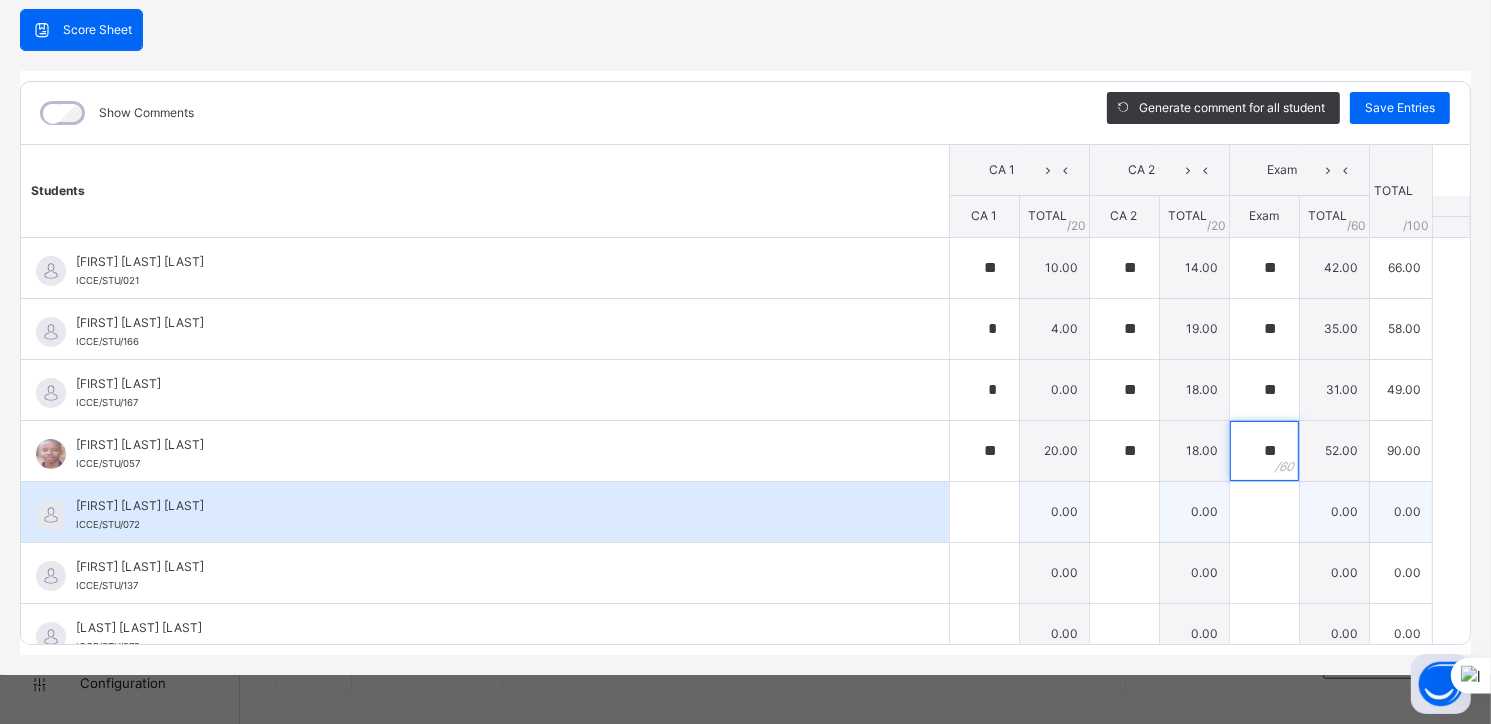 type on "**" 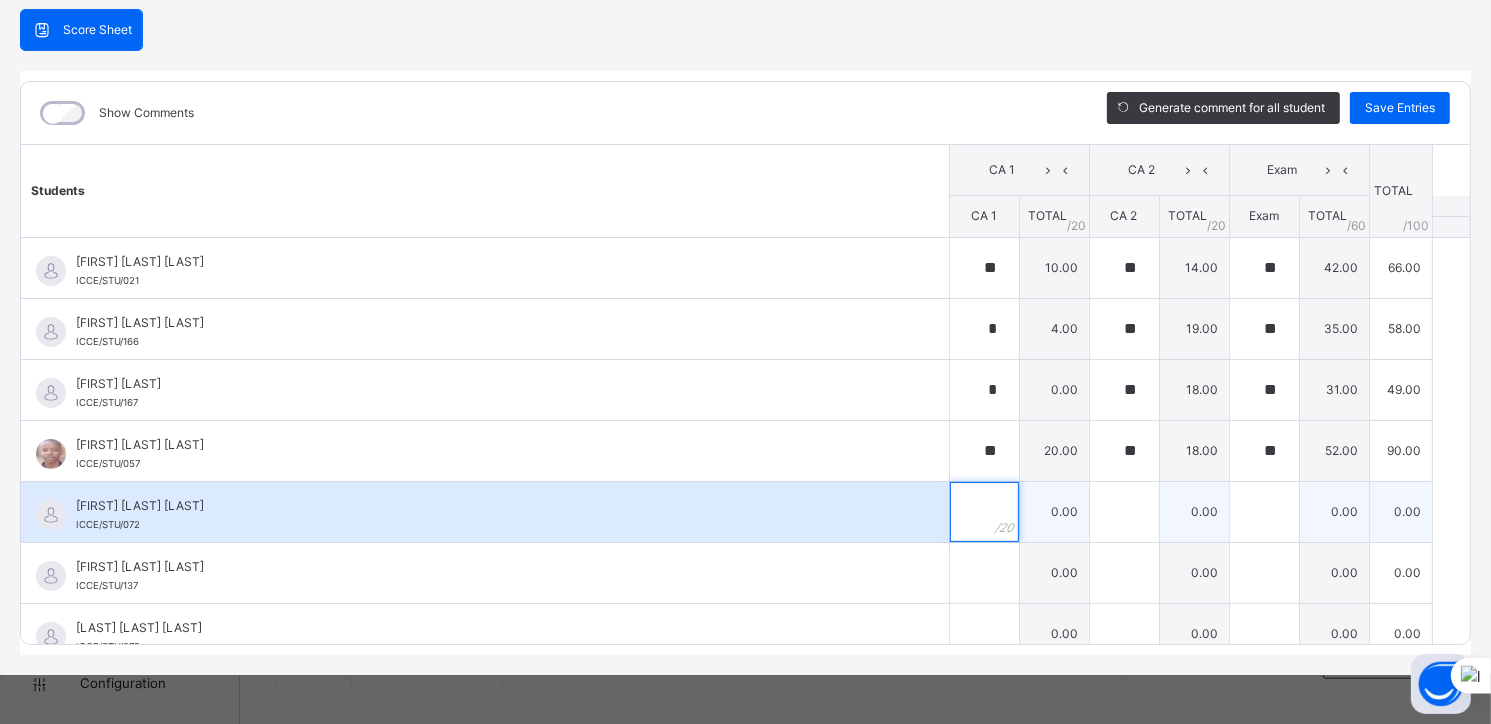 click at bounding box center [984, 512] 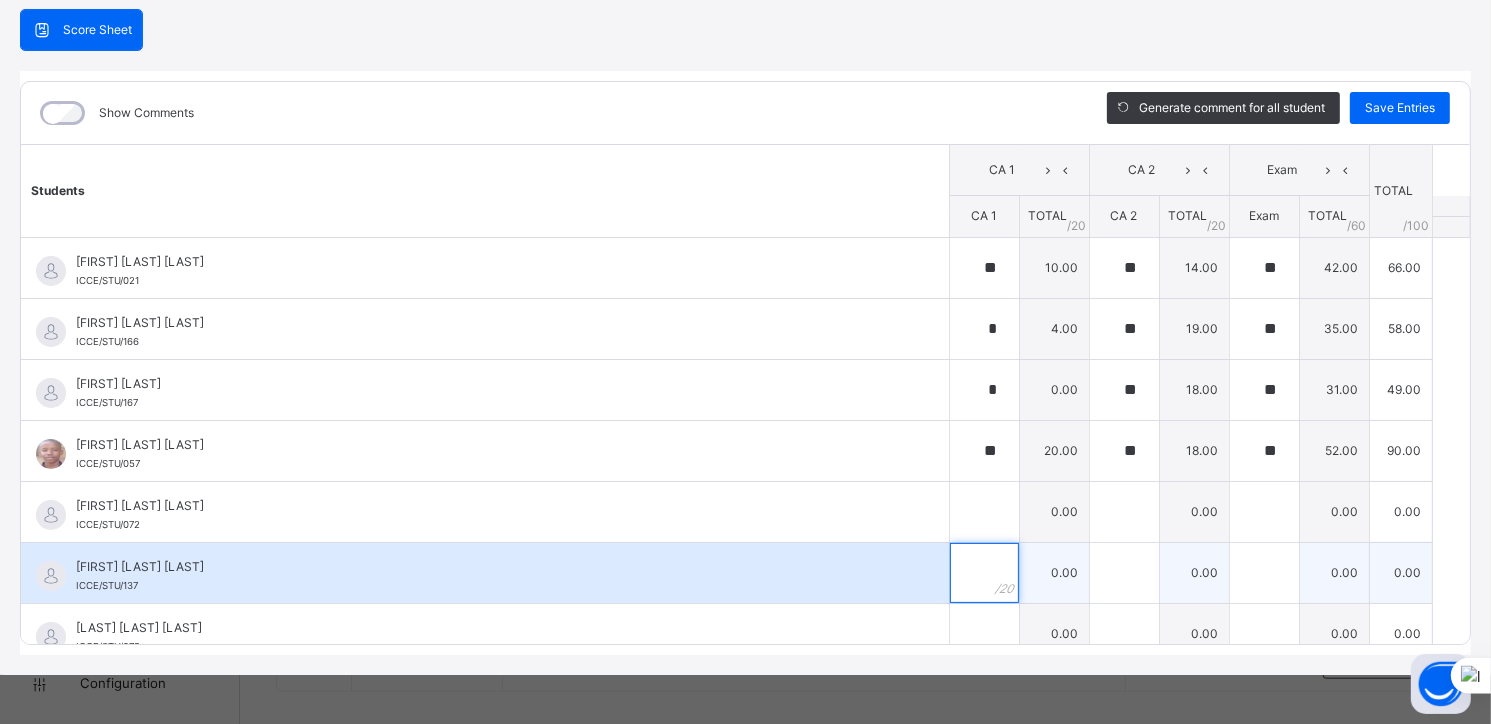 click at bounding box center [984, 573] 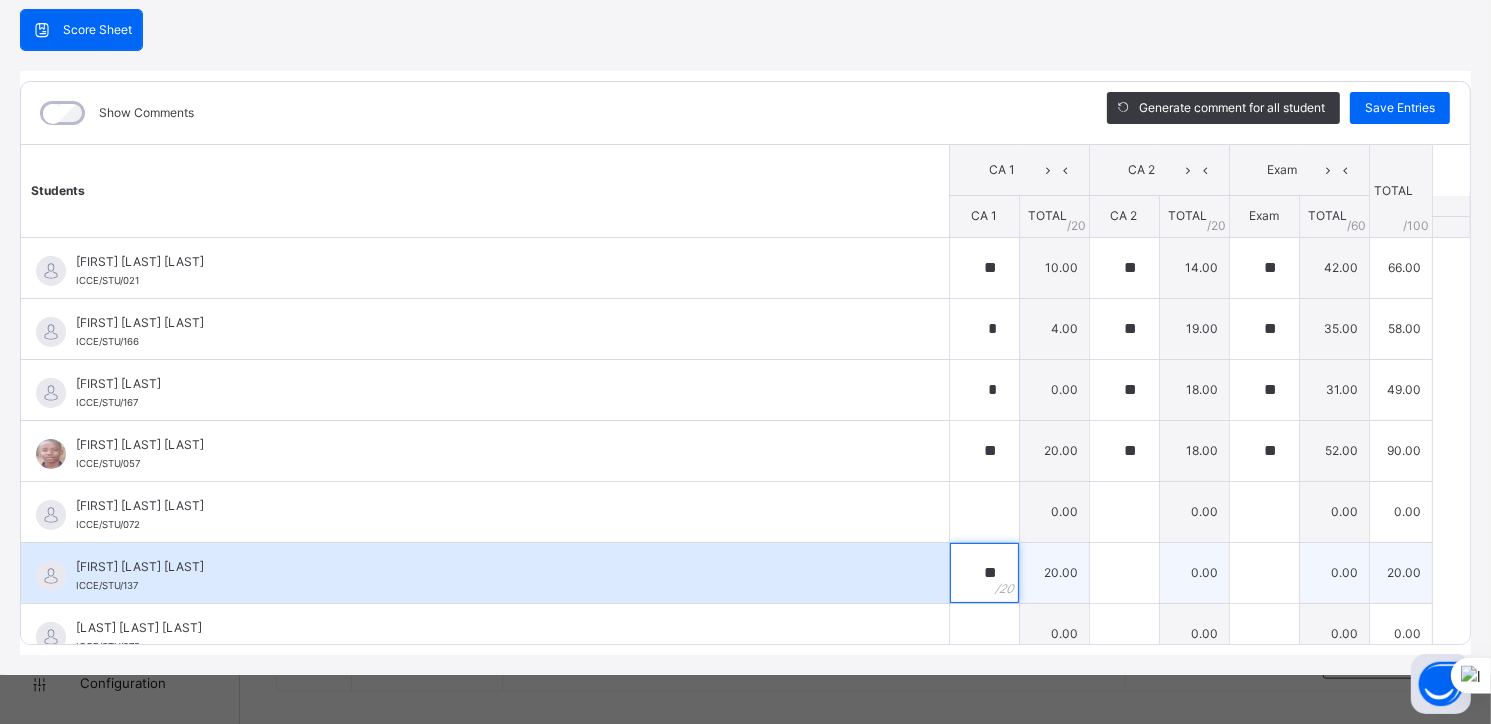 type on "**" 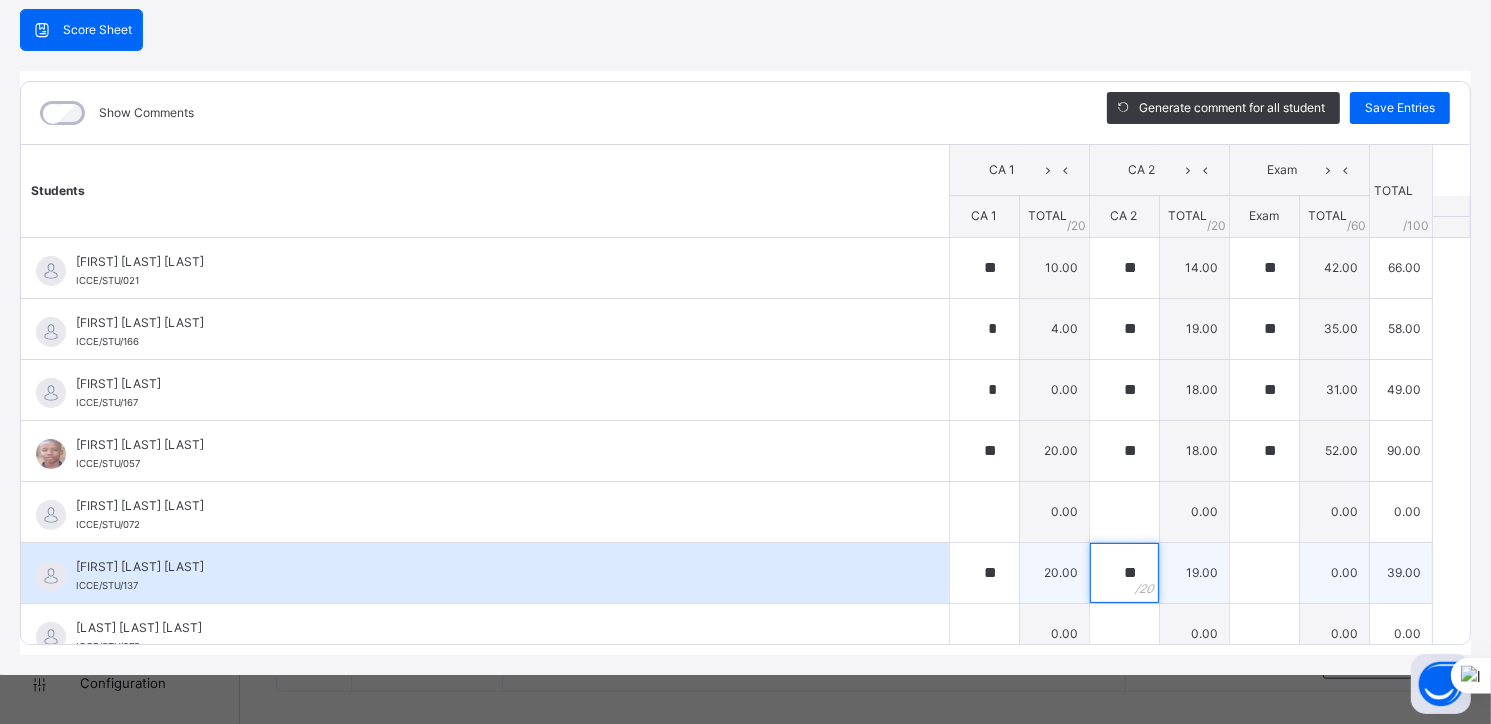 type on "**" 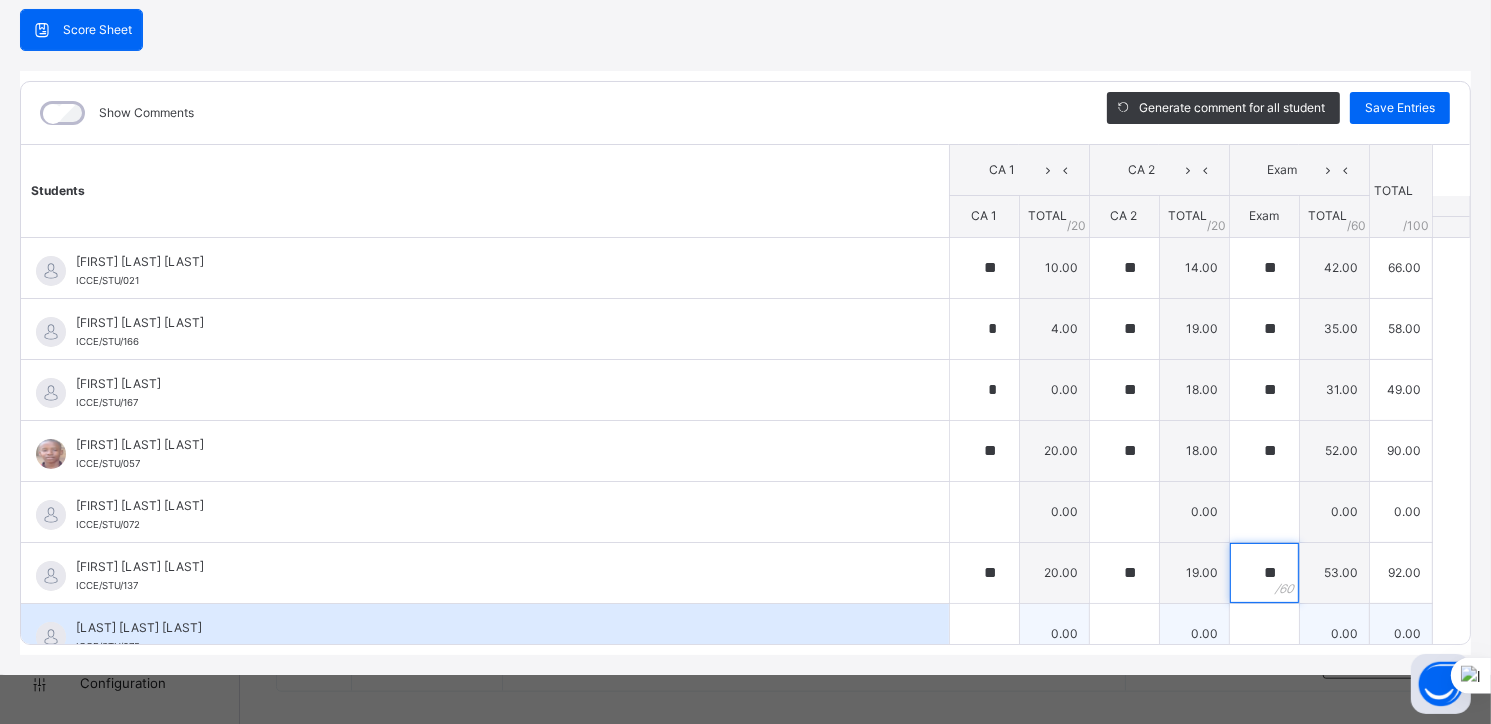 type on "**" 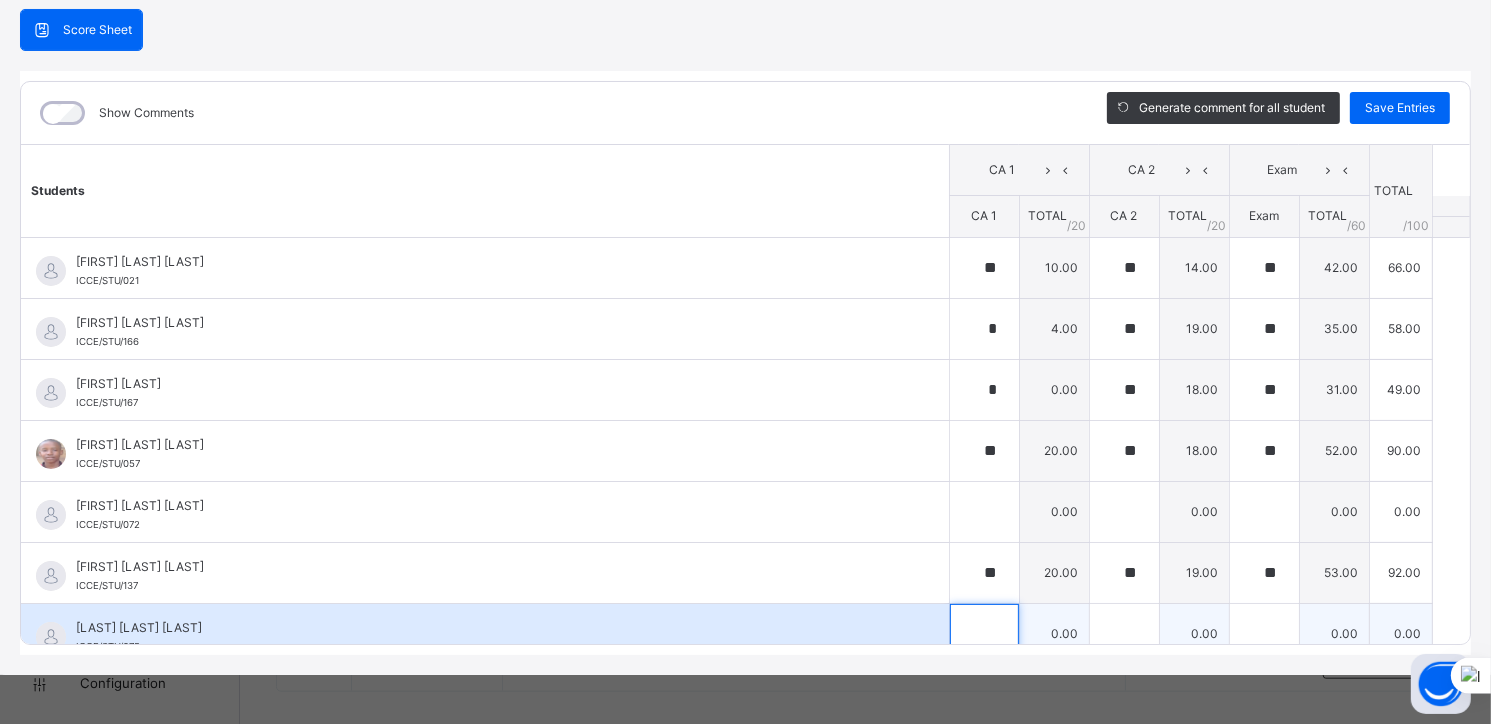click at bounding box center (984, 634) 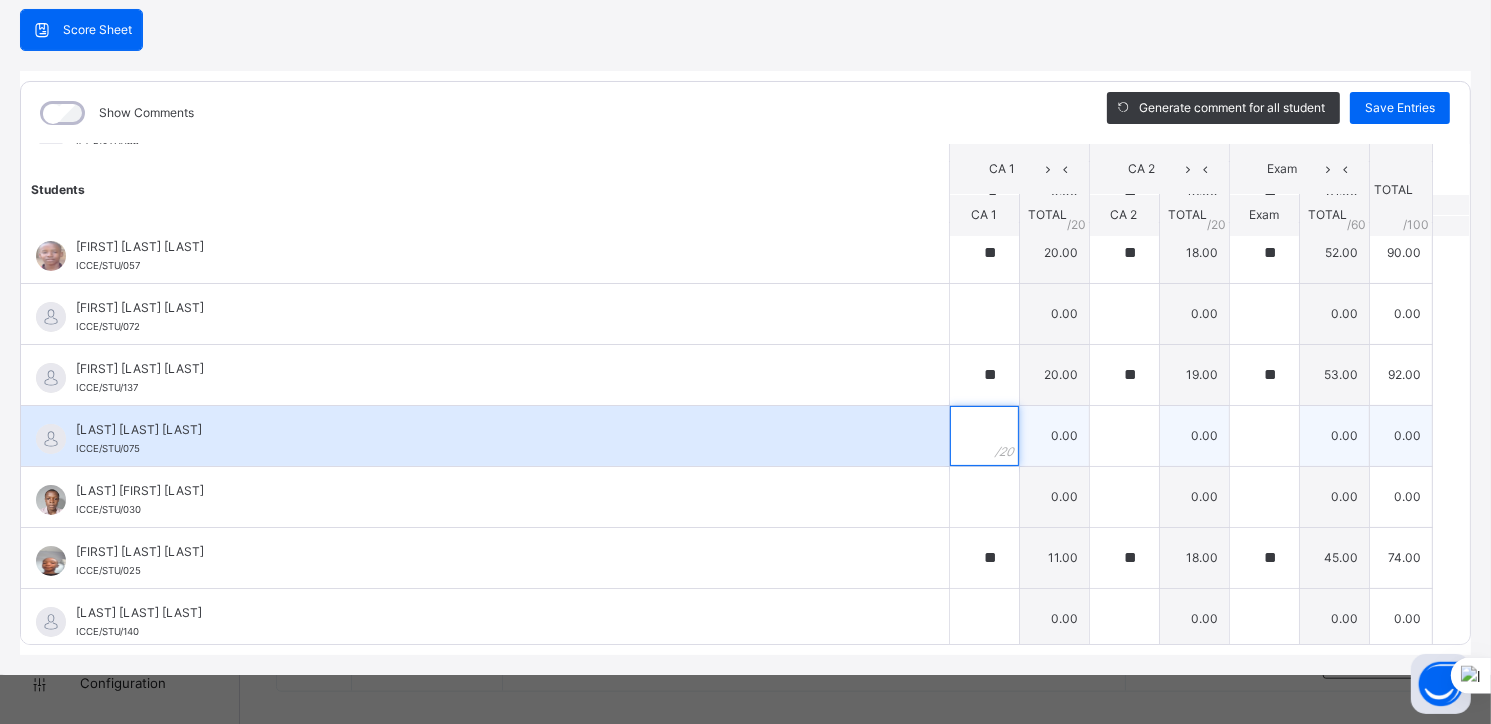 scroll, scrollTop: 199, scrollLeft: 0, axis: vertical 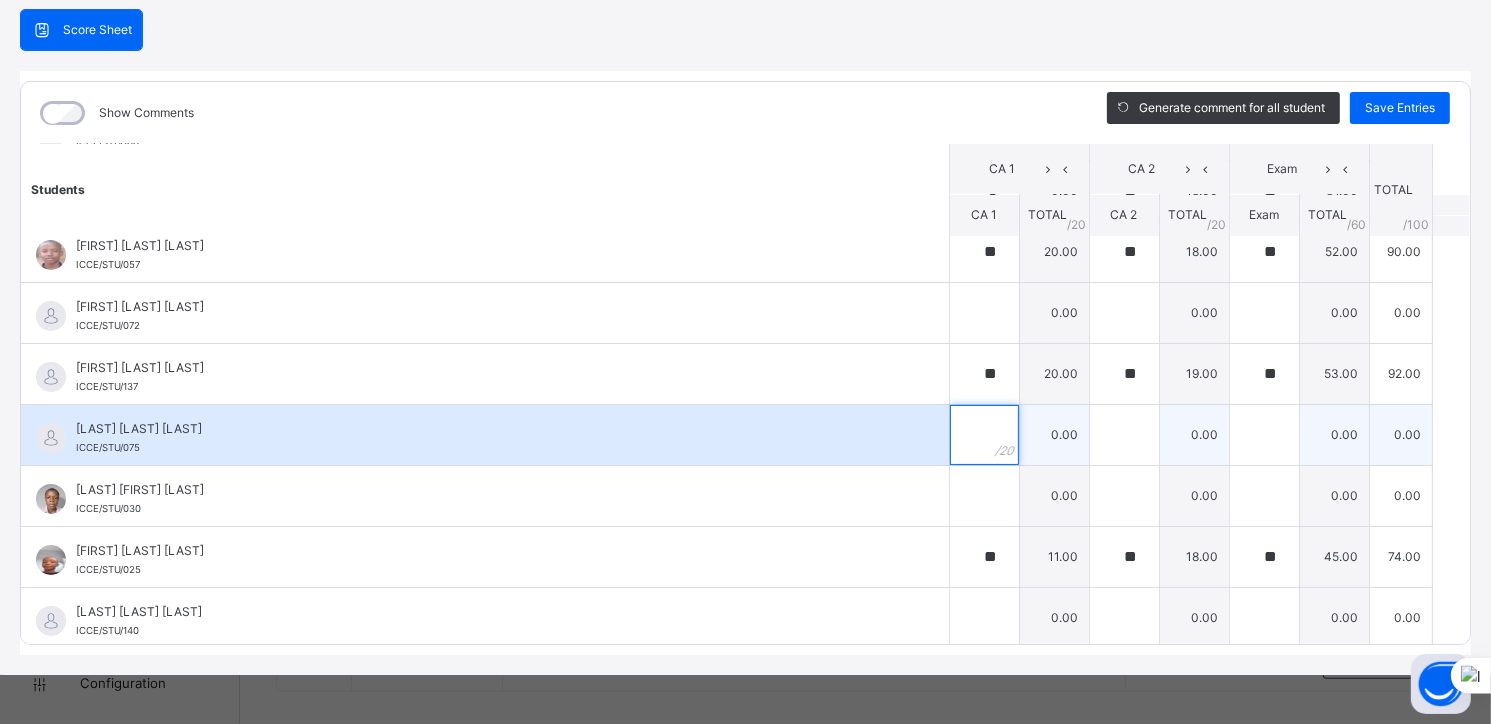 click at bounding box center (984, 435) 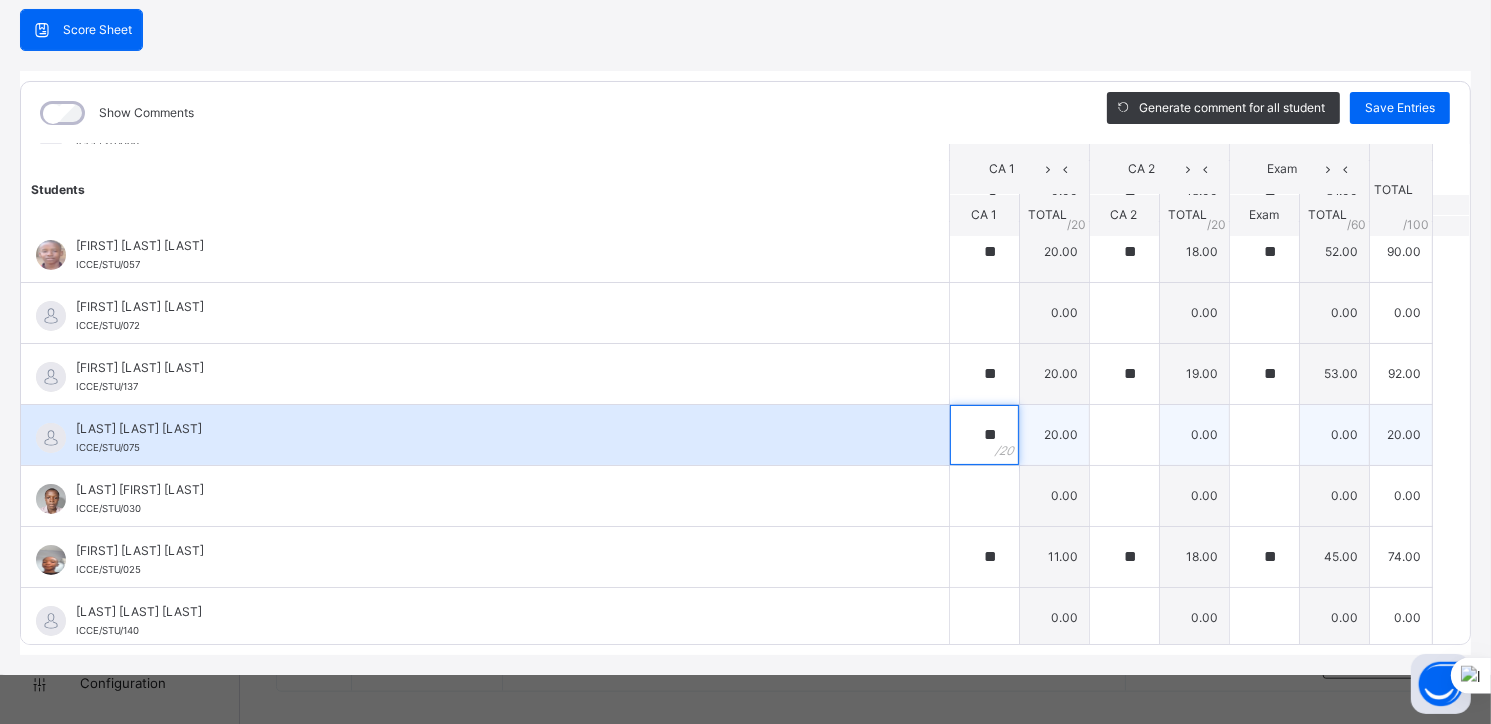 type on "**" 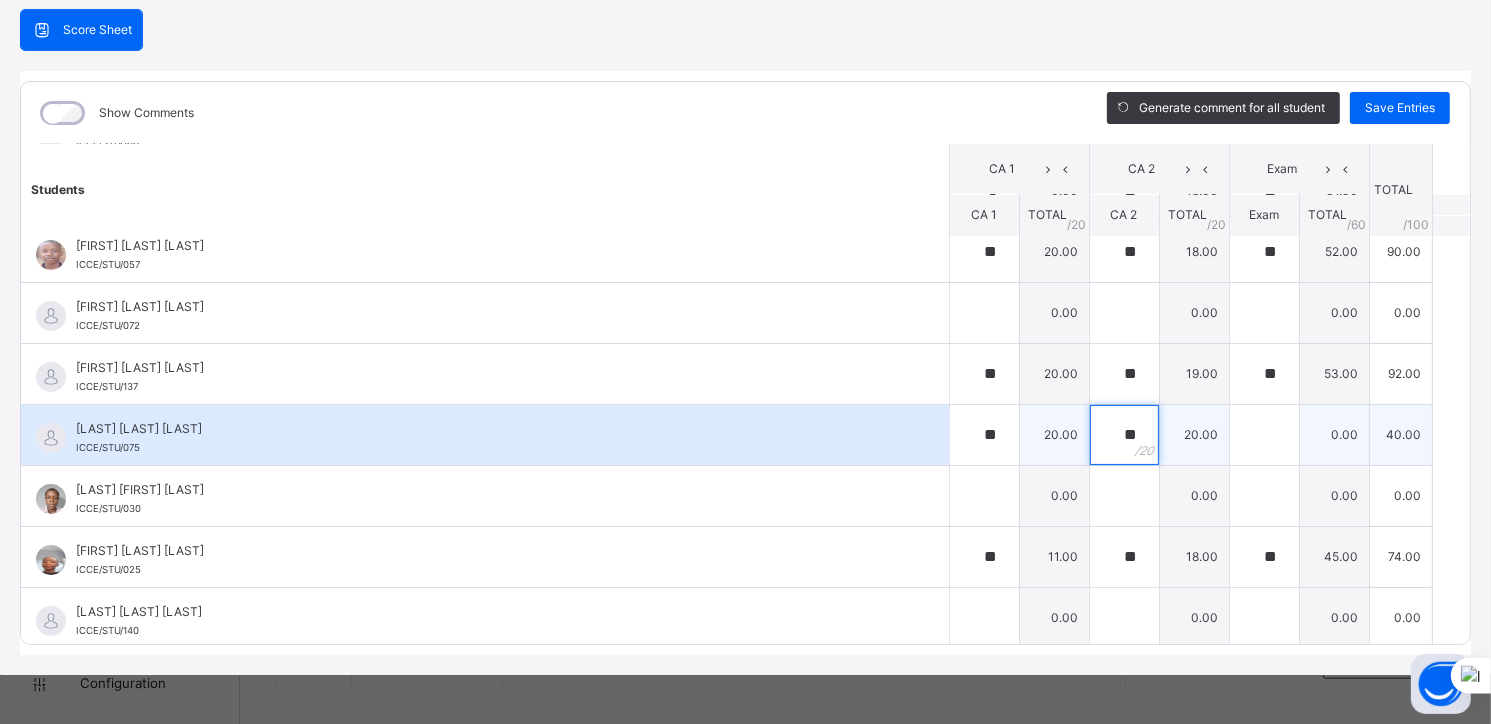 type on "**" 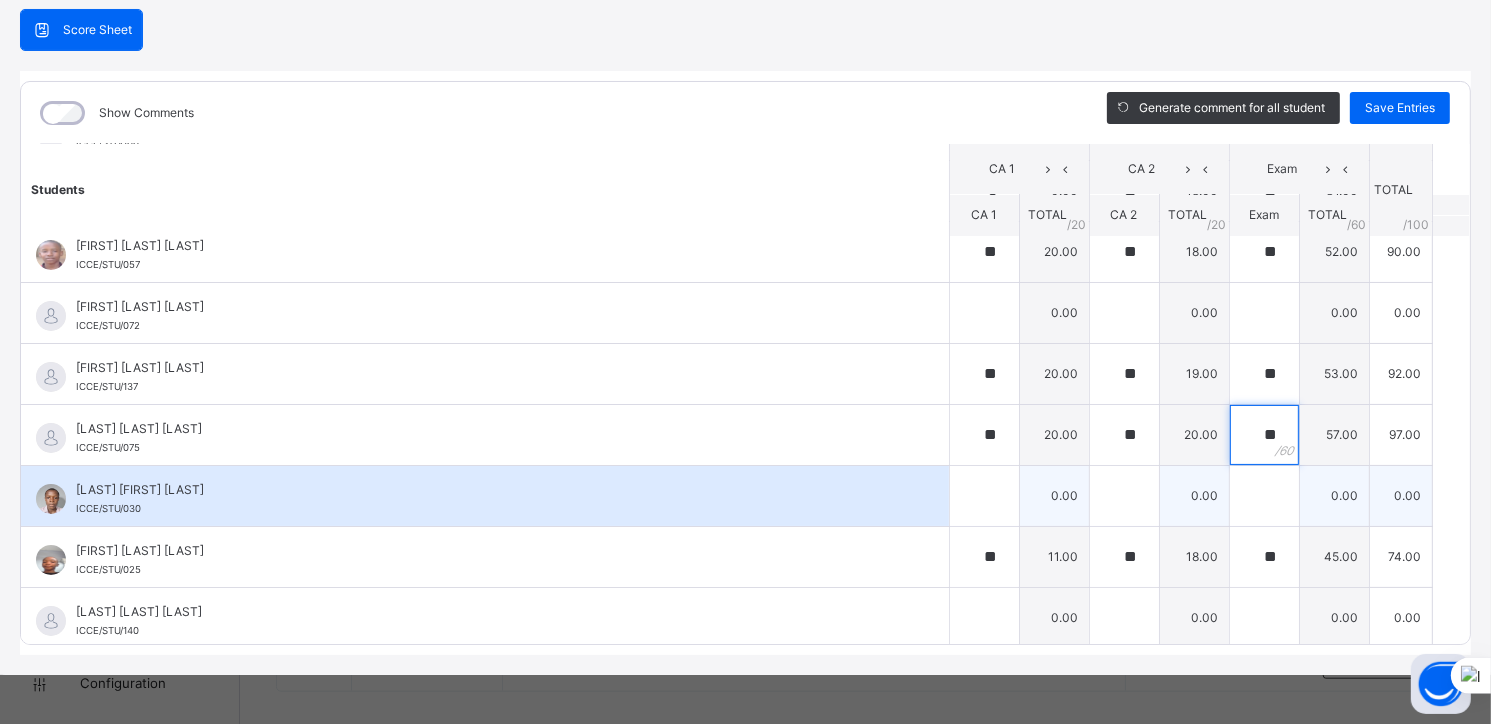 type on "**" 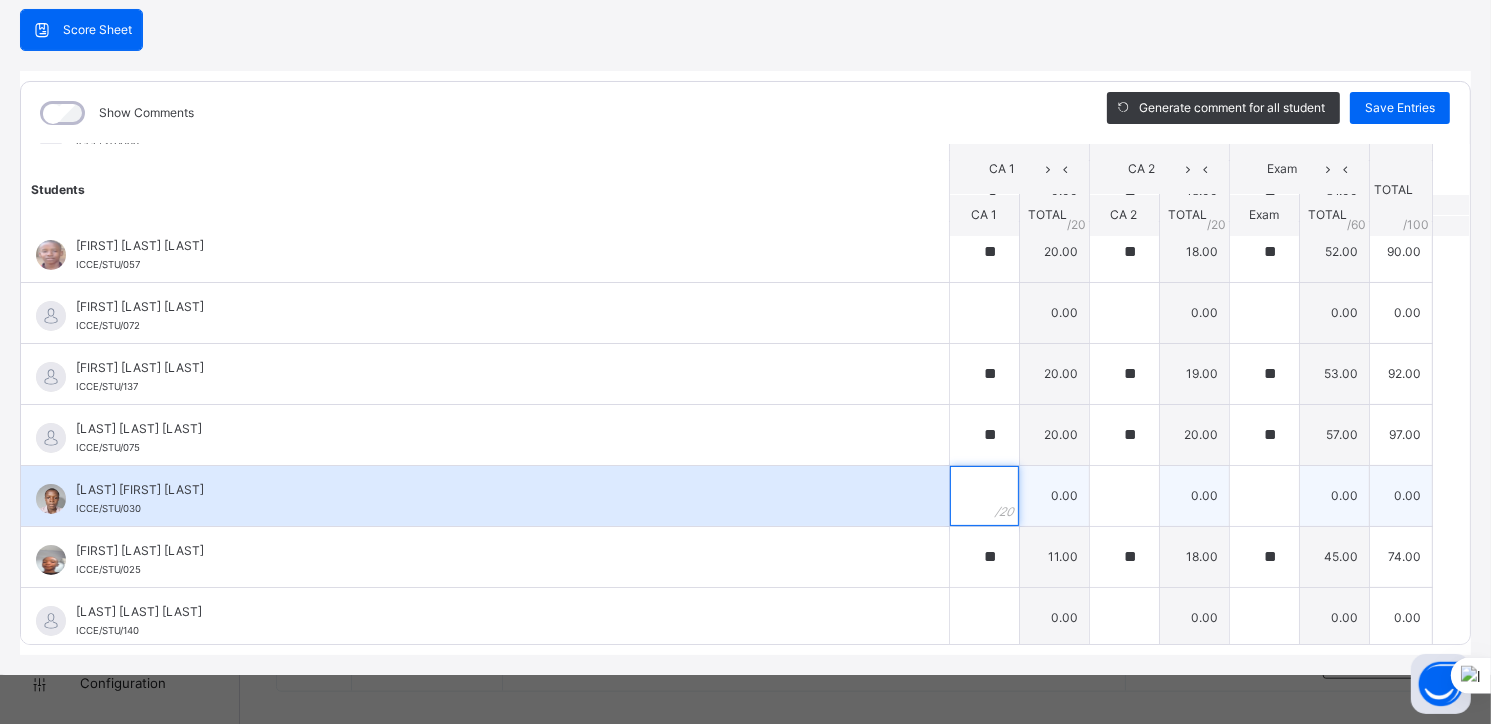 click at bounding box center [984, 496] 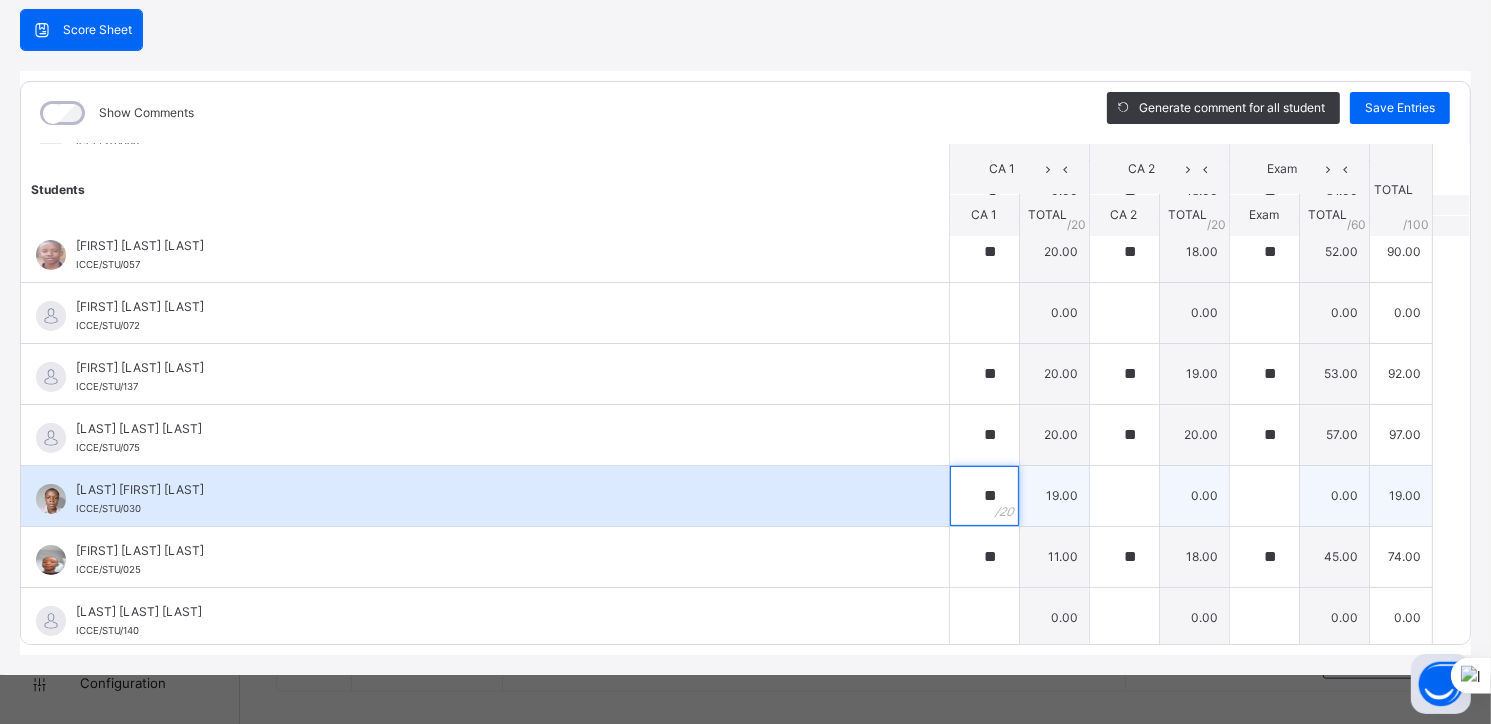 type on "**" 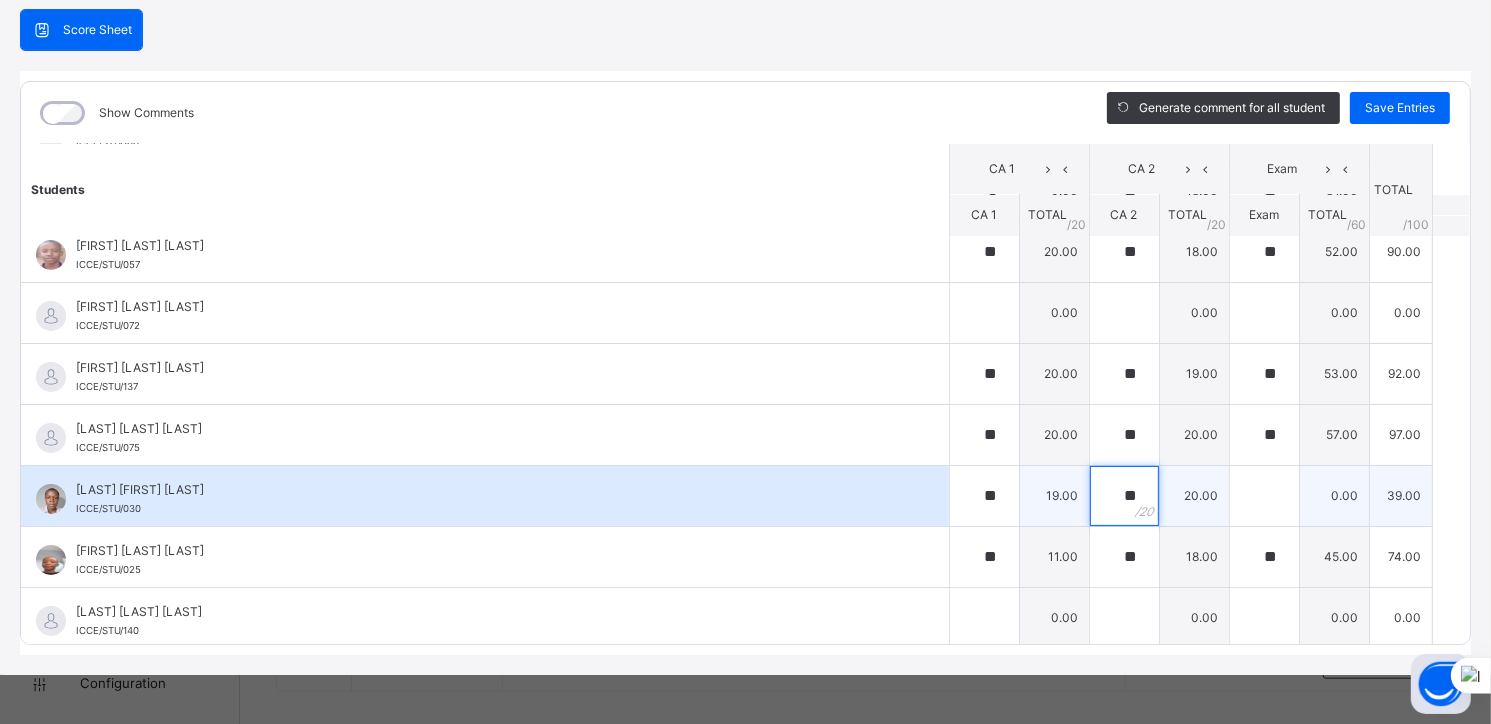 type on "**" 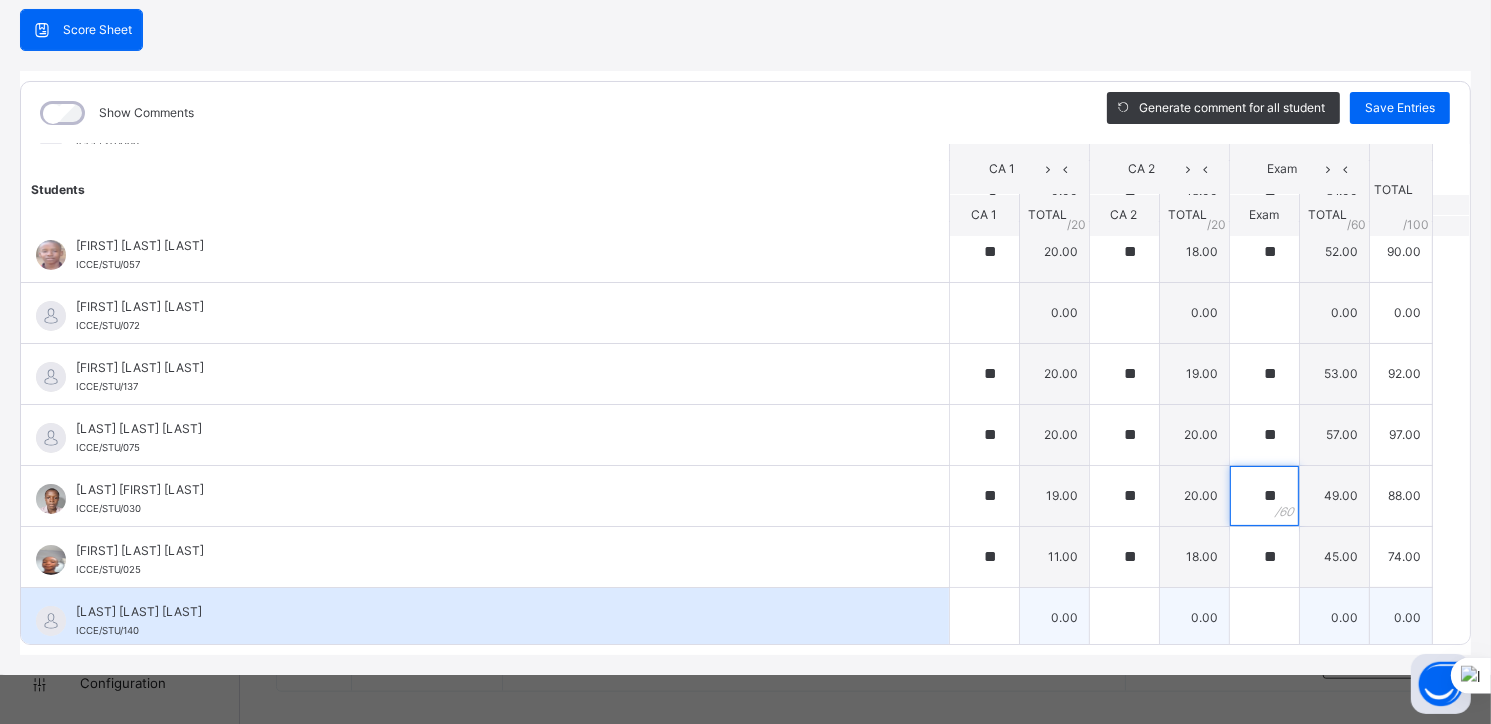 type on "**" 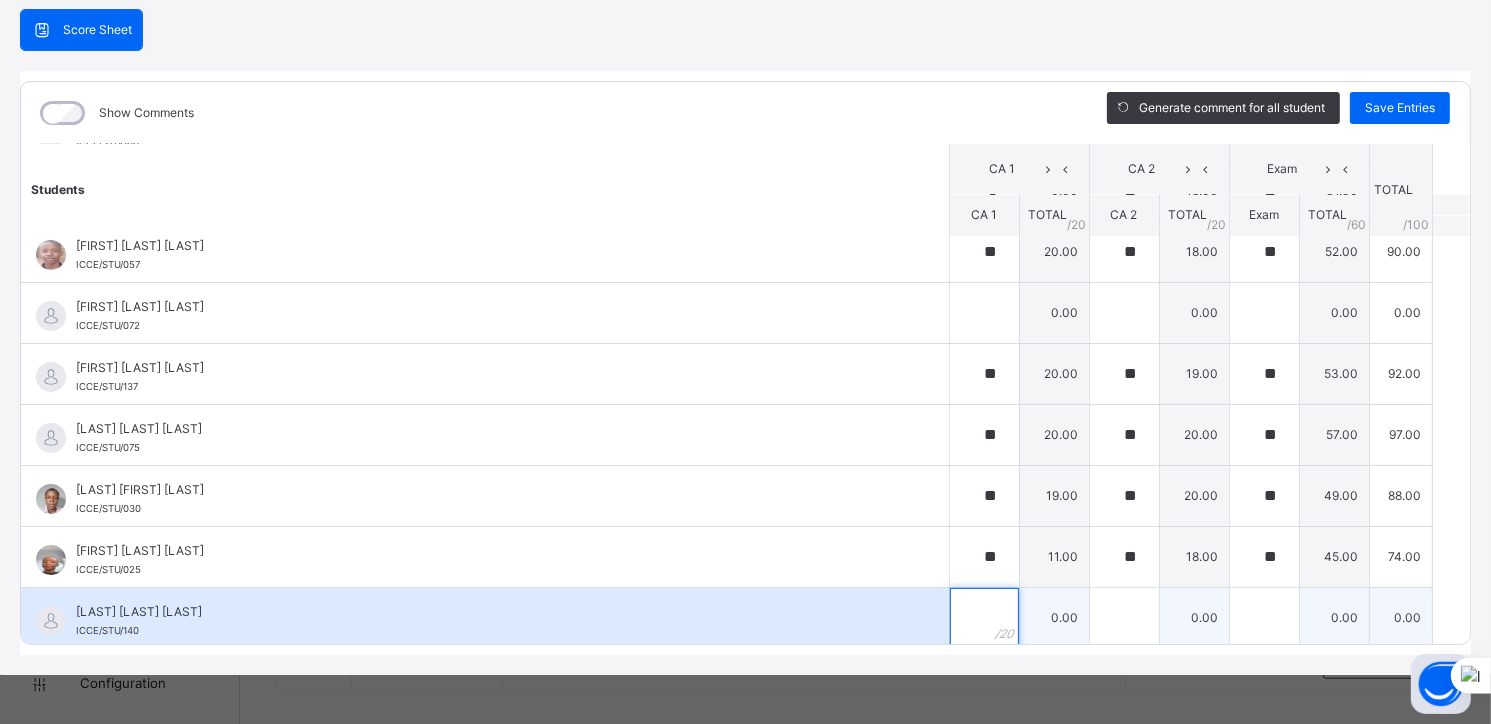 click at bounding box center (984, 618) 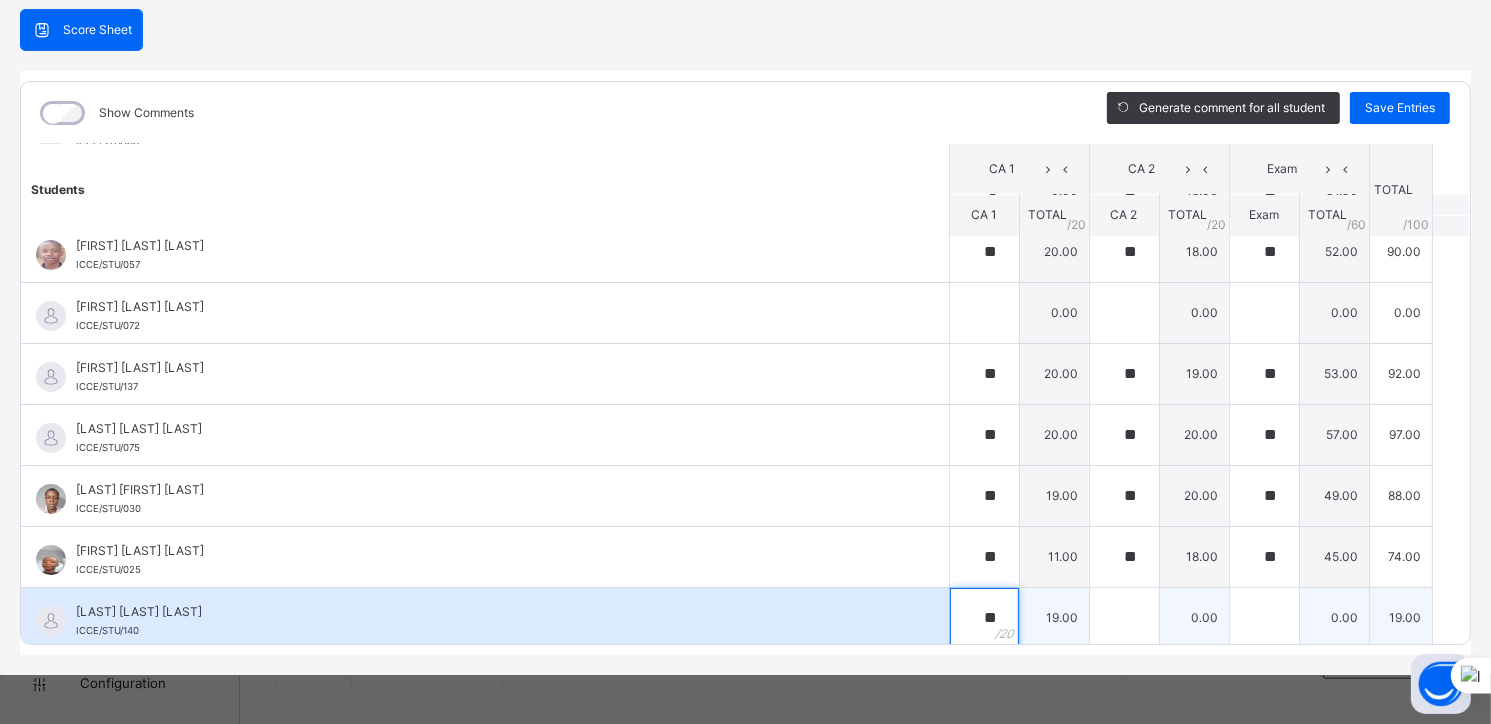 type on "**" 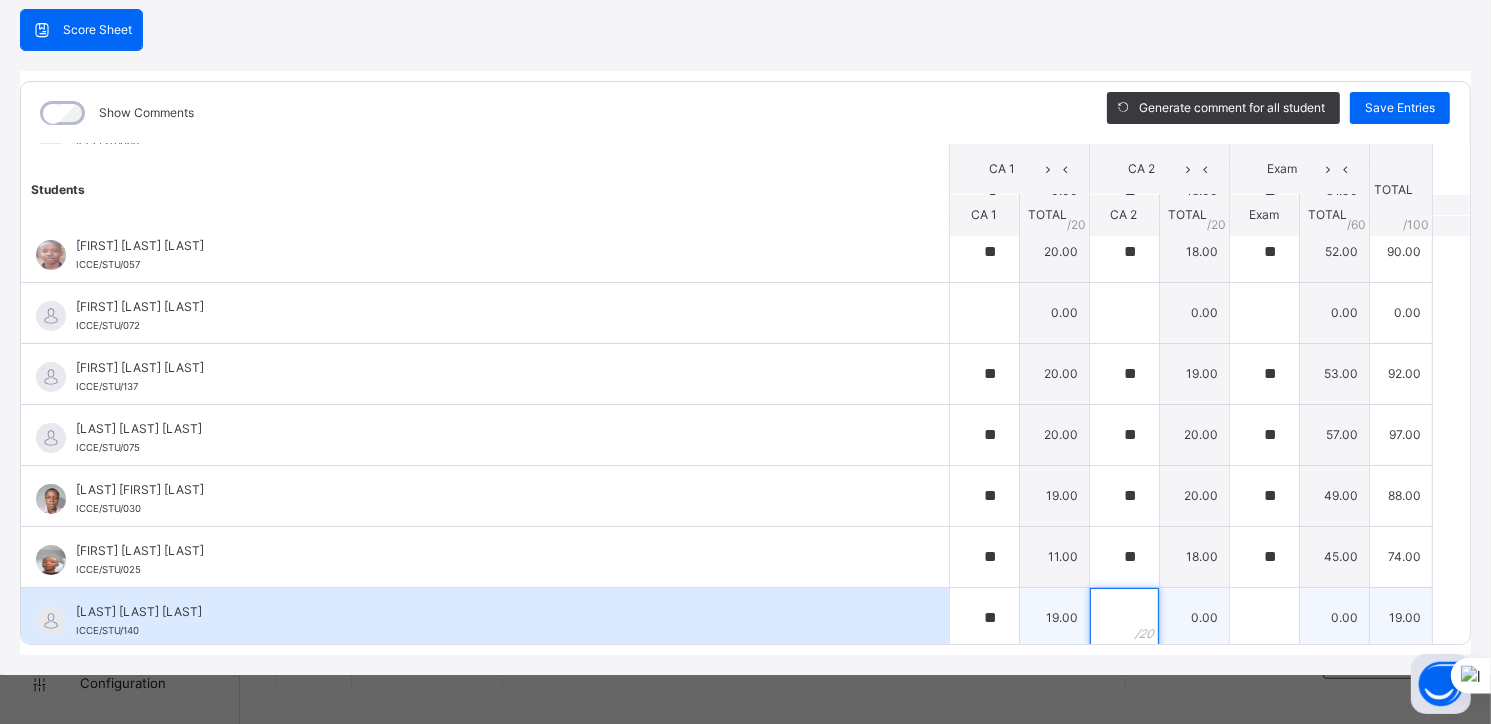 scroll, scrollTop: 200, scrollLeft: 0, axis: vertical 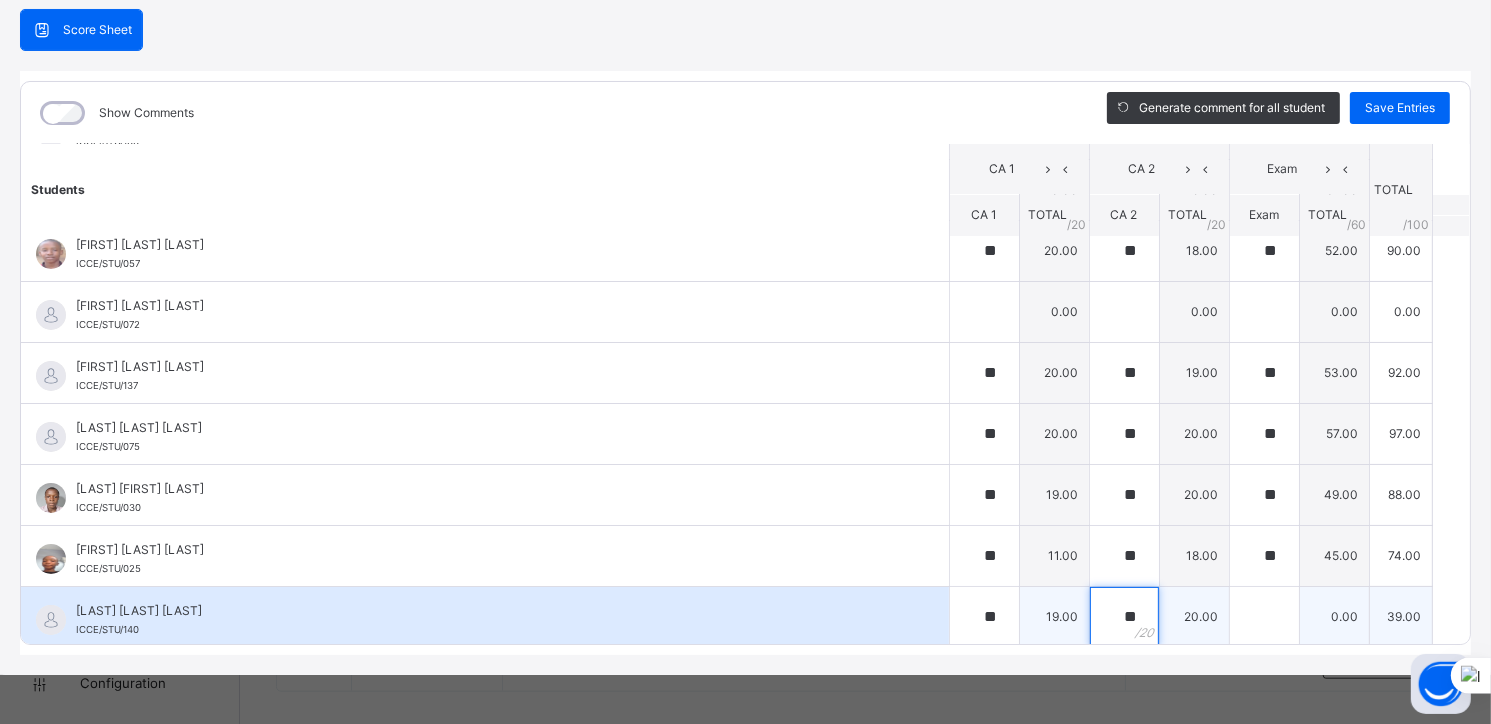 type on "**" 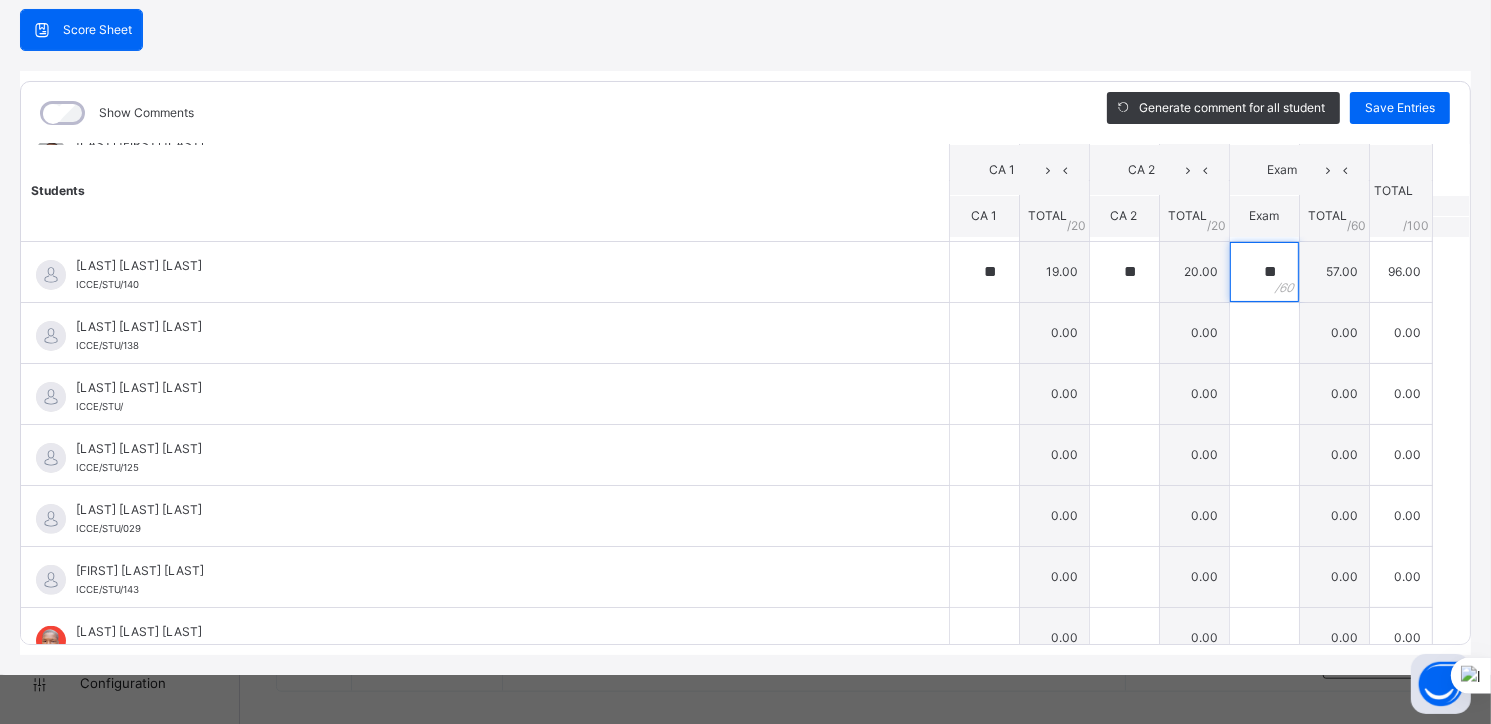 scroll, scrollTop: 548, scrollLeft: 0, axis: vertical 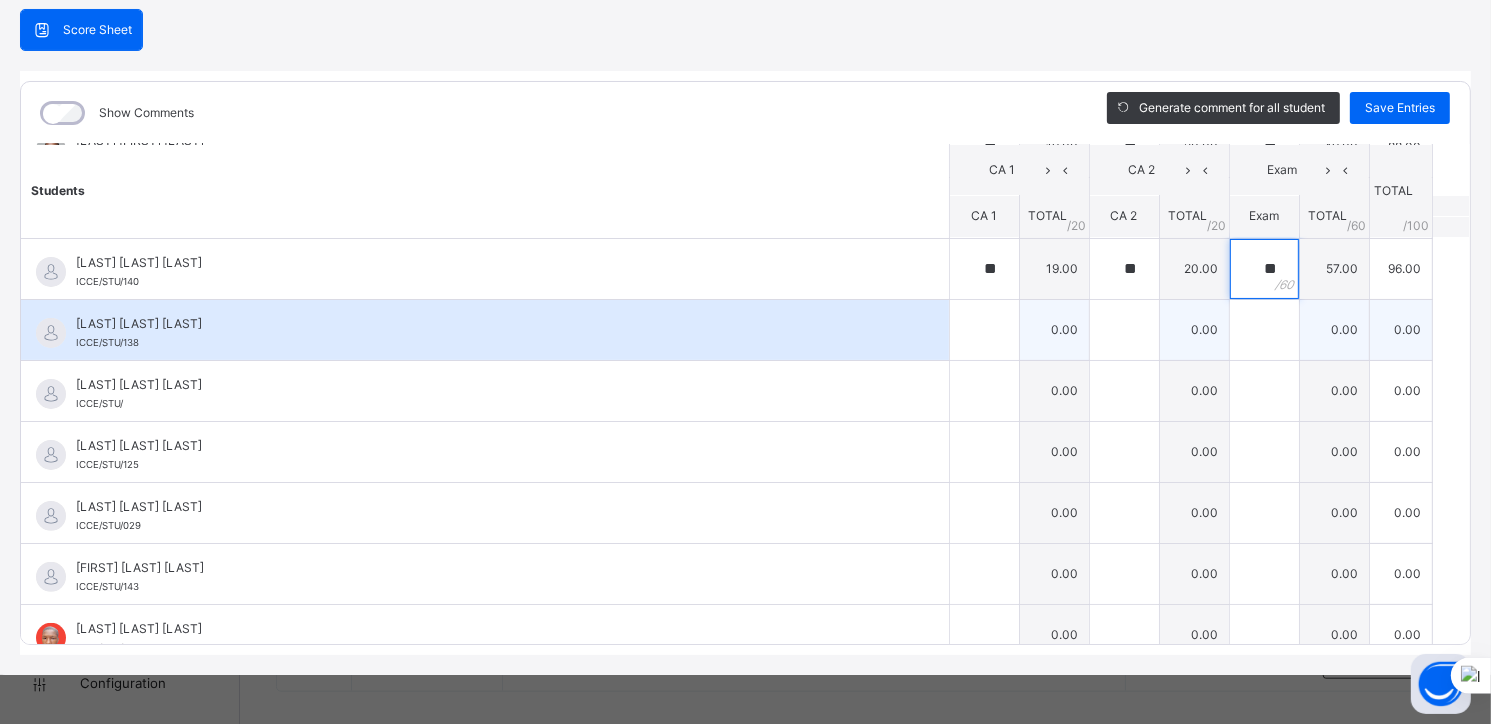 type on "**" 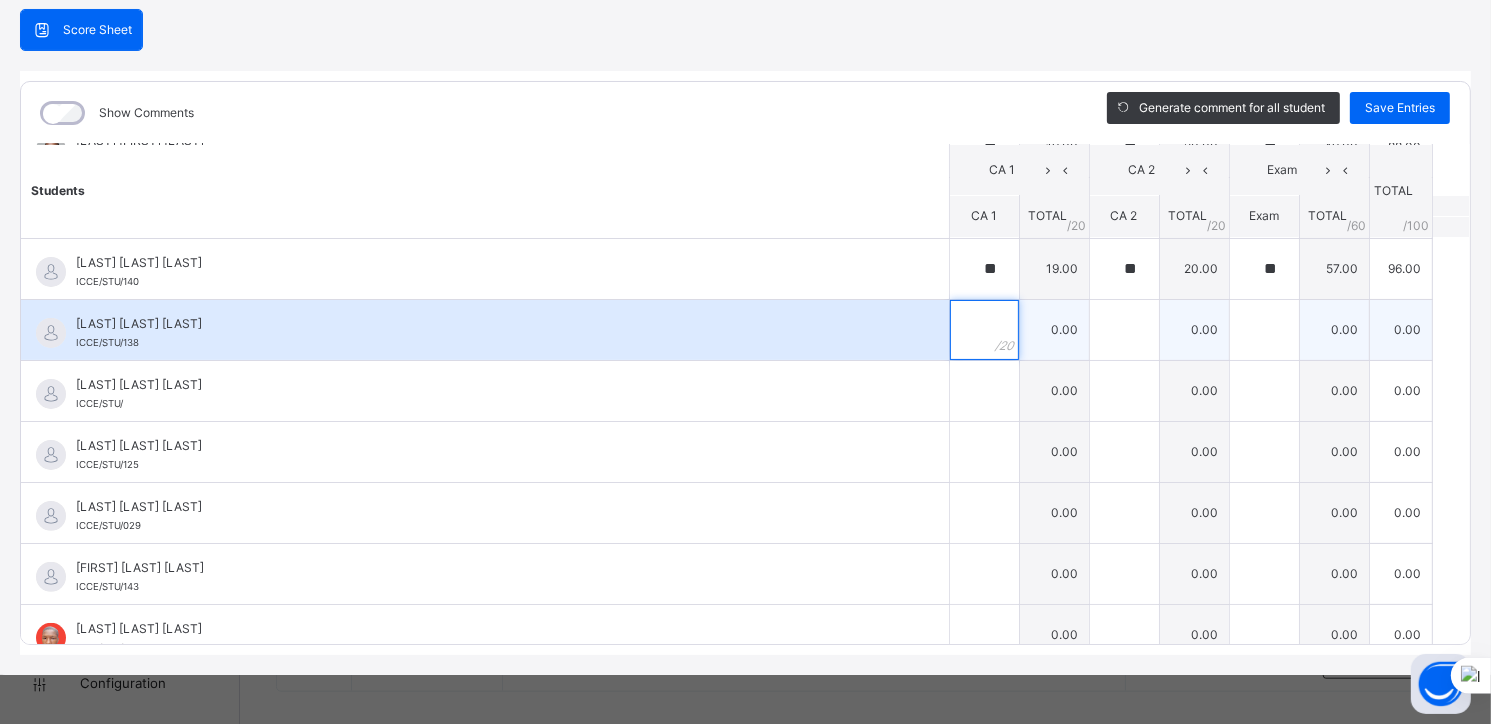 click at bounding box center (984, 330) 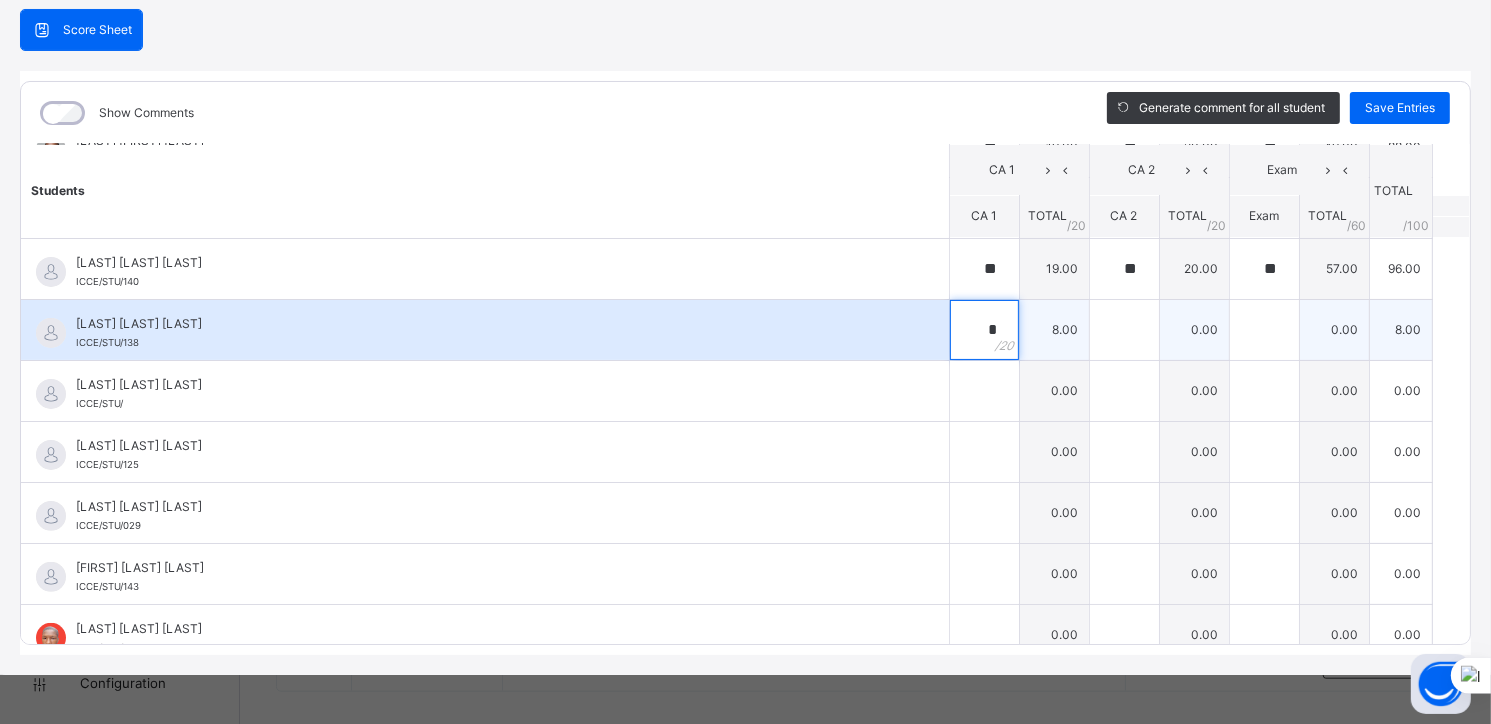 type on "*" 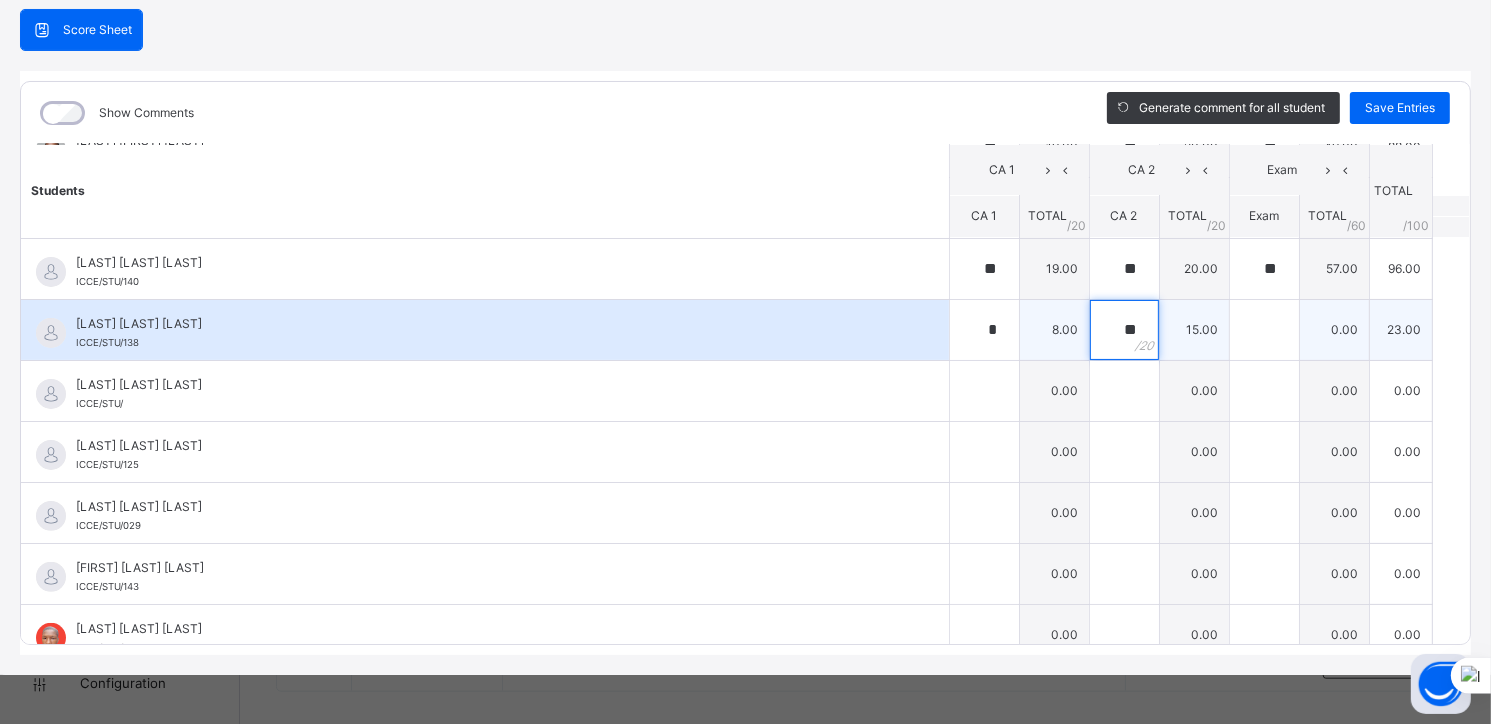 type on "**" 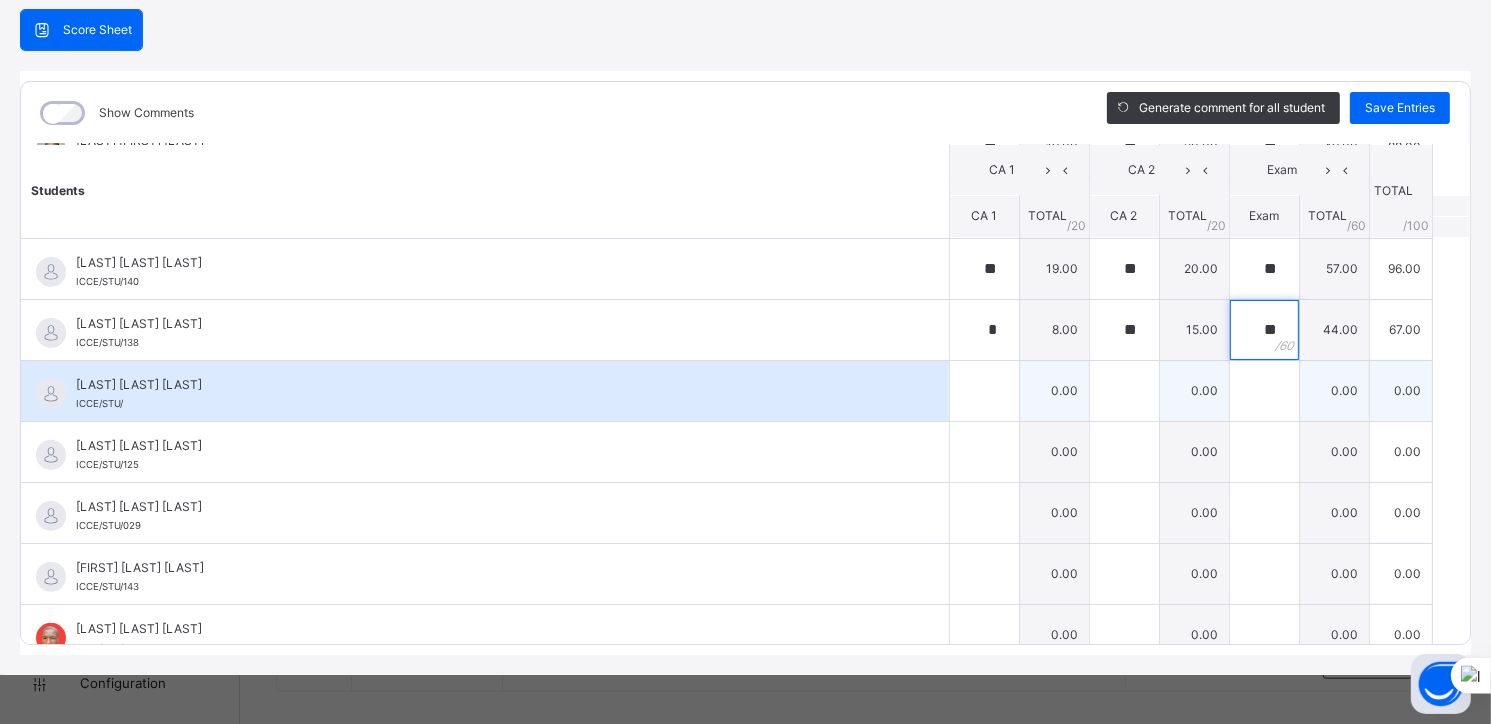 type on "**" 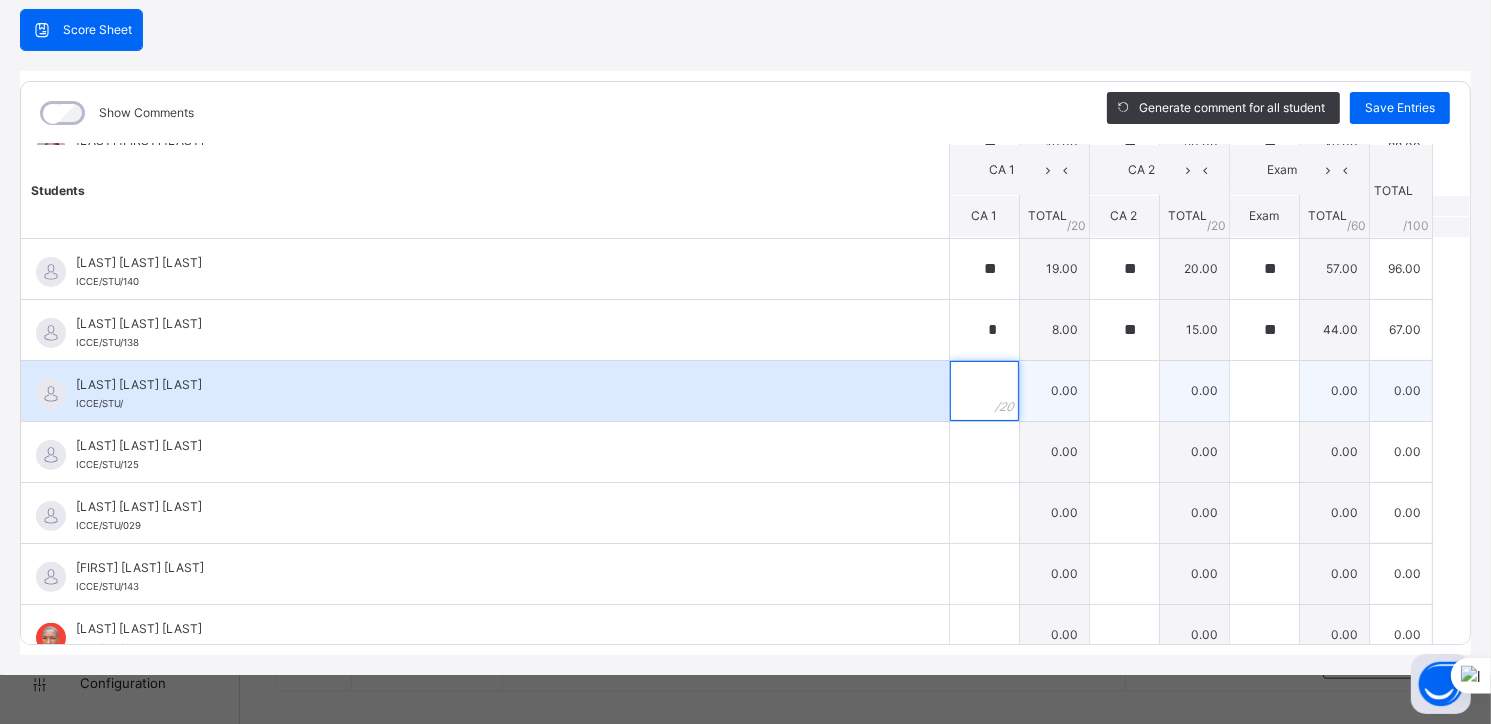 click at bounding box center [984, 391] 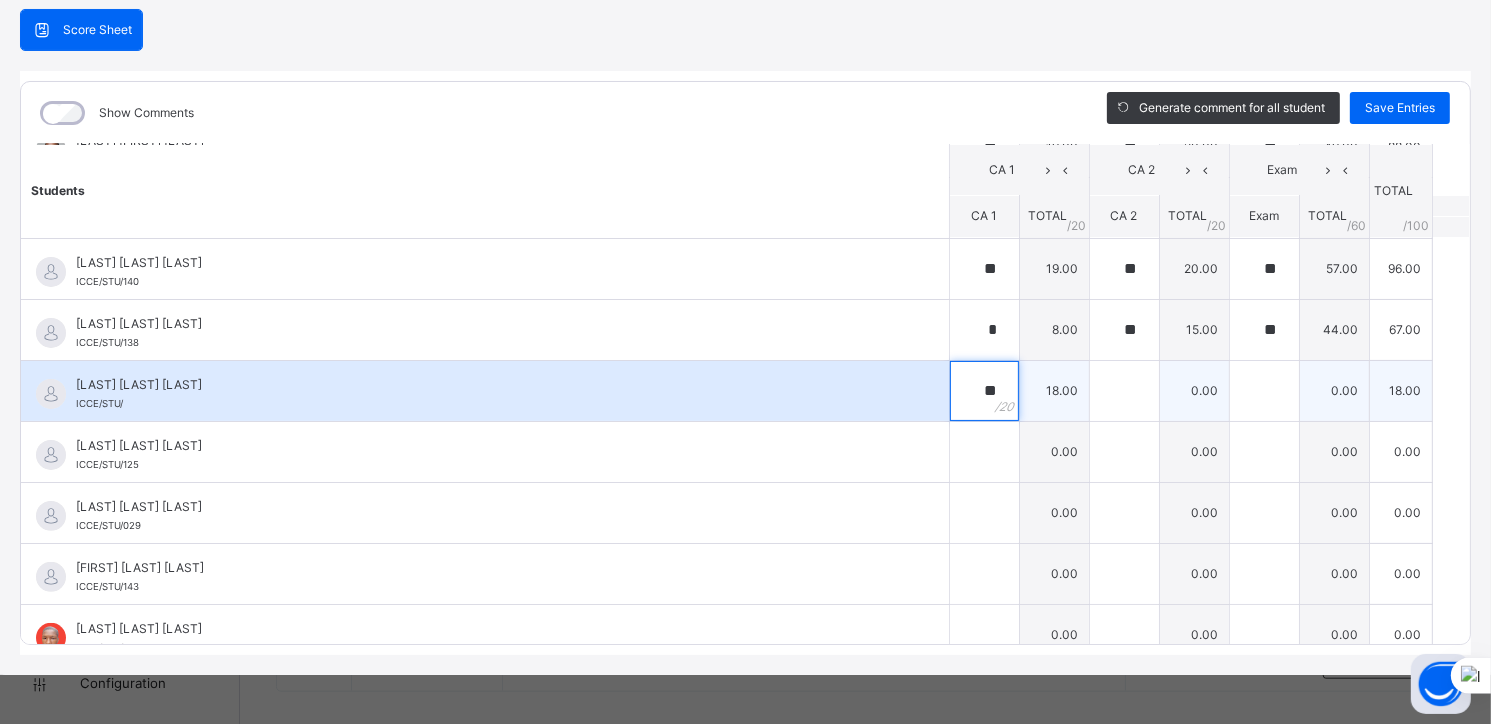 type on "**" 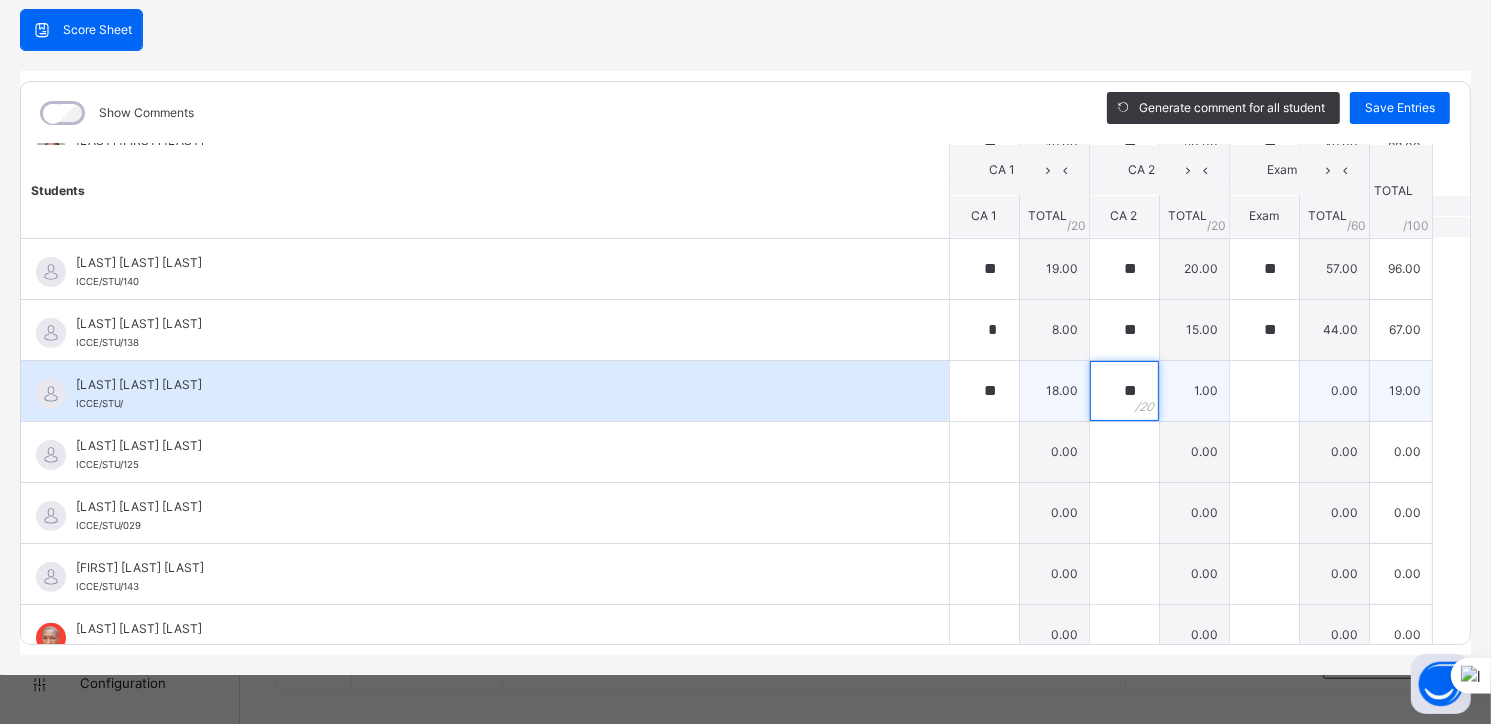 type on "**" 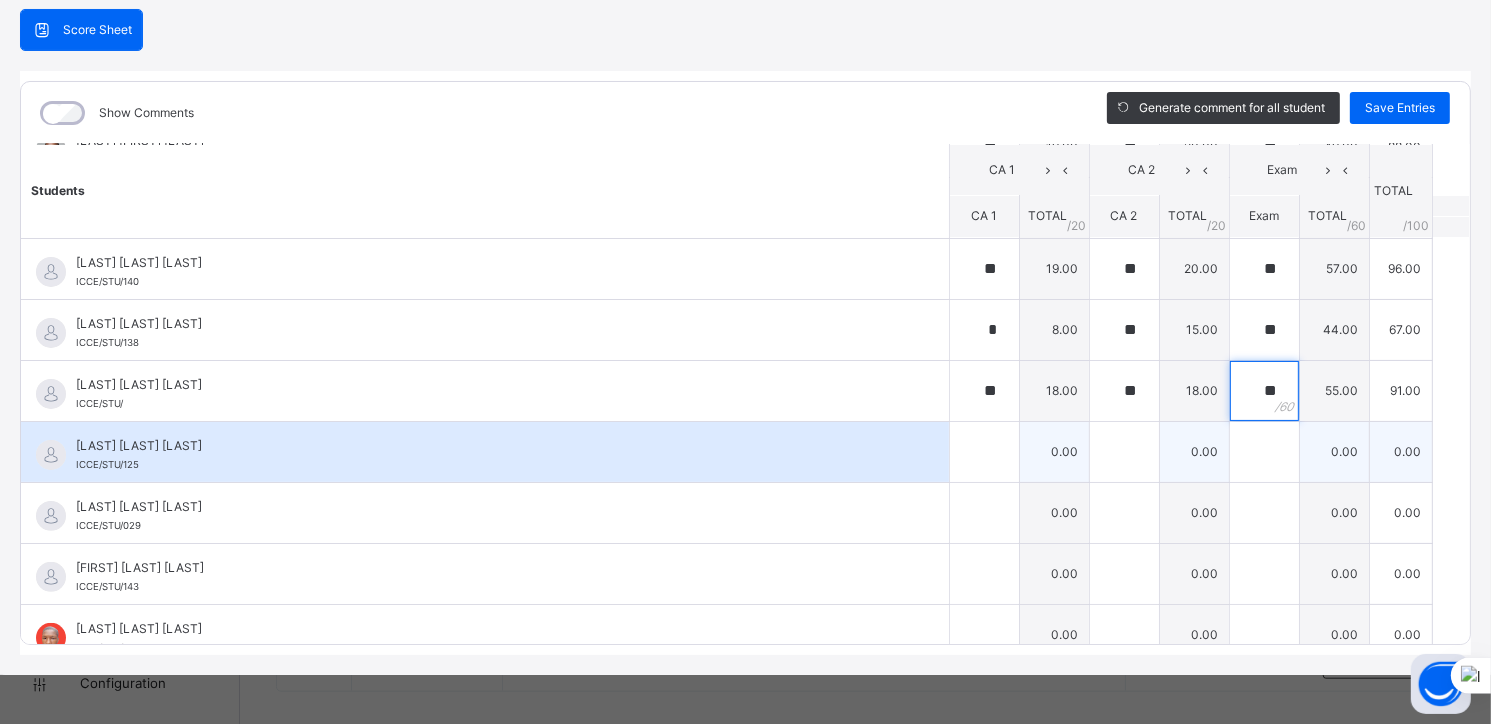type on "**" 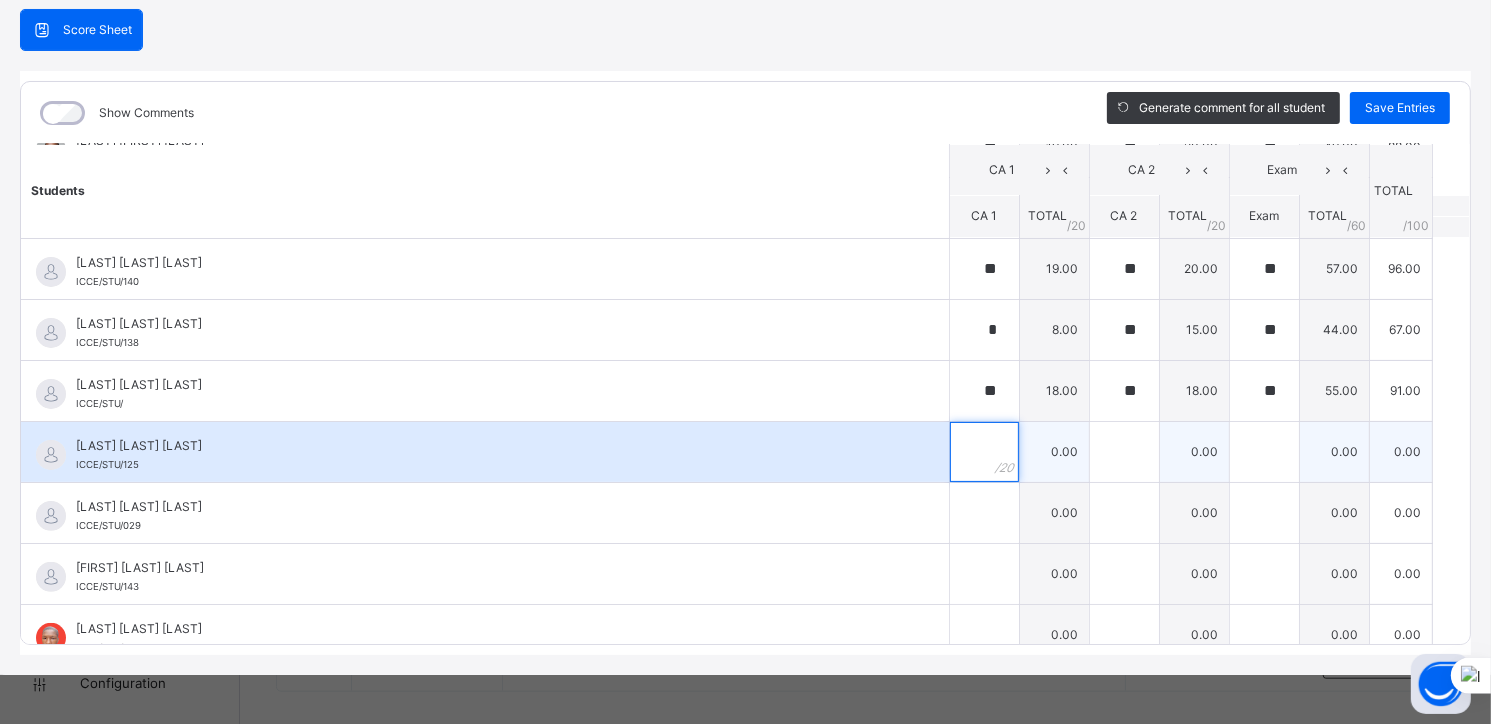 click at bounding box center [984, 452] 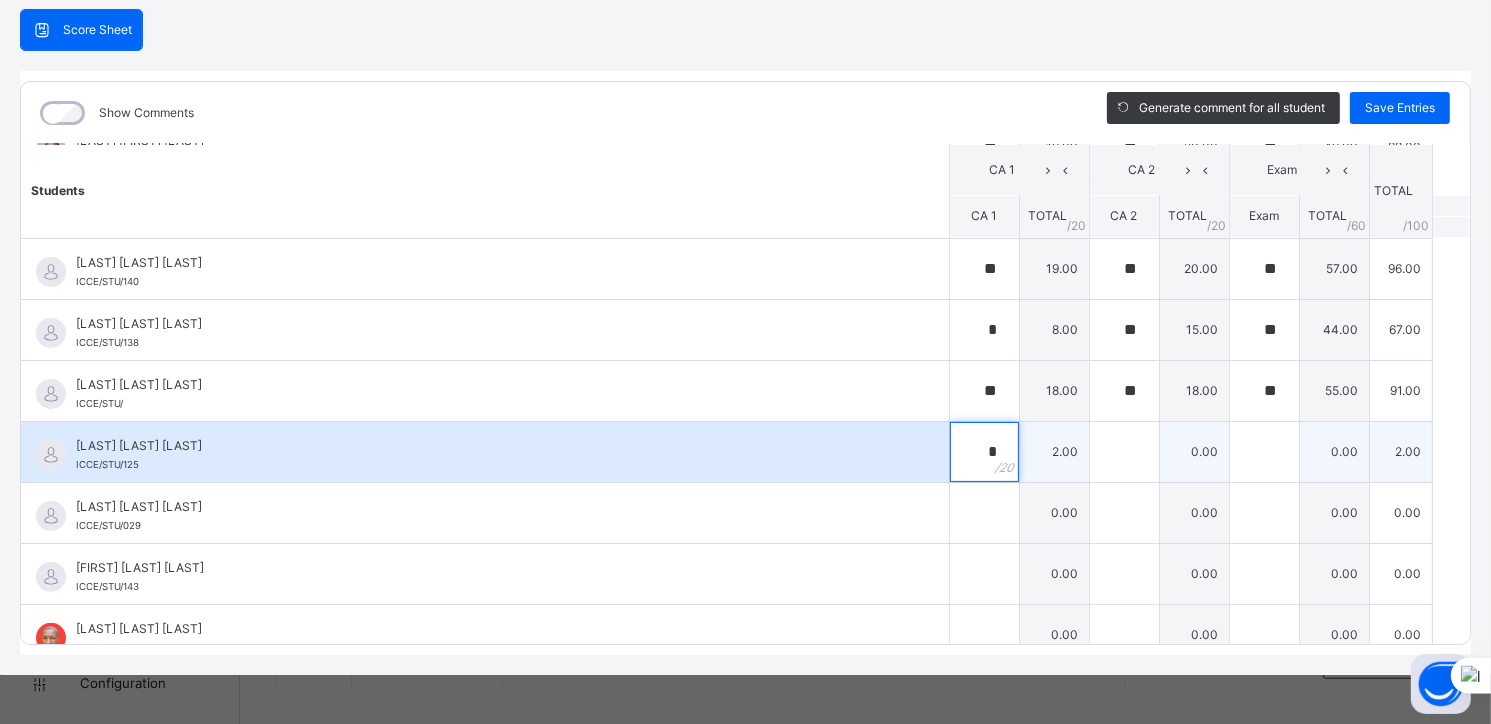 type on "*" 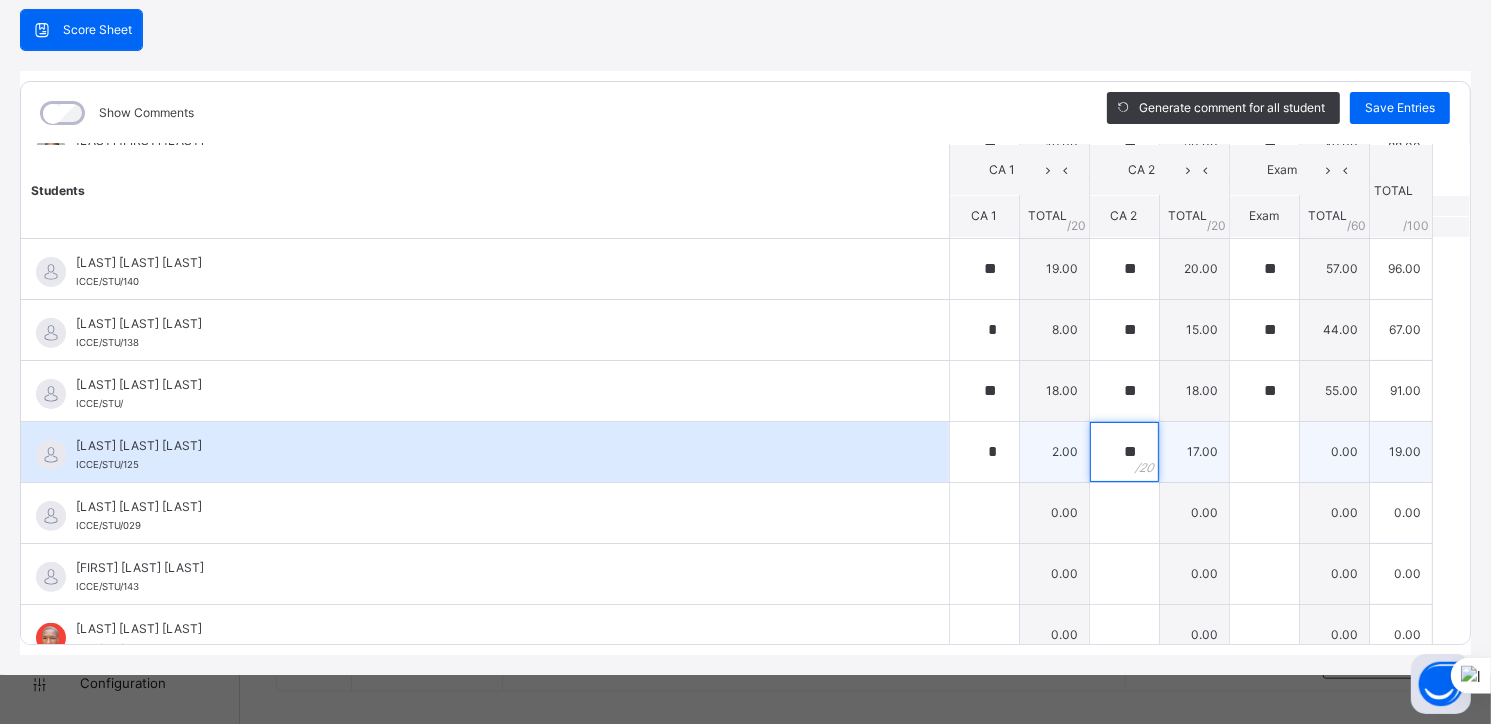 type on "**" 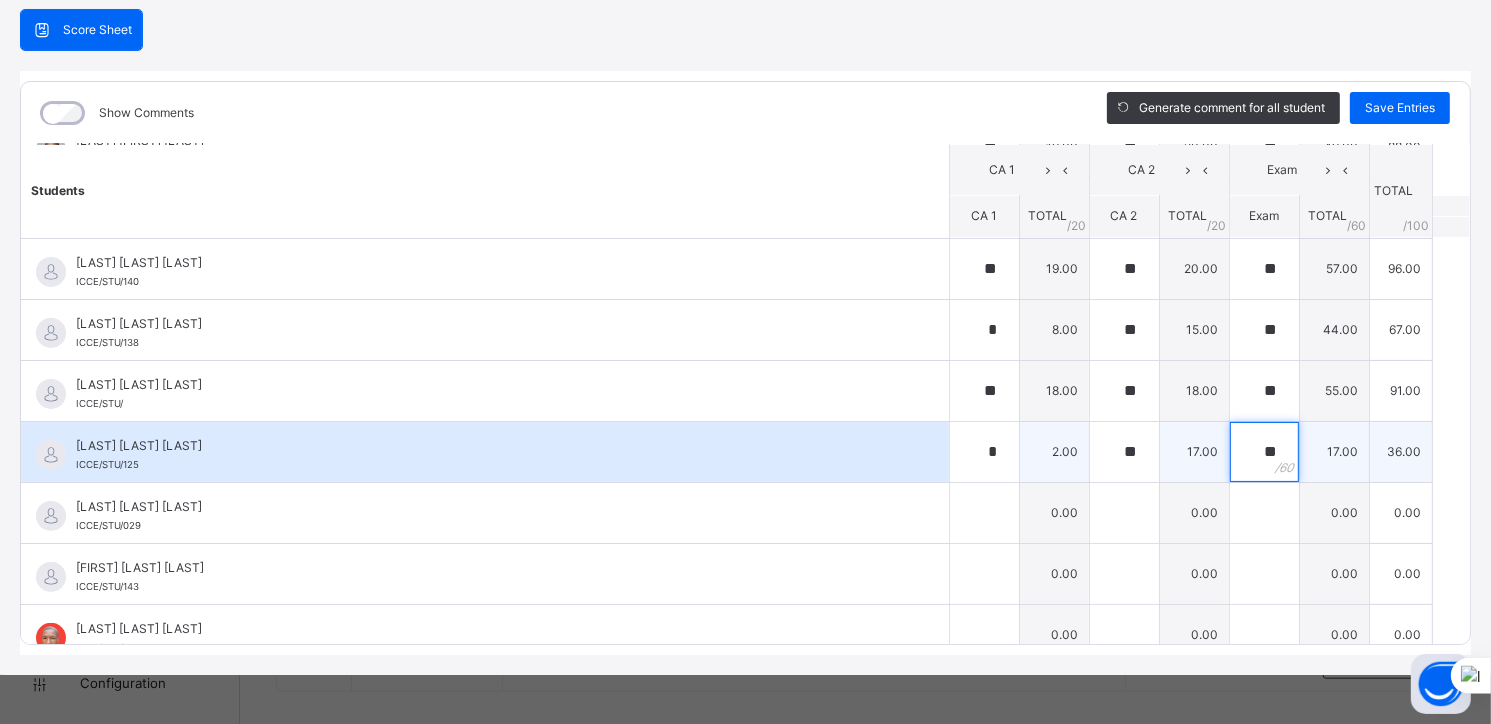 type on "**" 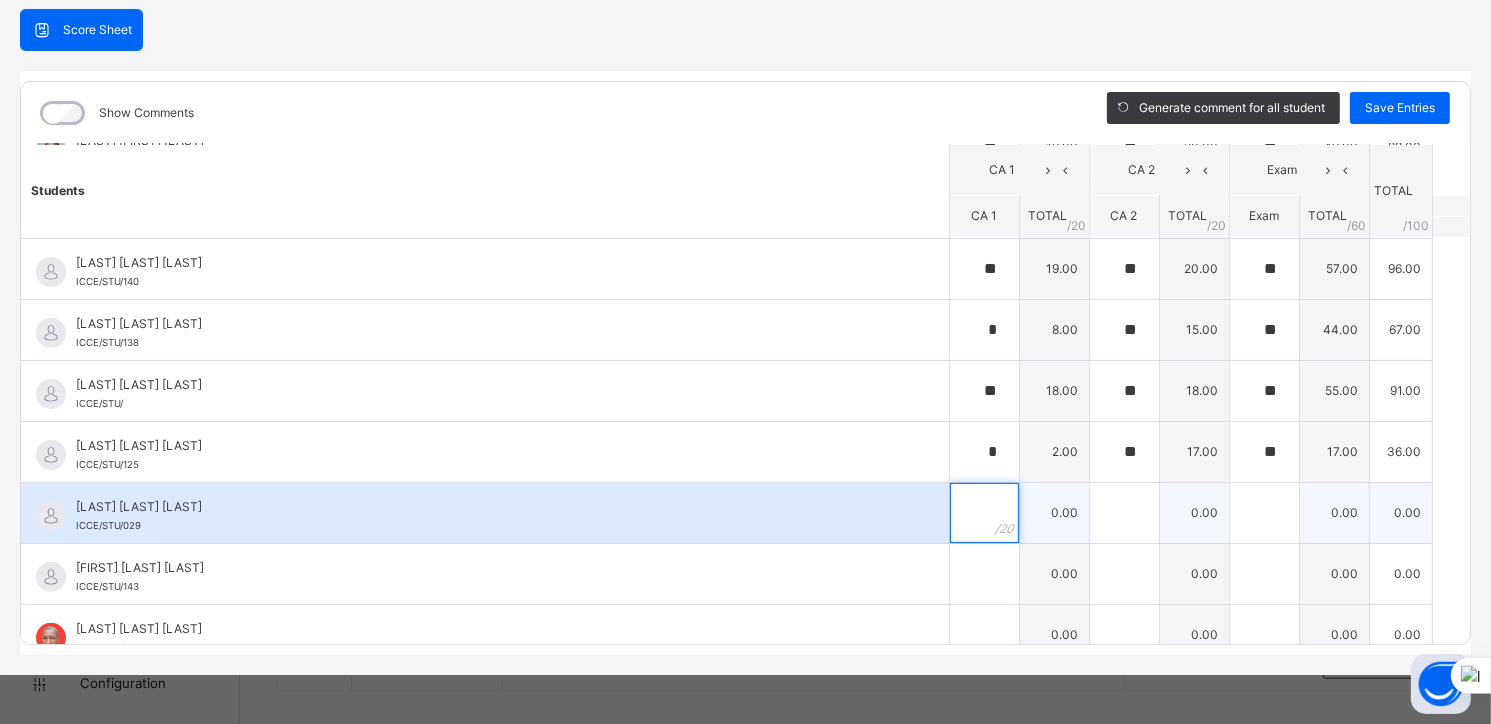 click at bounding box center [984, 513] 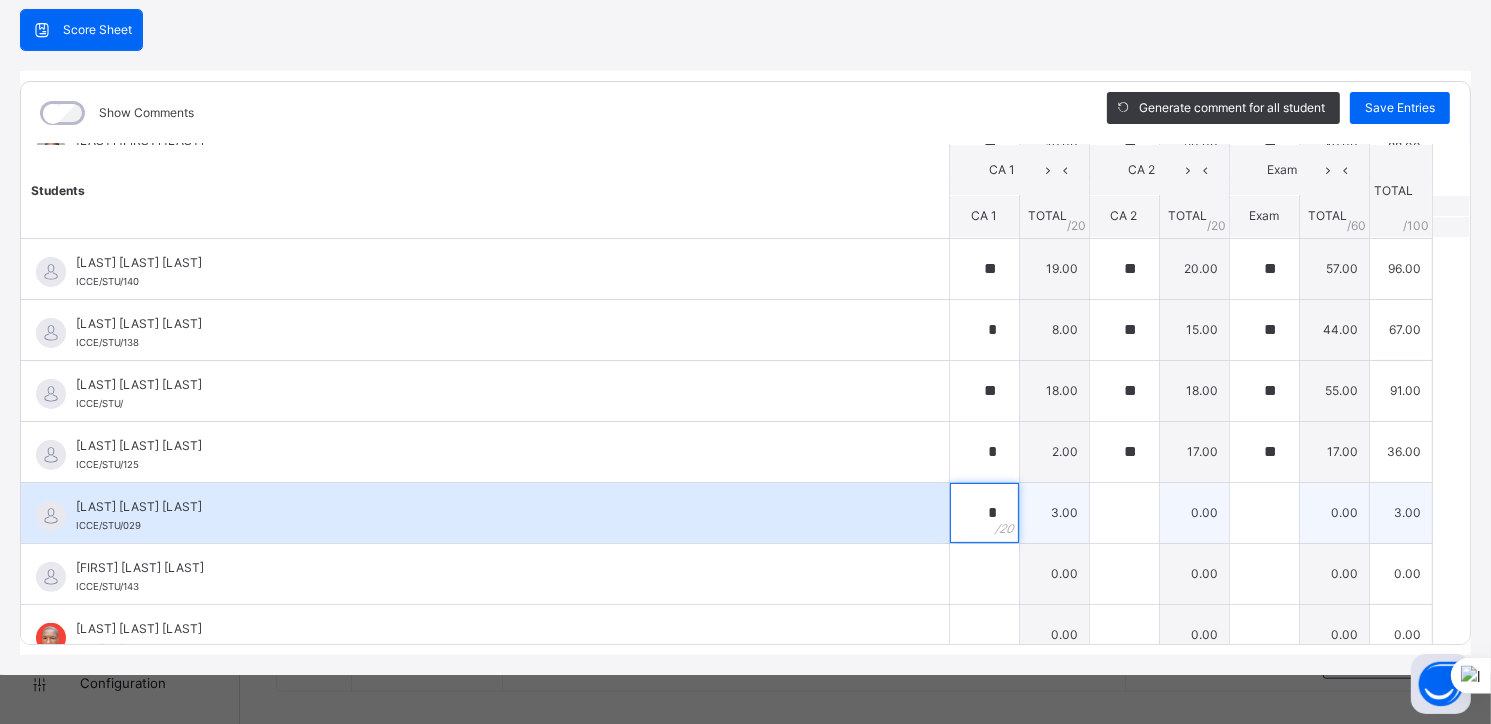 type on "*" 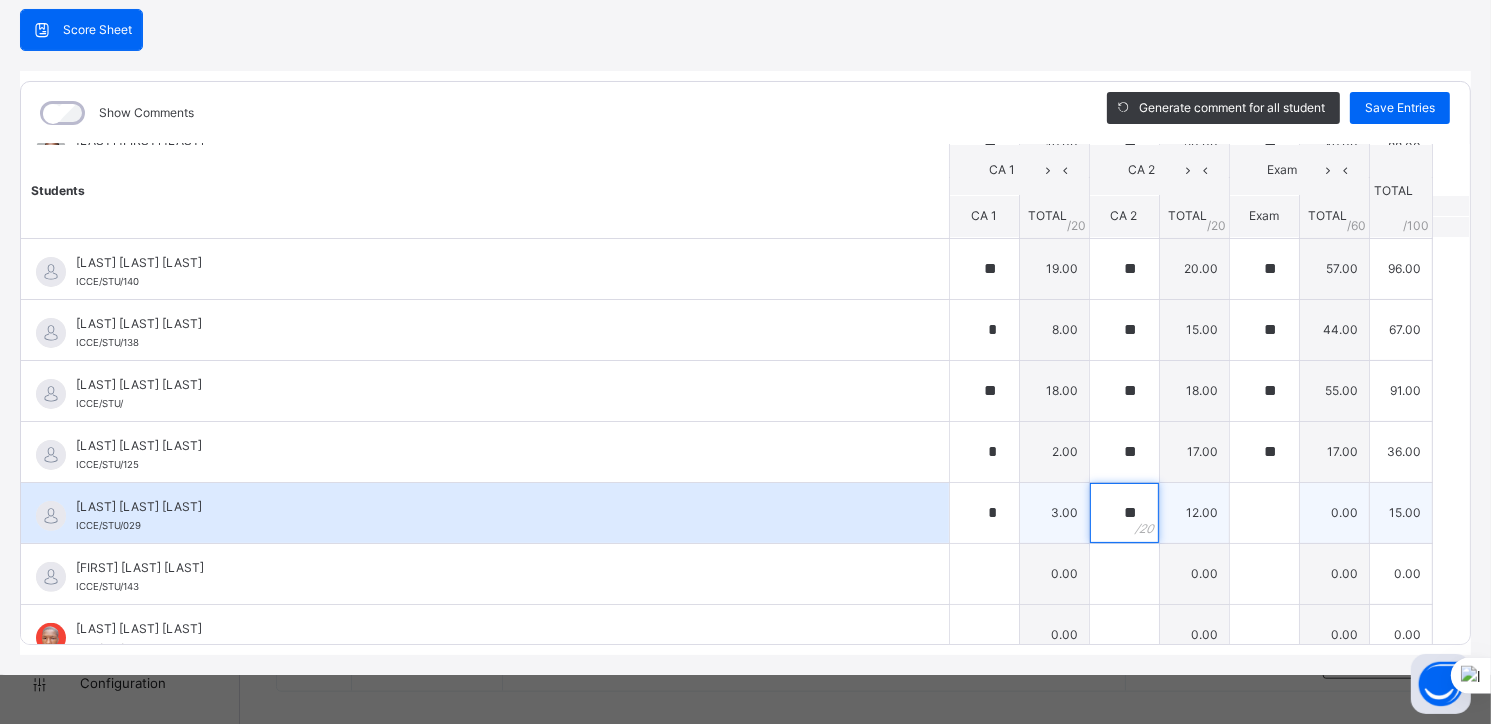 type on "**" 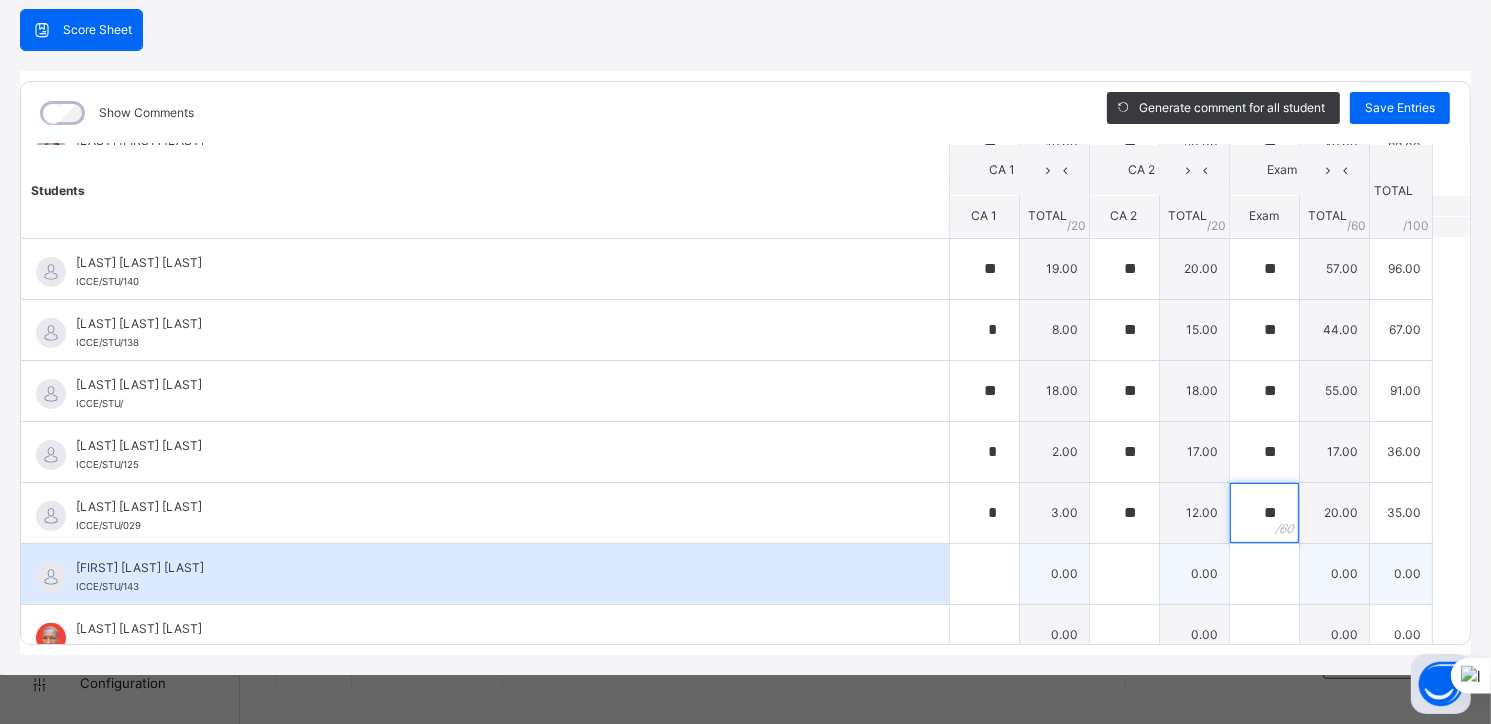 type on "**" 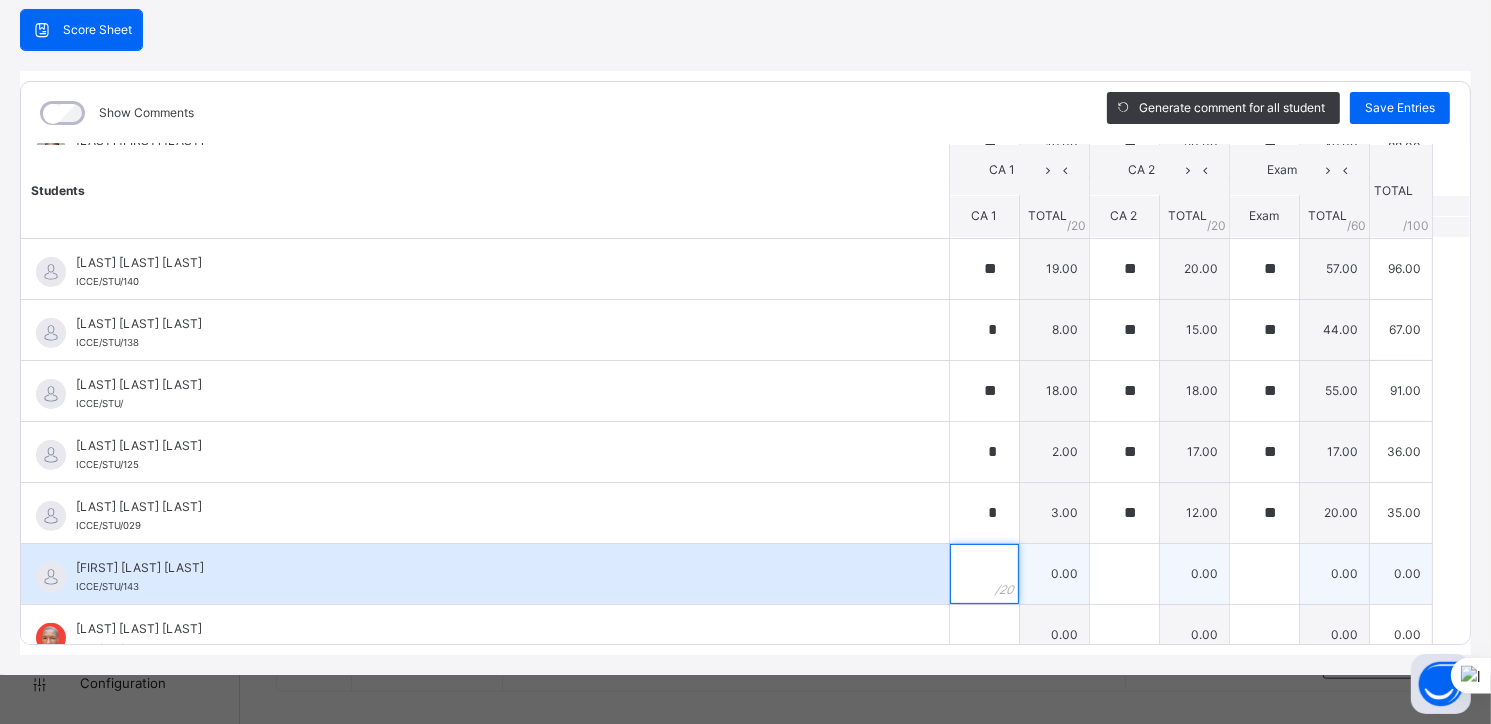 click at bounding box center (984, 574) 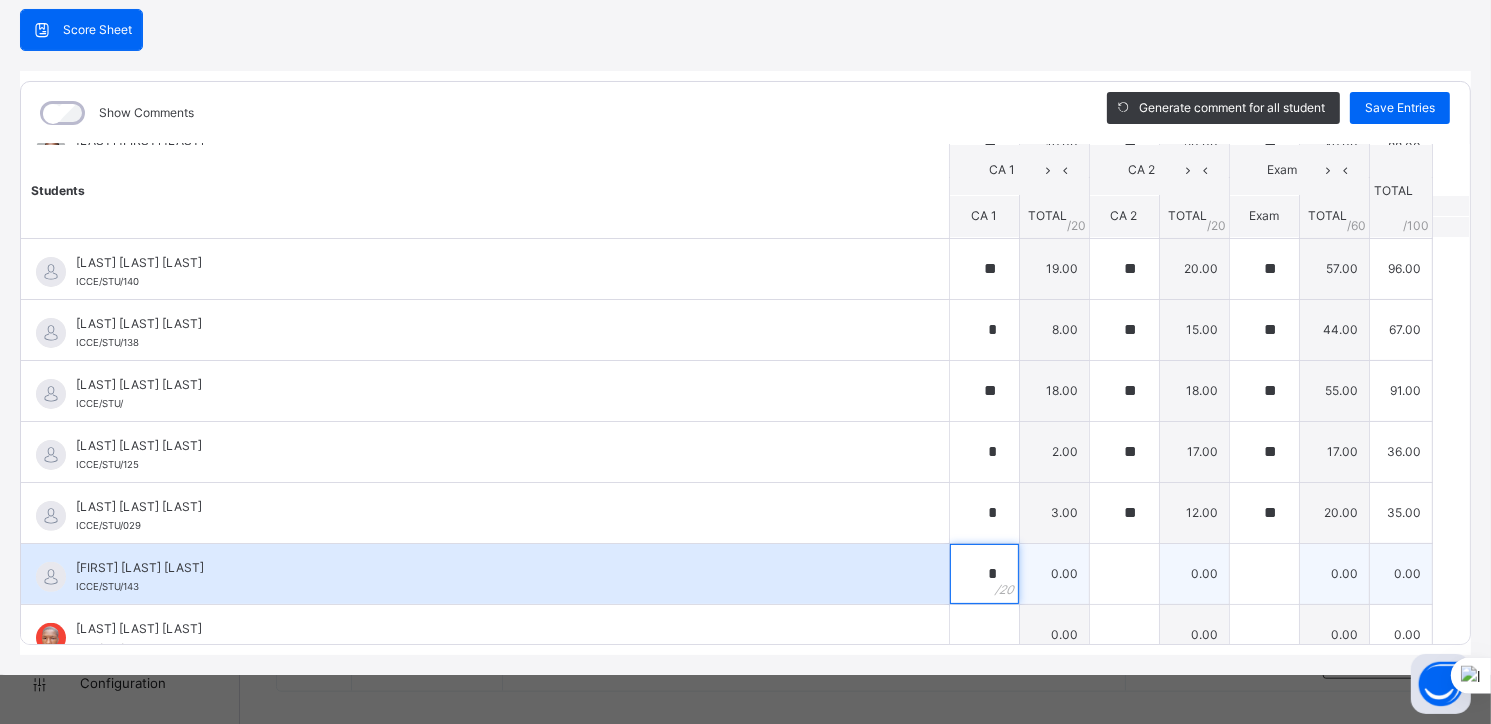 type on "*" 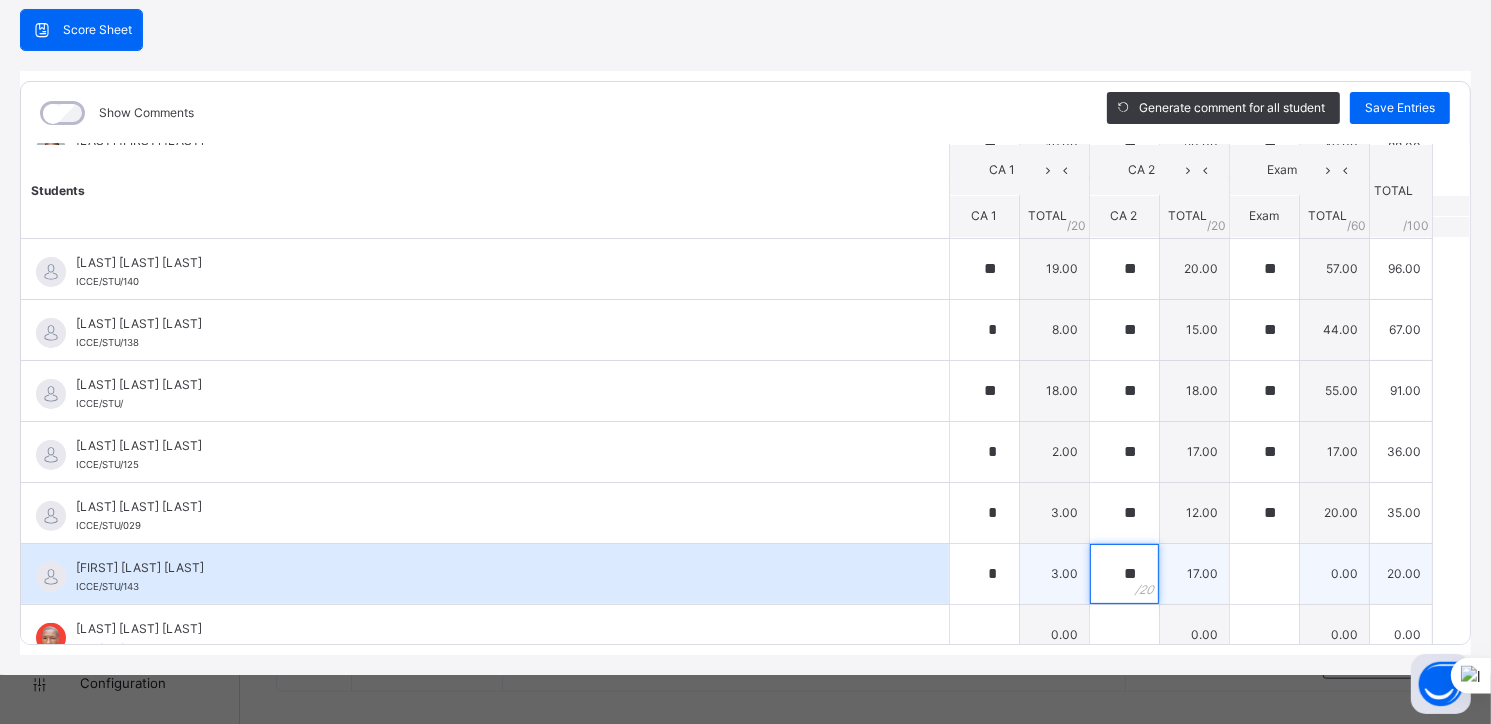 type on "**" 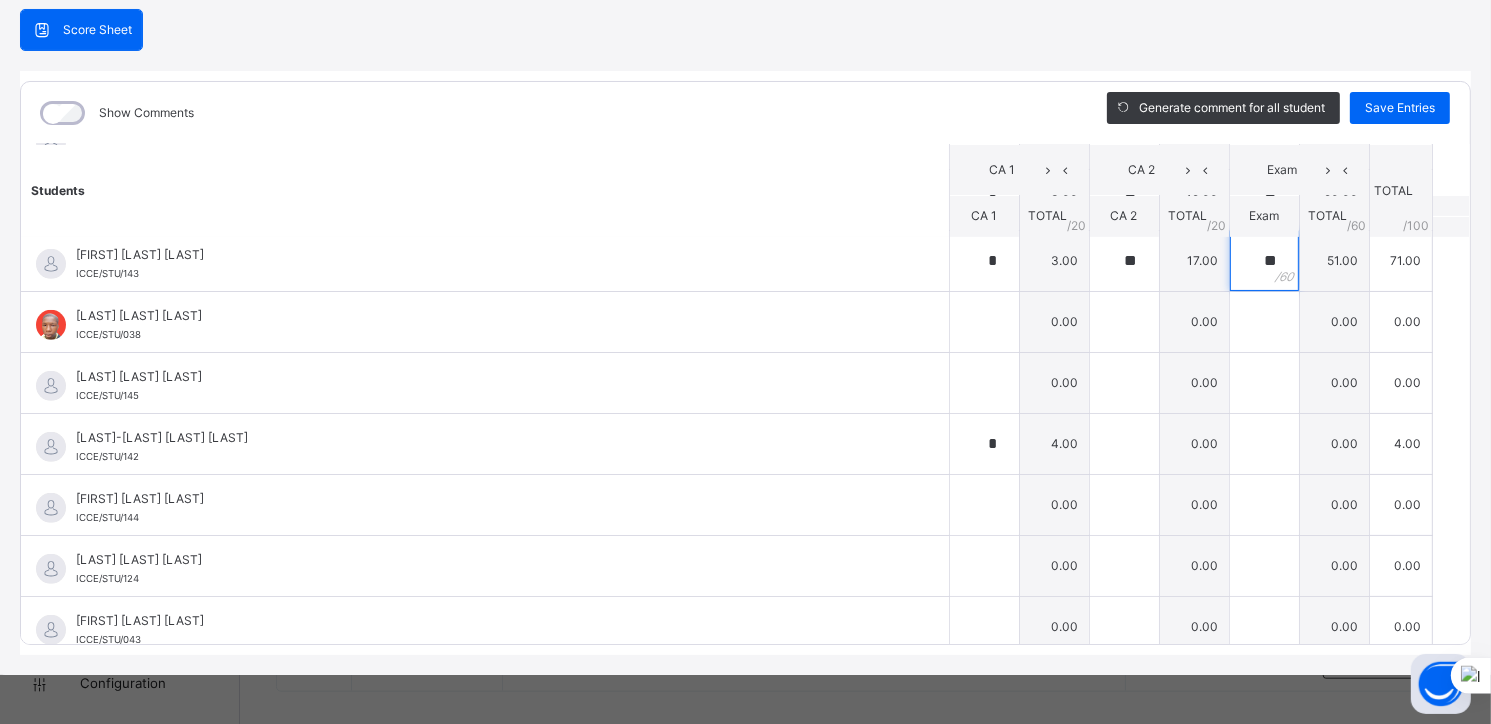 scroll, scrollTop: 836, scrollLeft: 0, axis: vertical 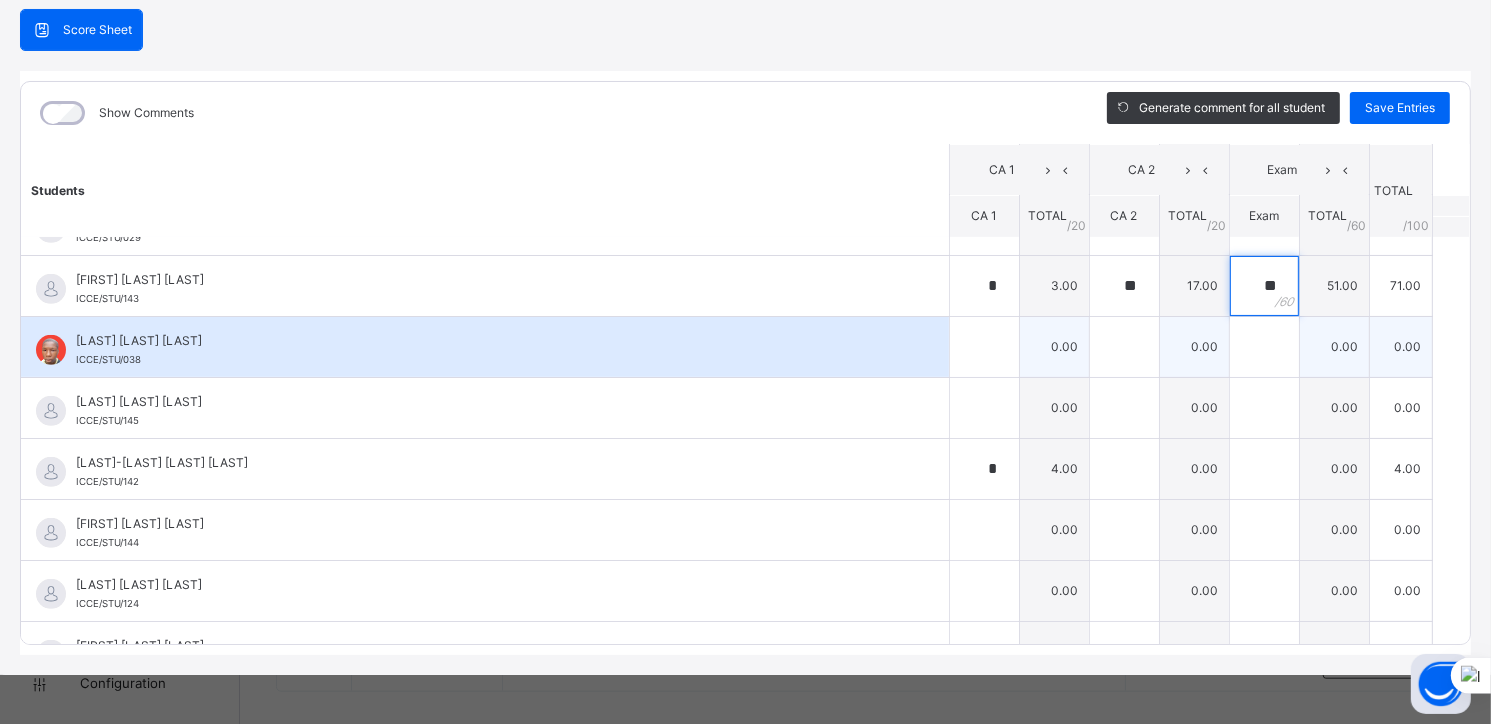 type on "**" 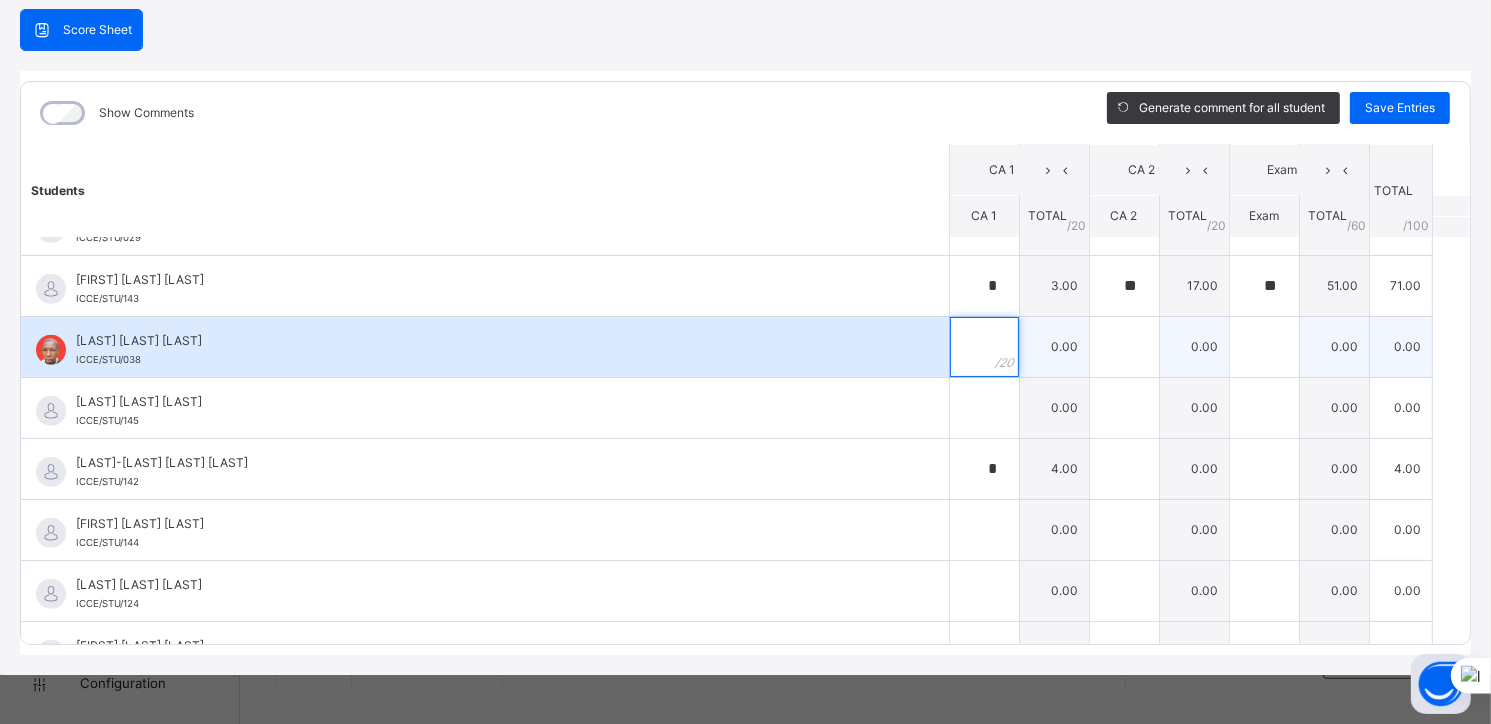 click at bounding box center (984, 347) 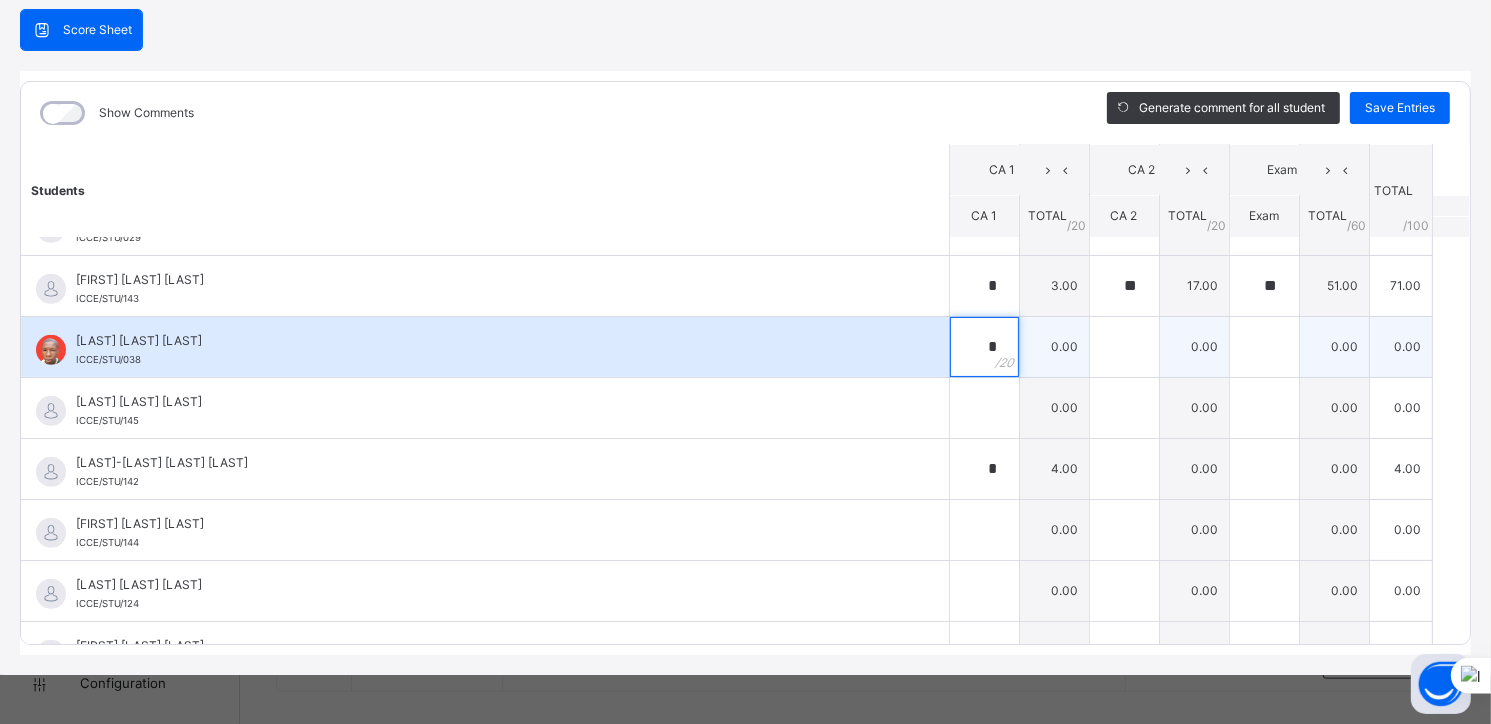 type on "*" 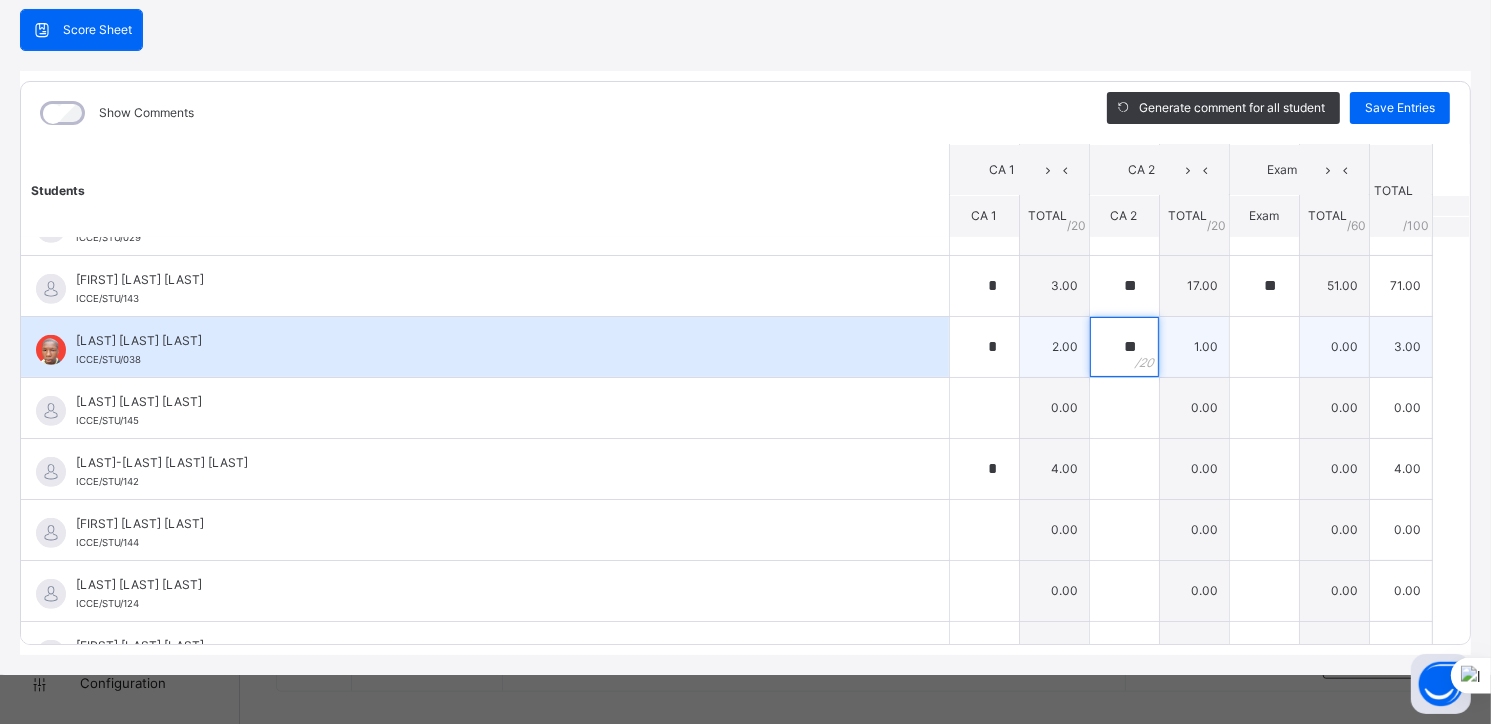 type on "**" 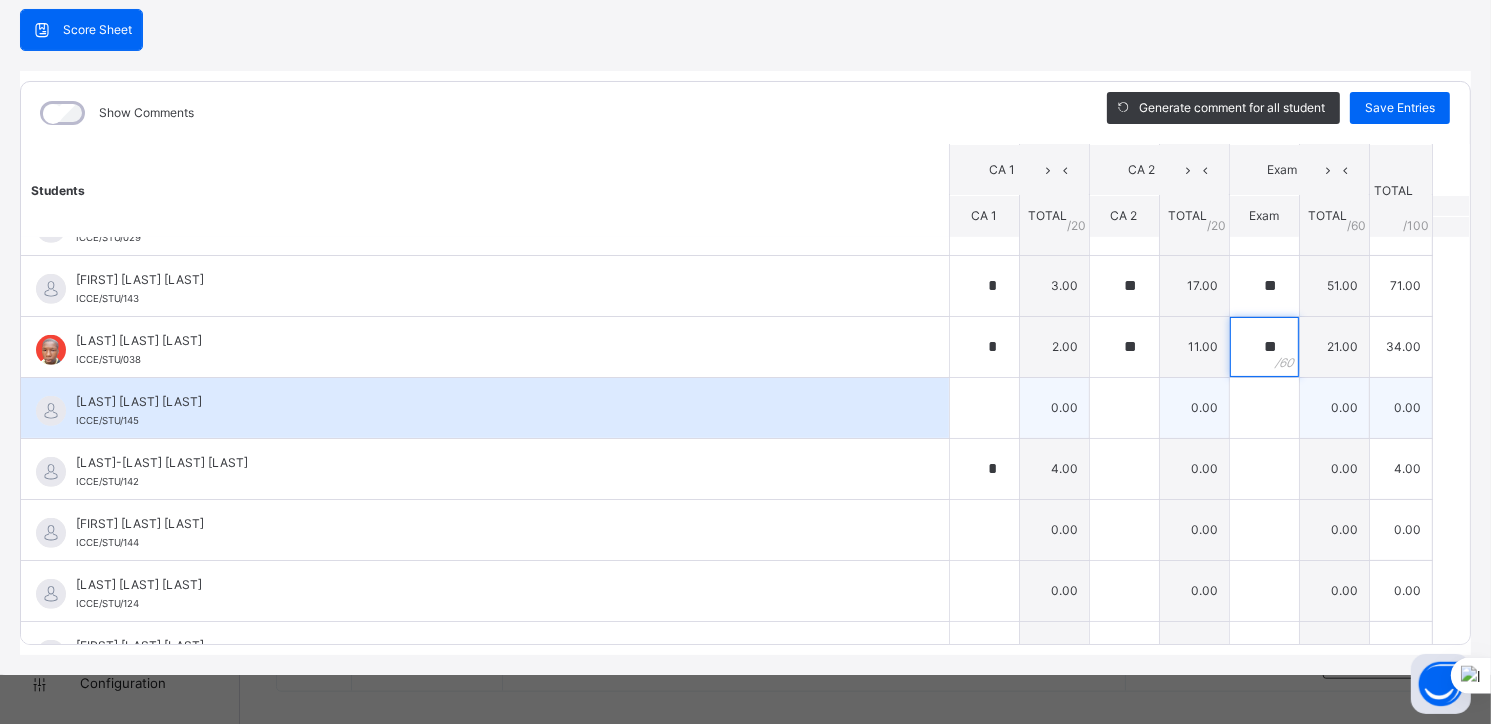 type on "**" 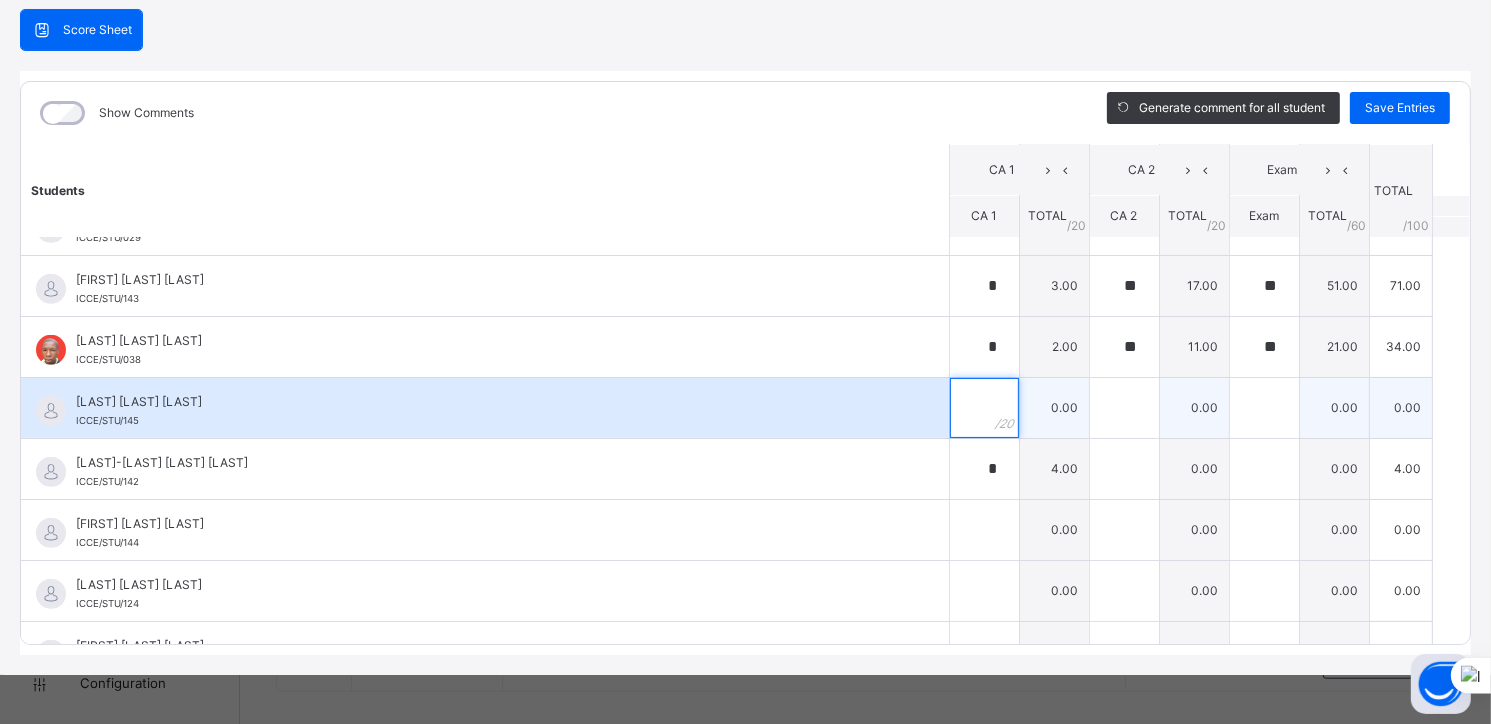 click at bounding box center (984, 408) 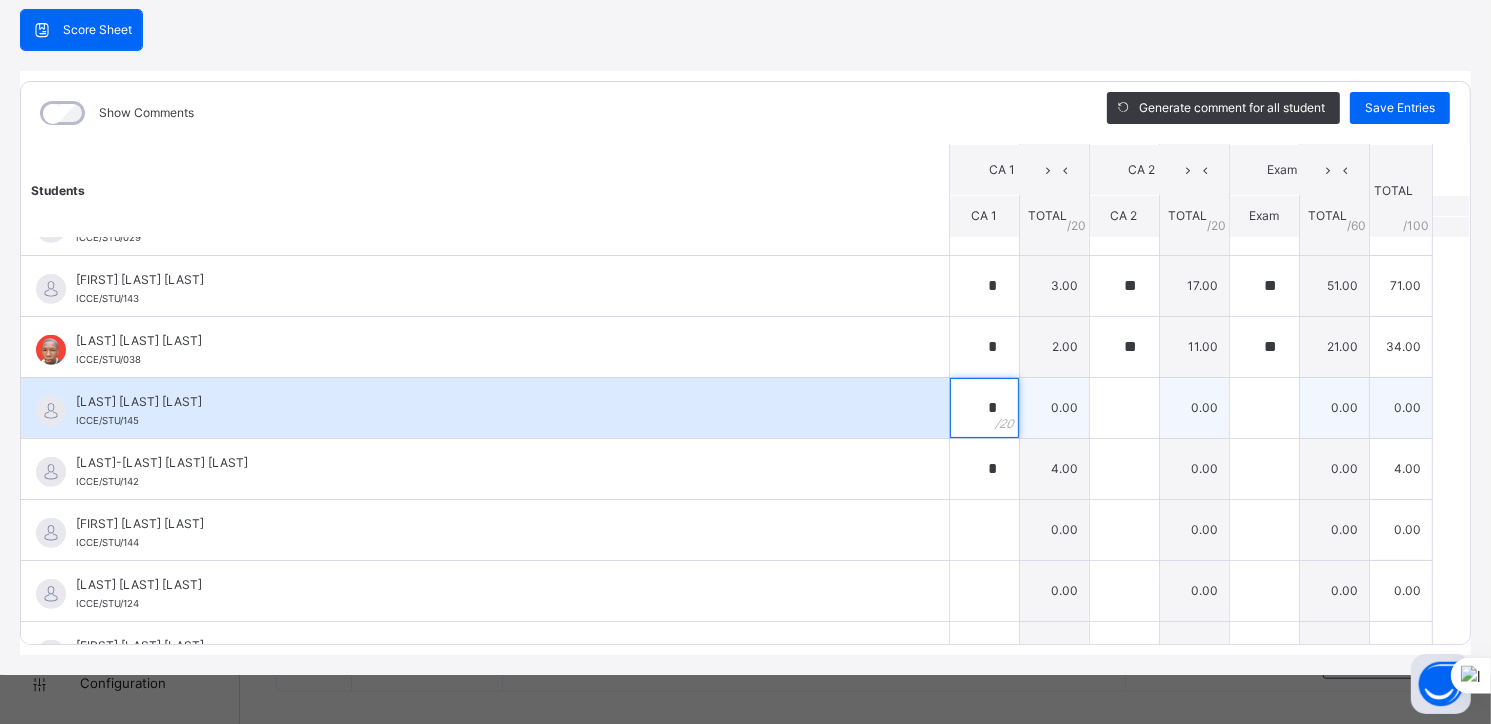 type on "*" 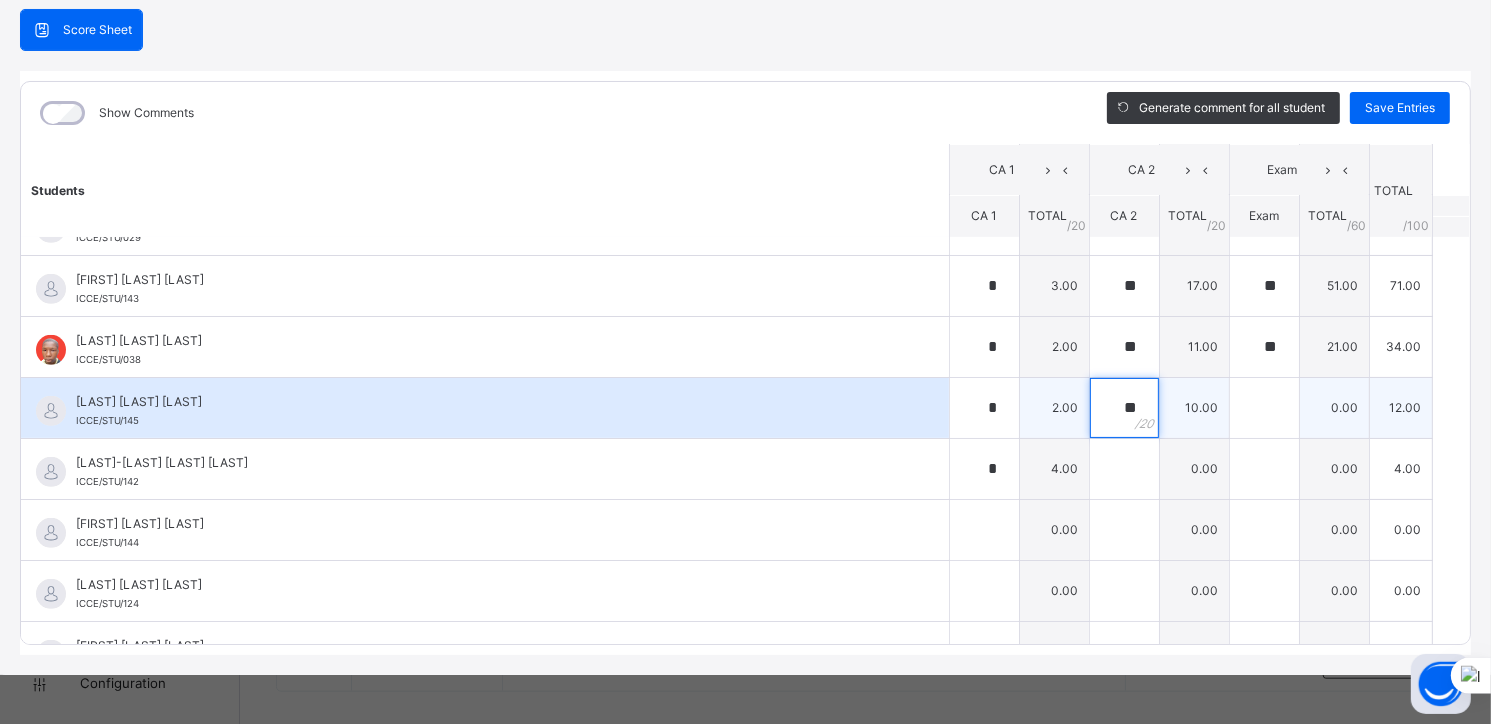 type on "**" 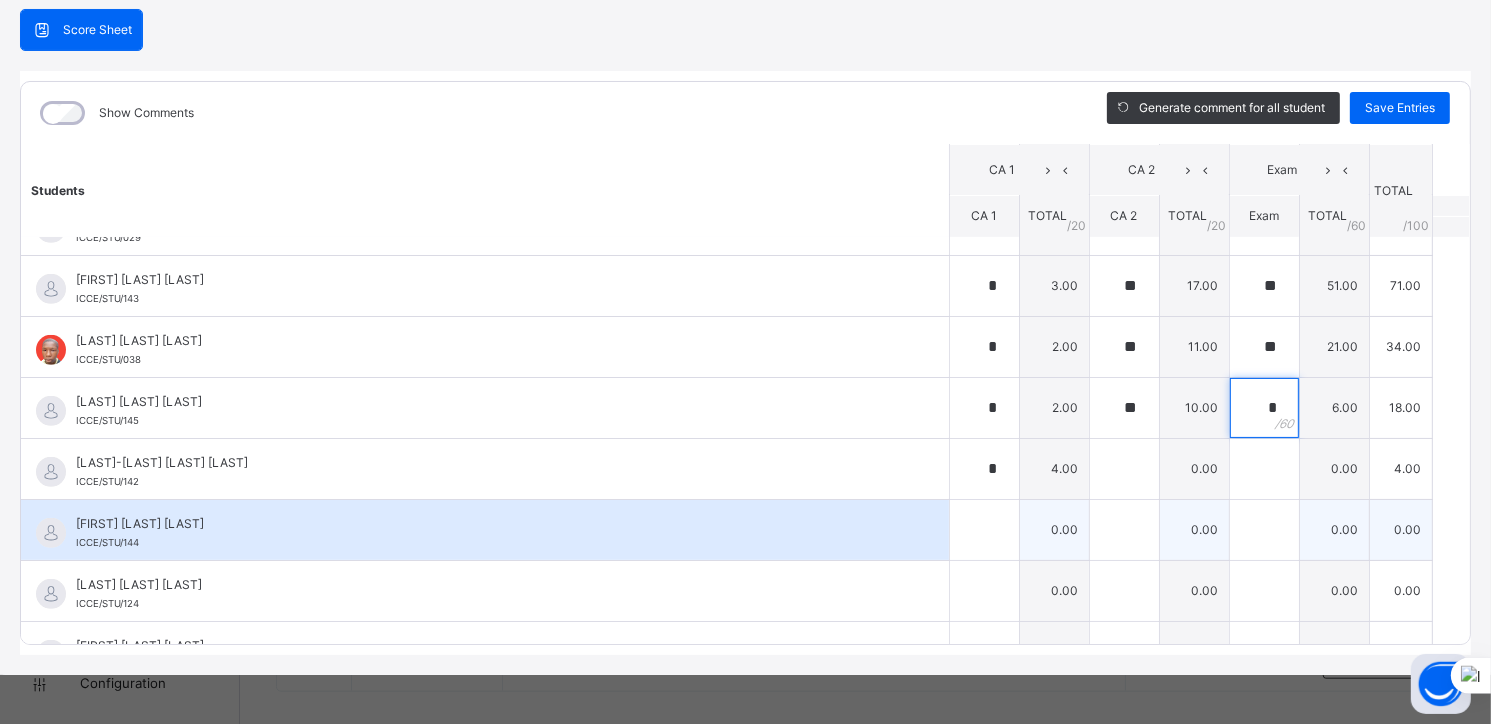 type on "*" 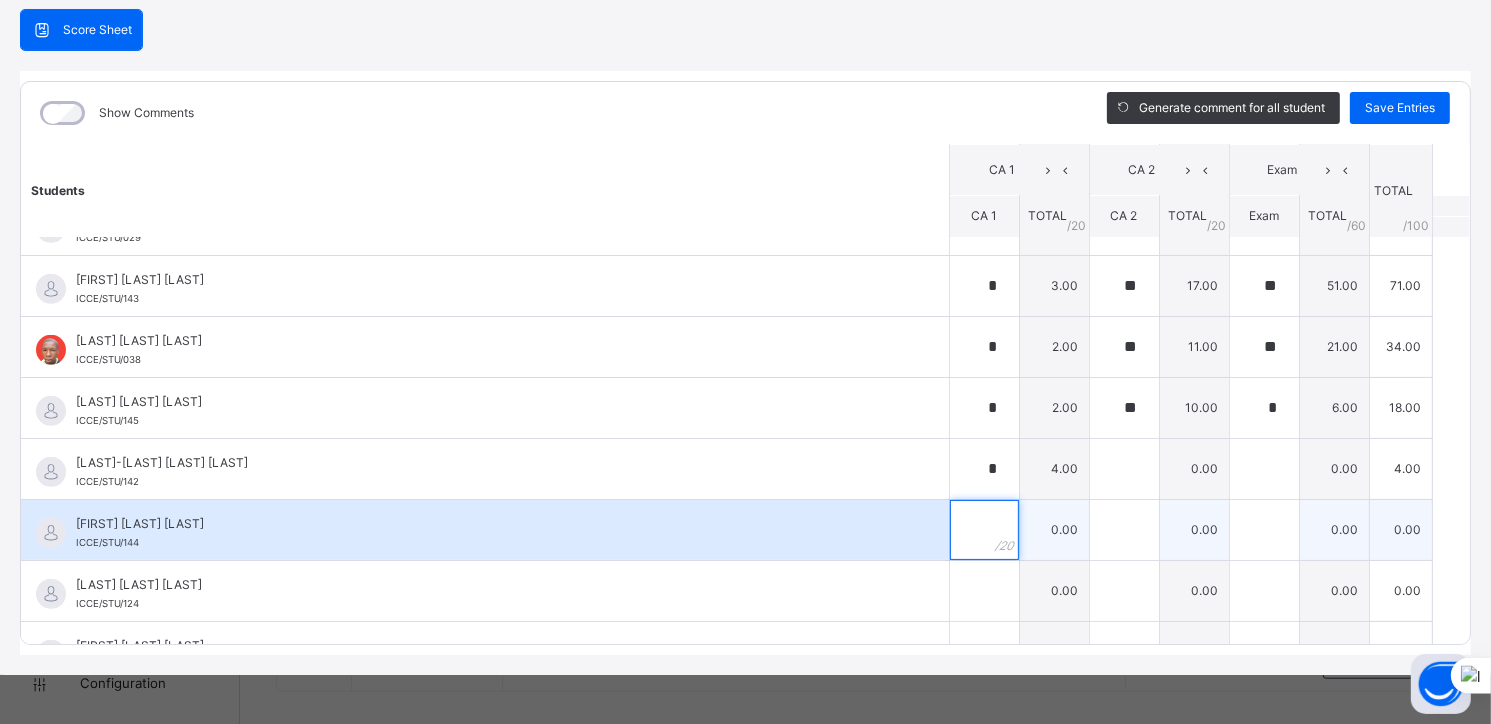 click at bounding box center [984, 530] 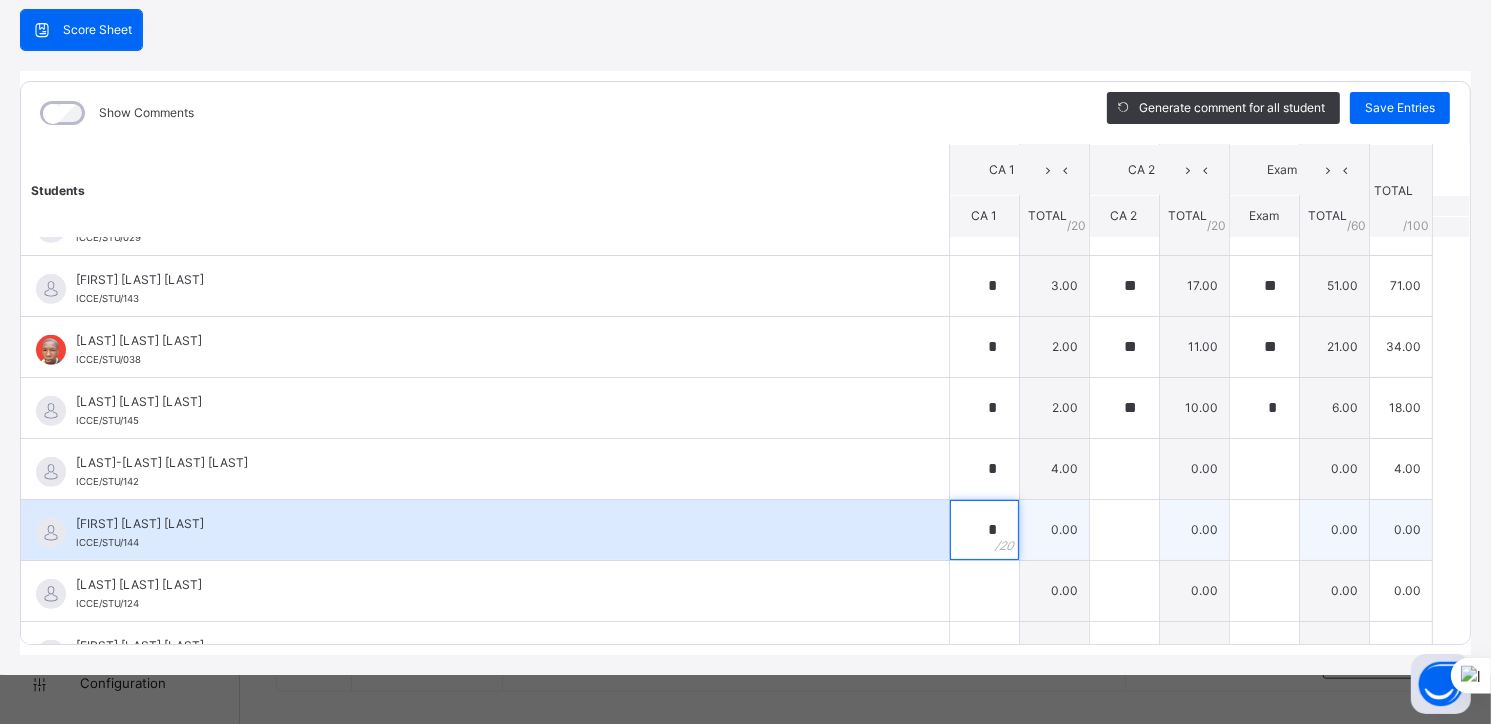 type on "*" 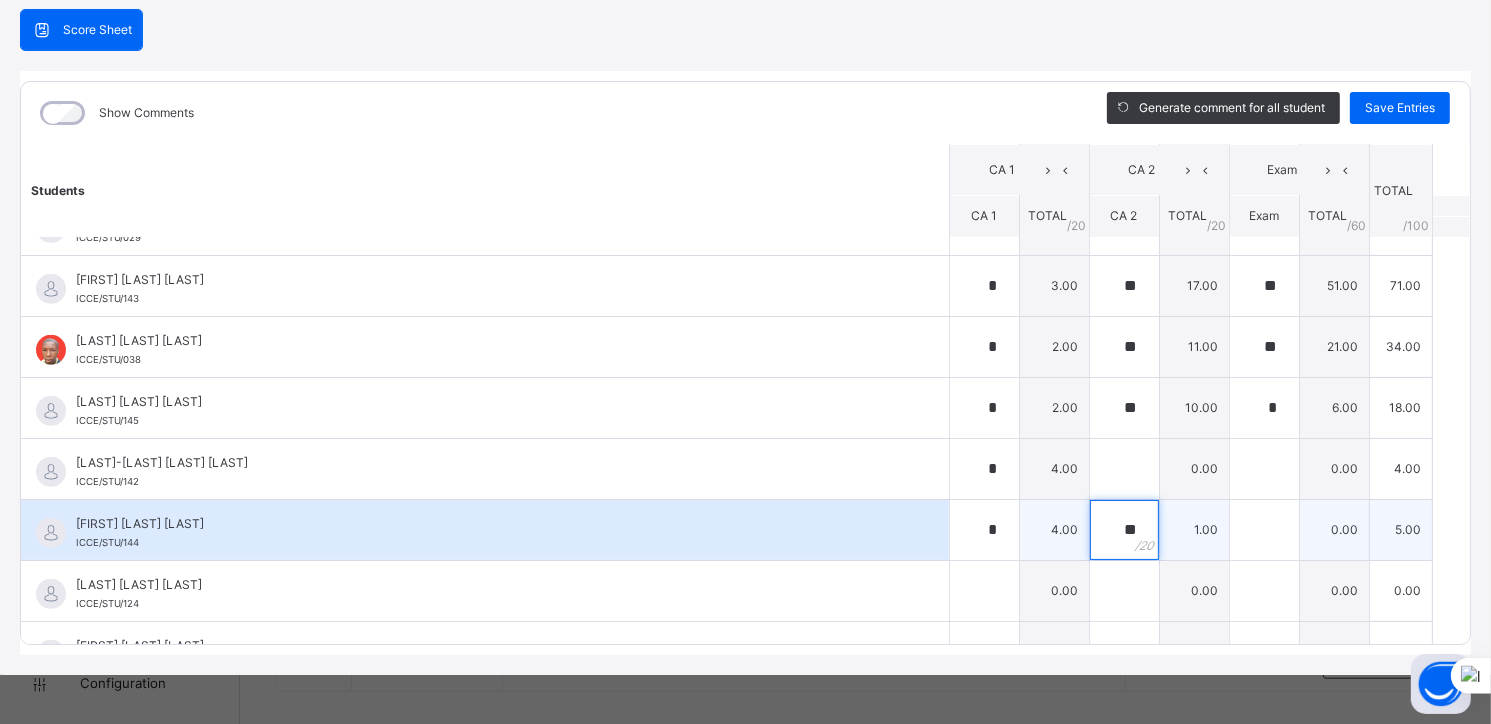 type on "**" 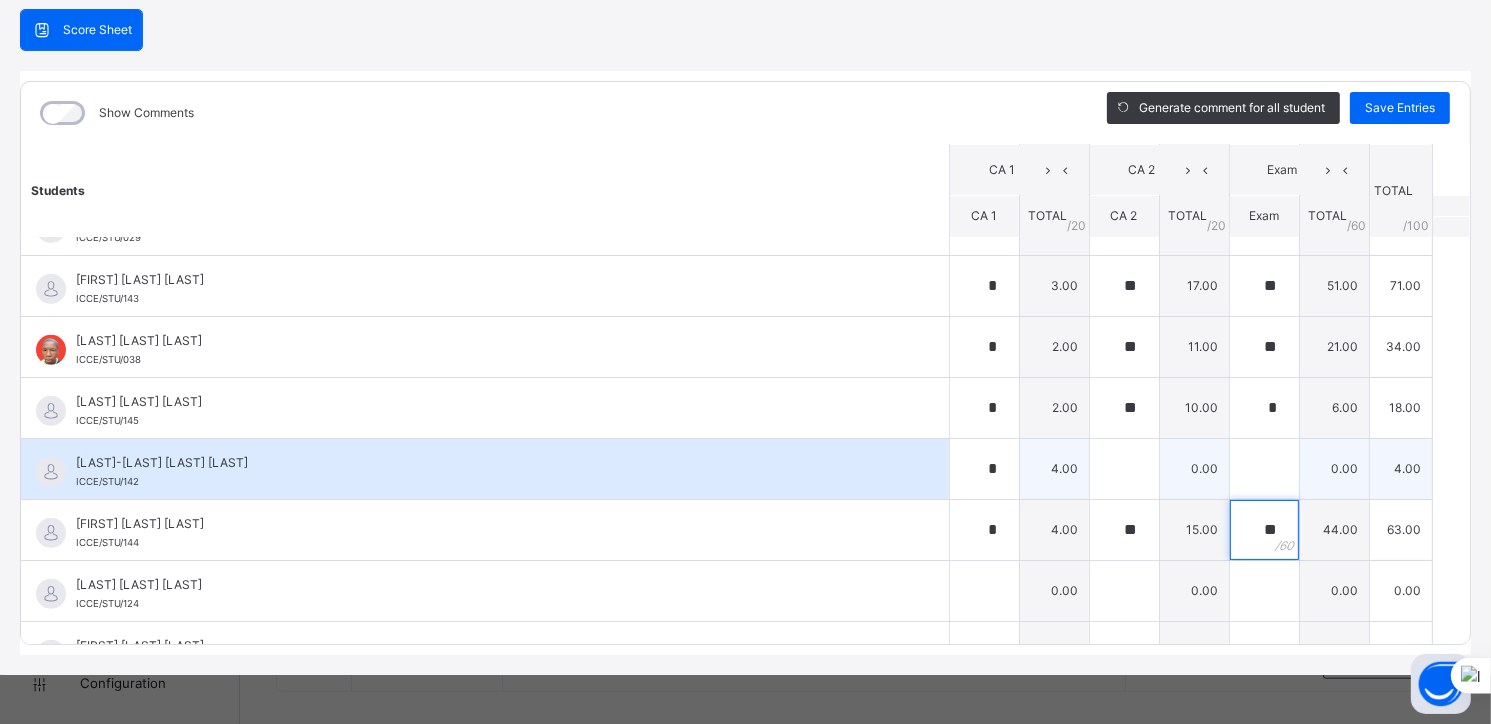 type on "**" 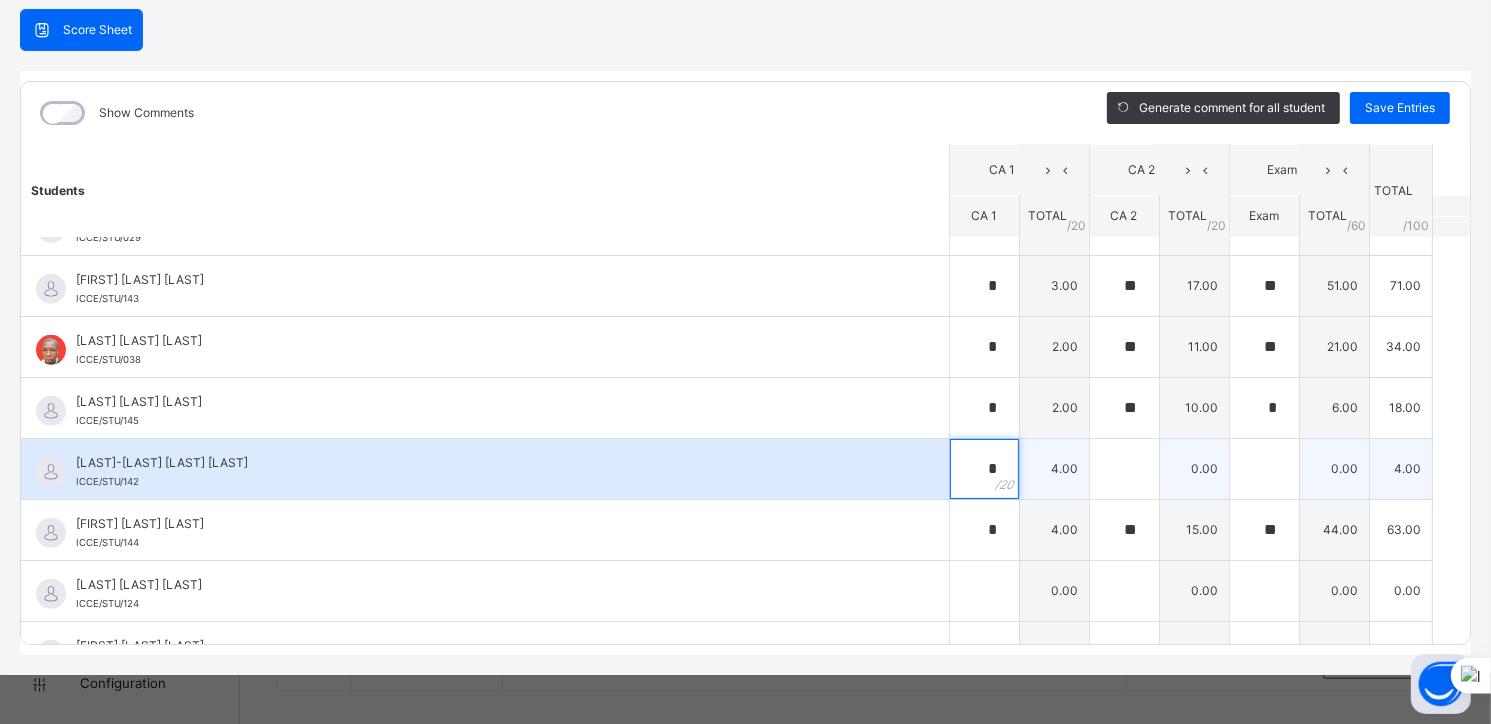 click on "*" at bounding box center (984, 469) 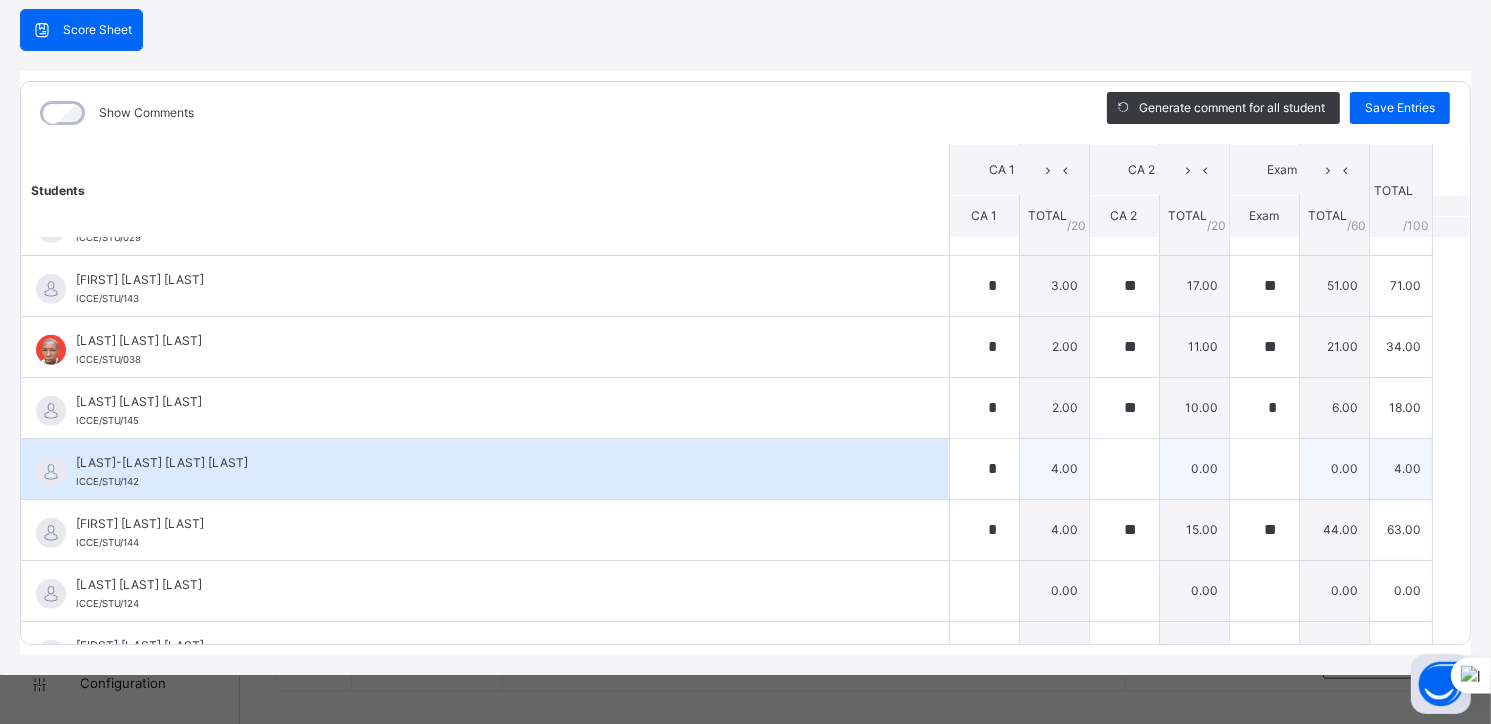 click on "*" at bounding box center (984, 469) 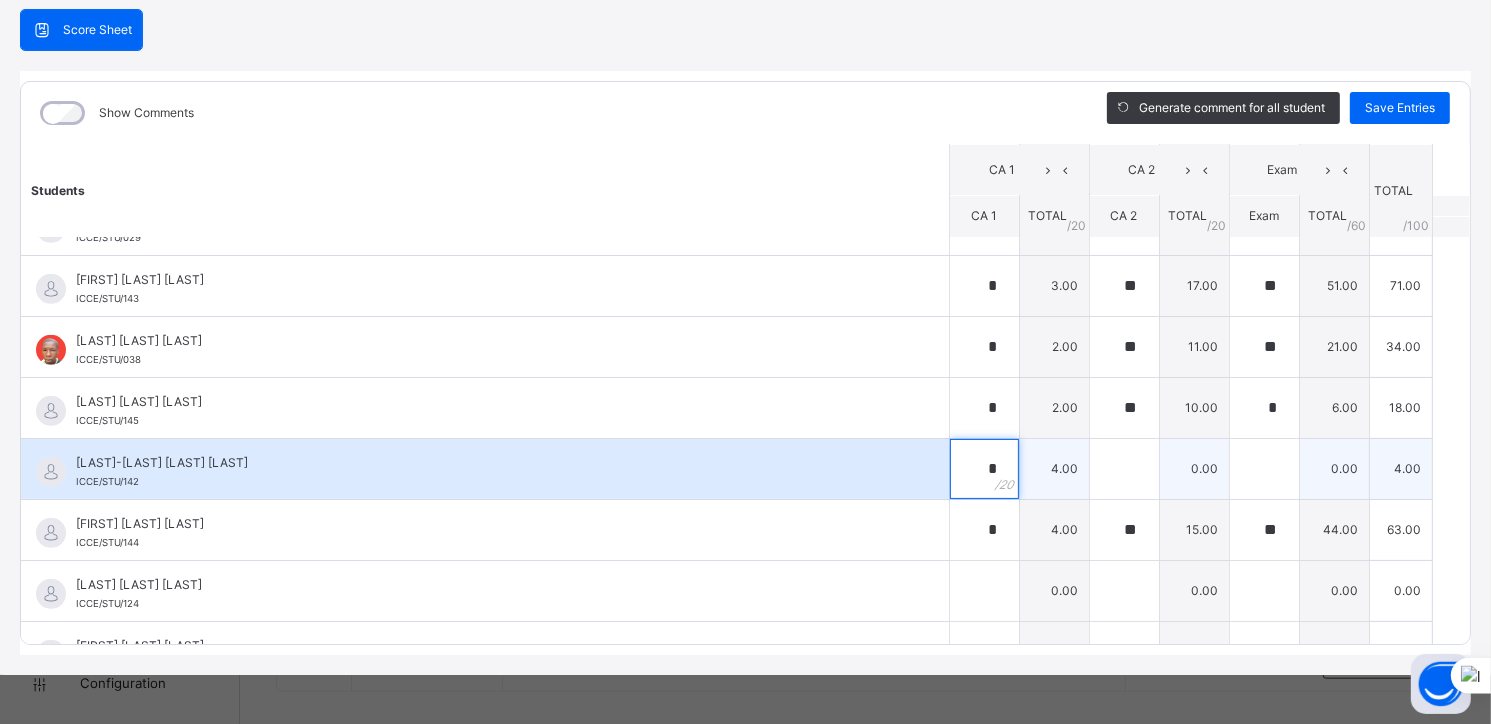 click on "*" at bounding box center (984, 469) 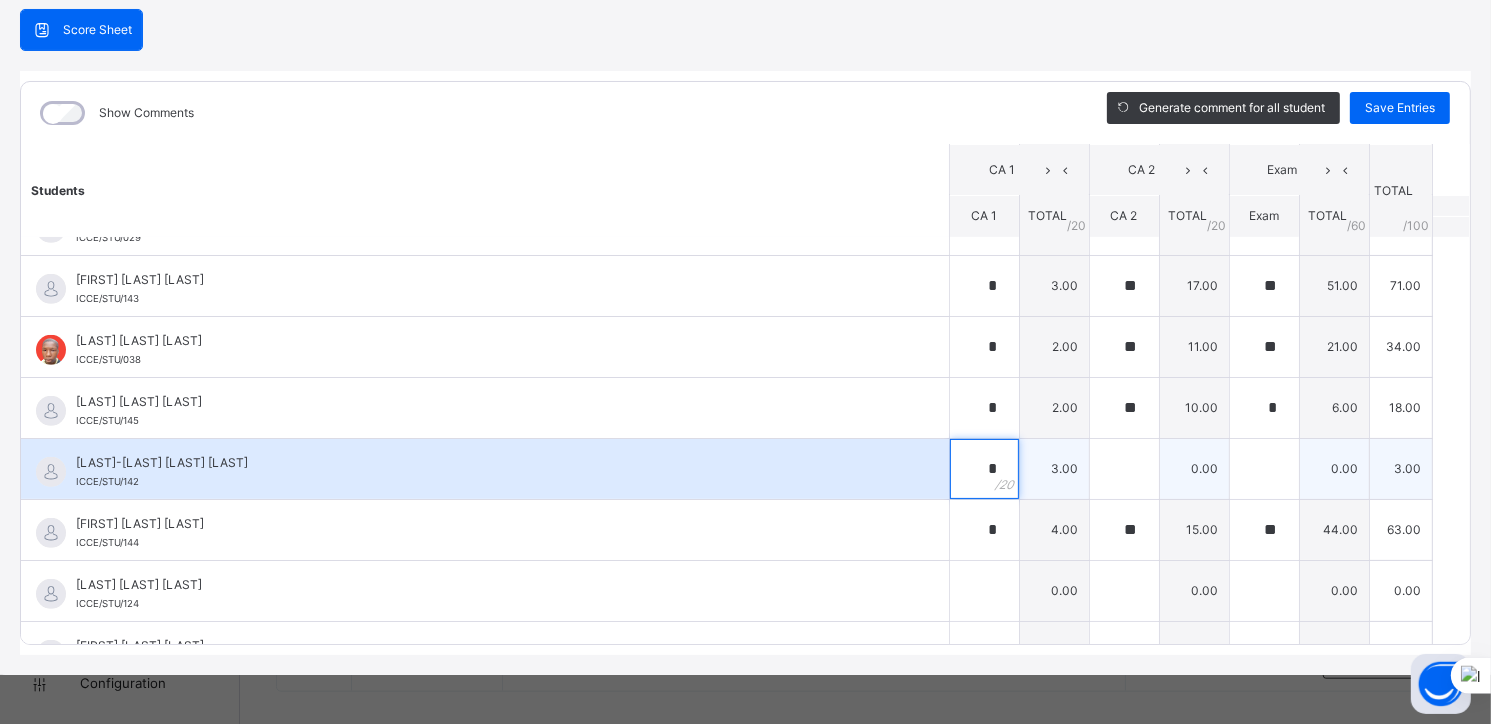 type on "*" 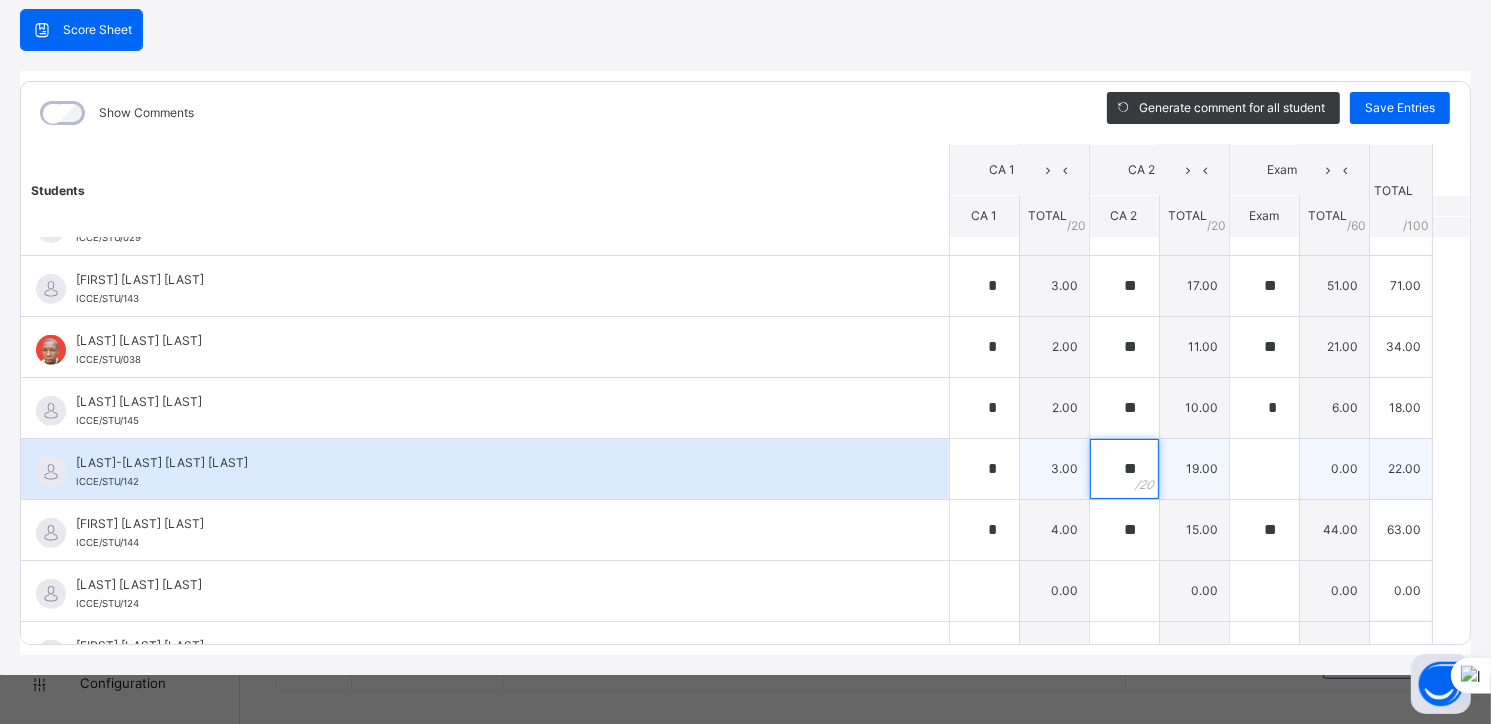 type on "**" 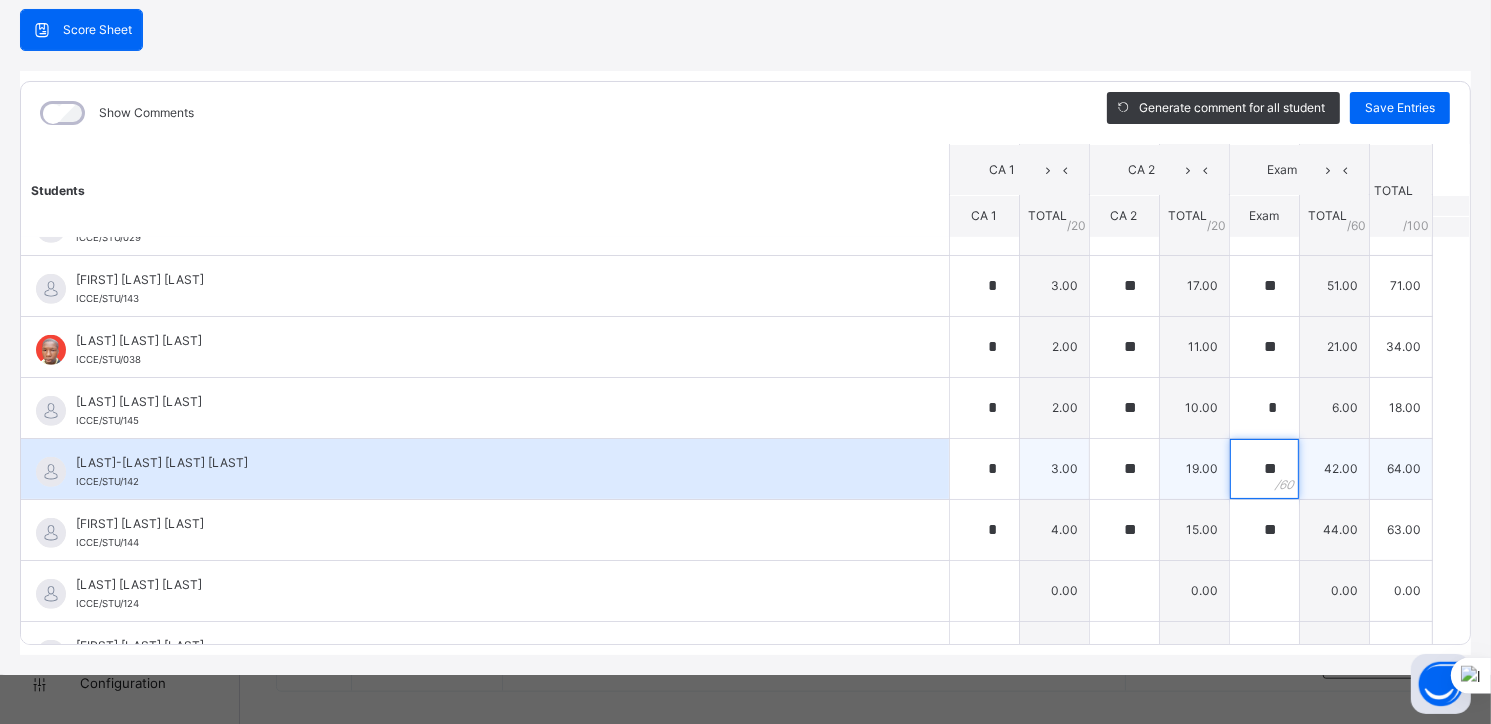 type on "**" 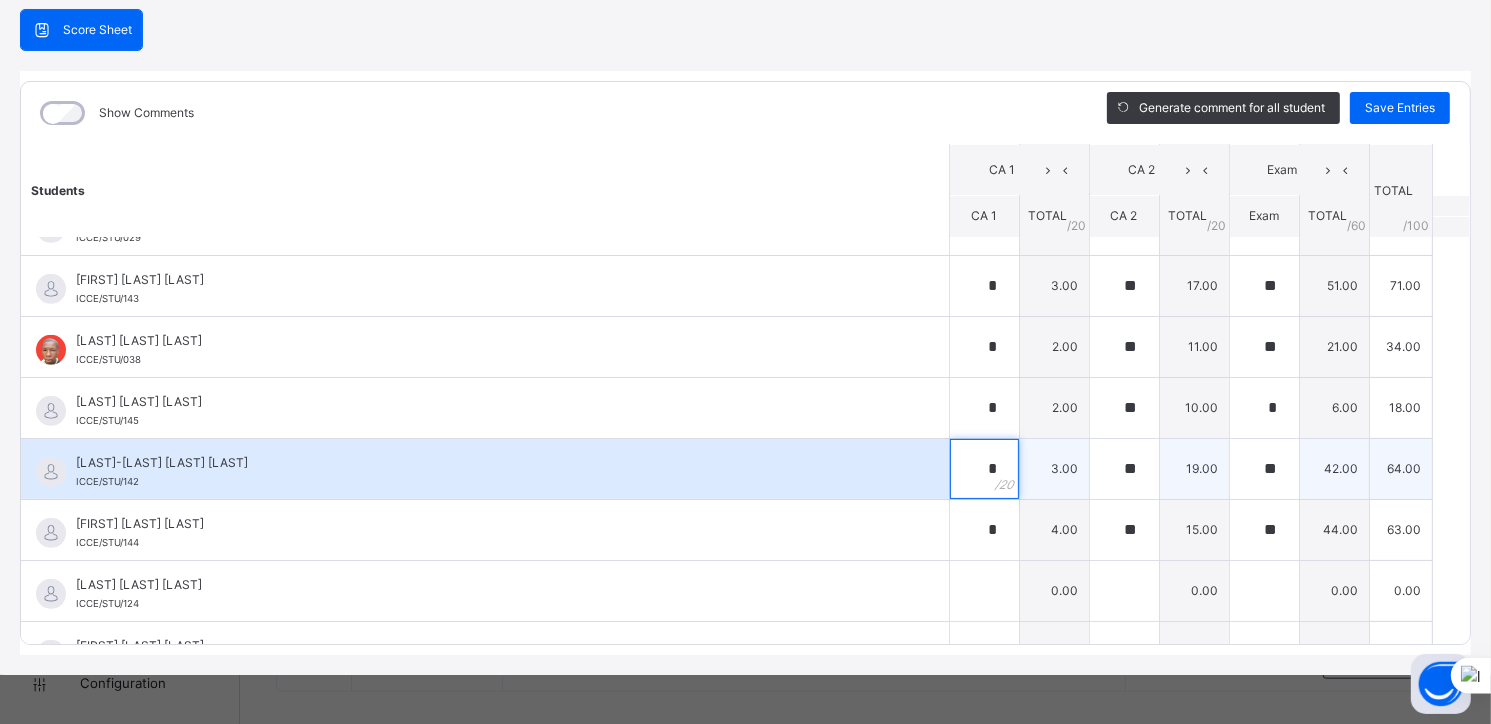 click on "*" at bounding box center [984, 469] 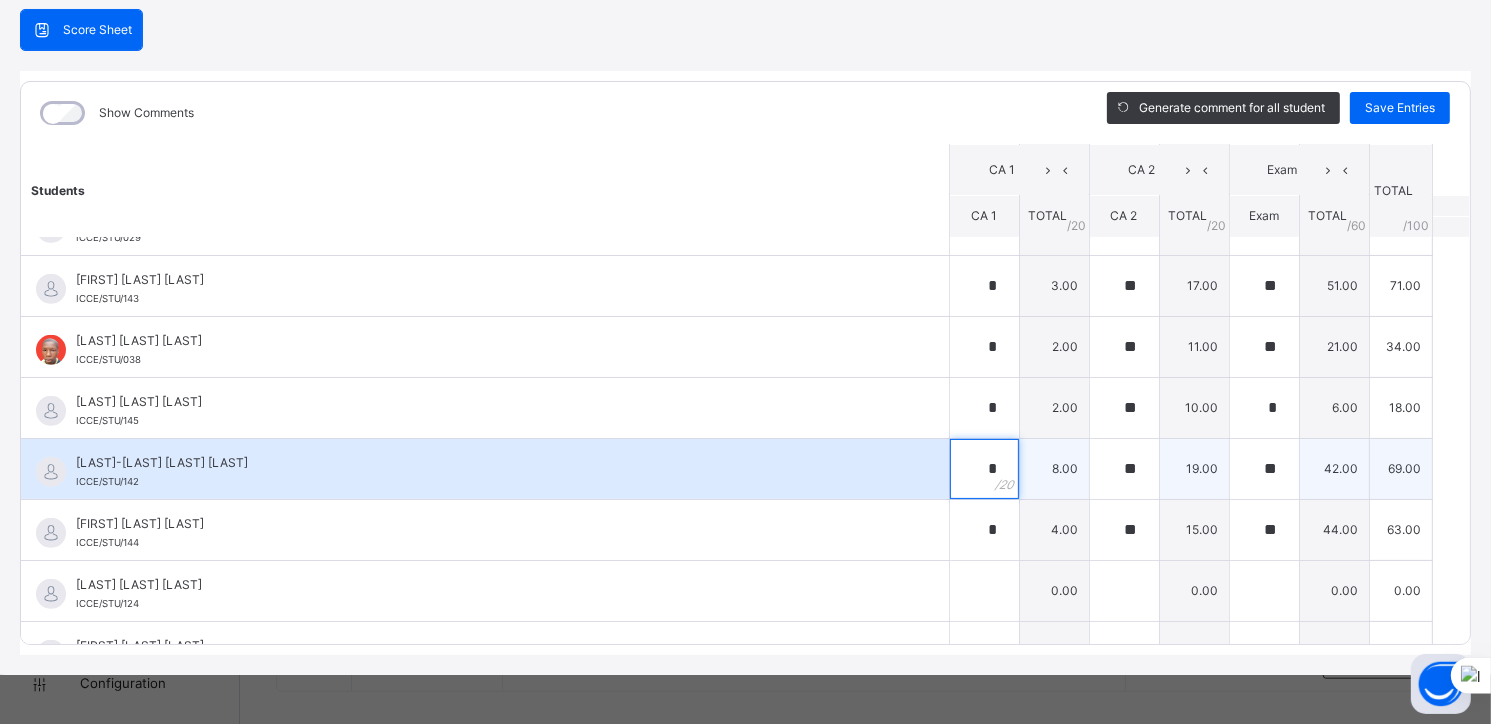 type on "*" 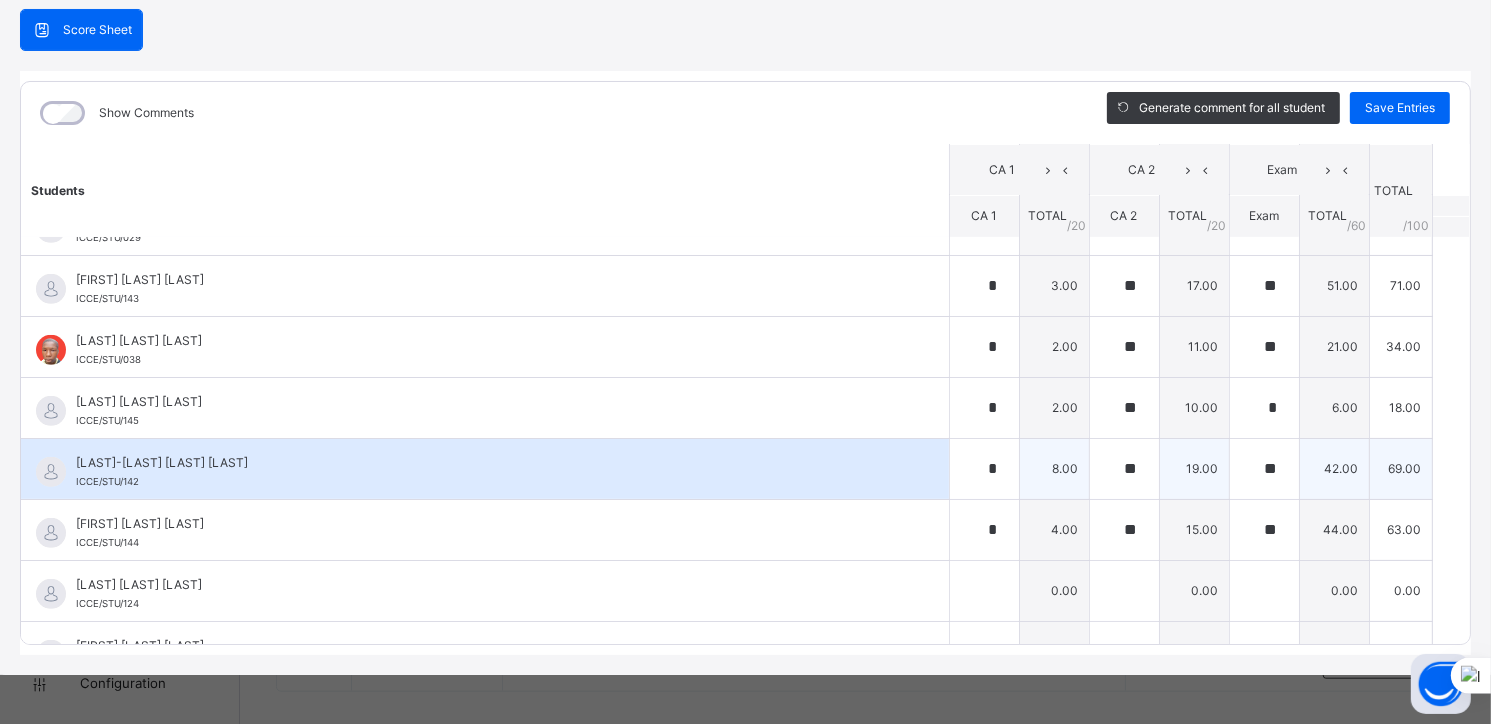 click on "[LAST]-[LAST] [LAST] [LAST]" at bounding box center [490, 463] 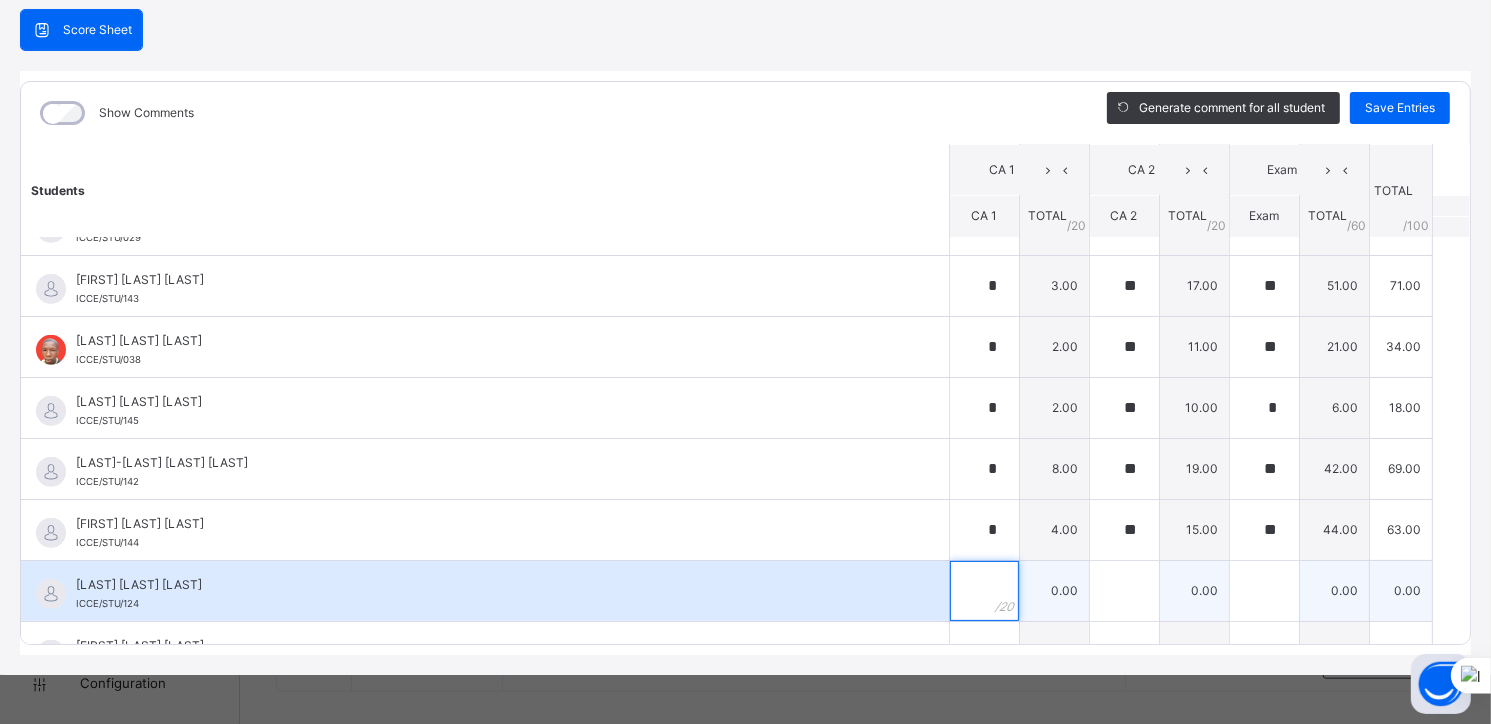 click at bounding box center (984, 591) 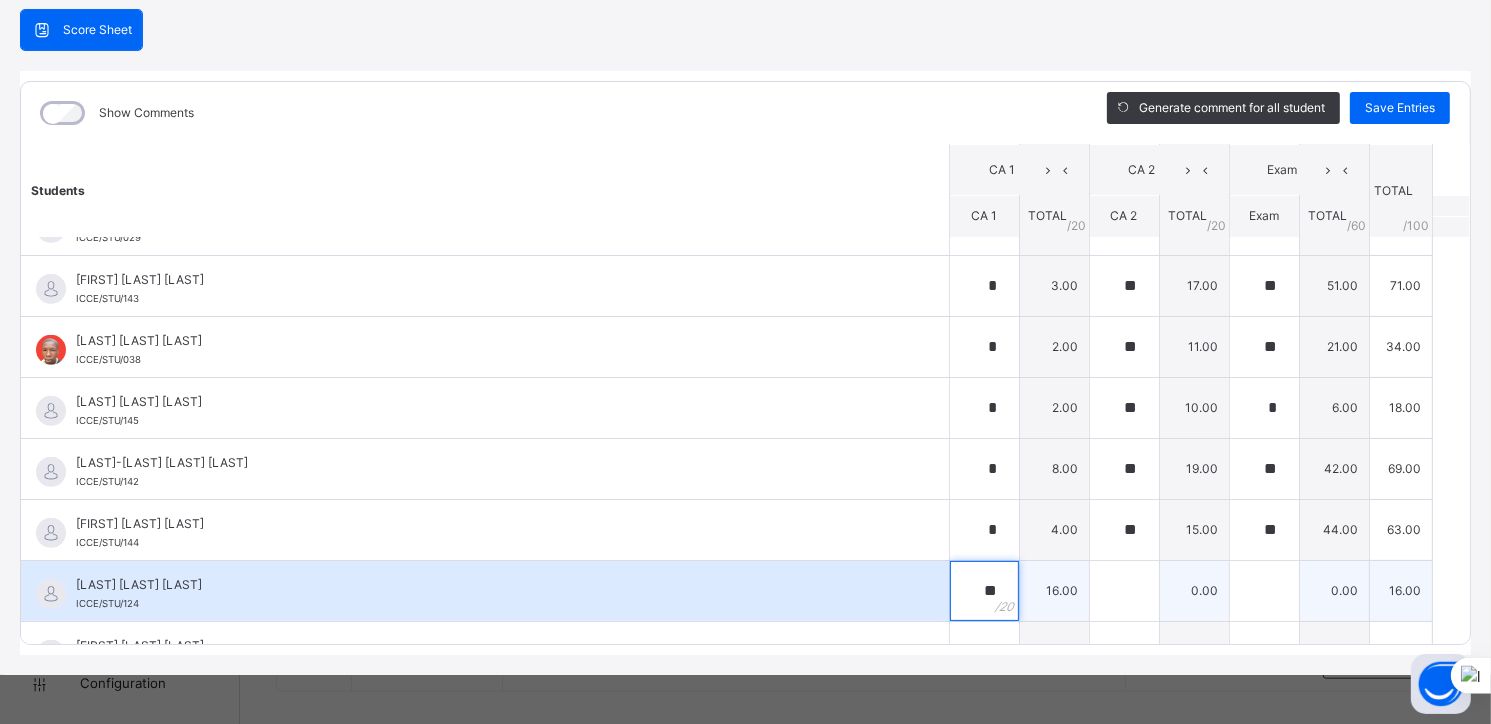 type on "**" 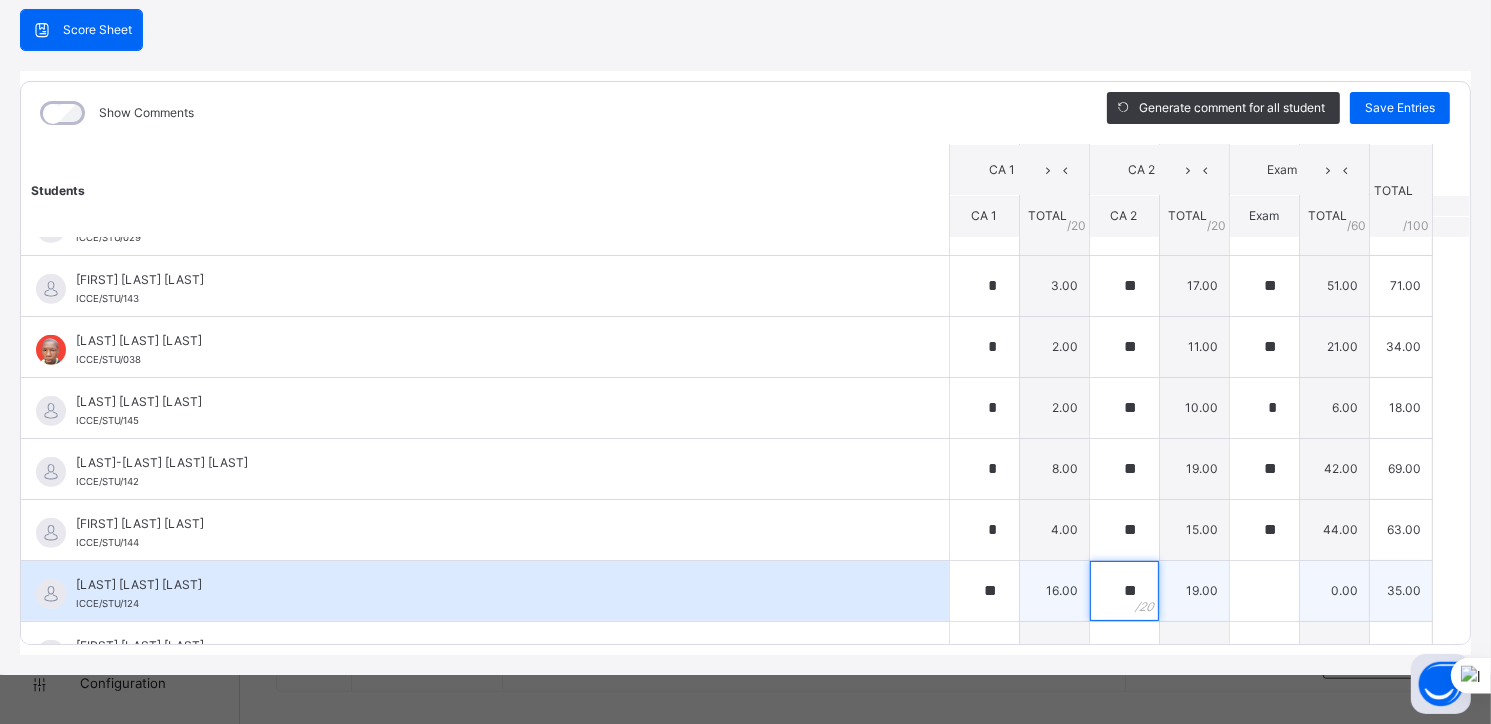 type on "**" 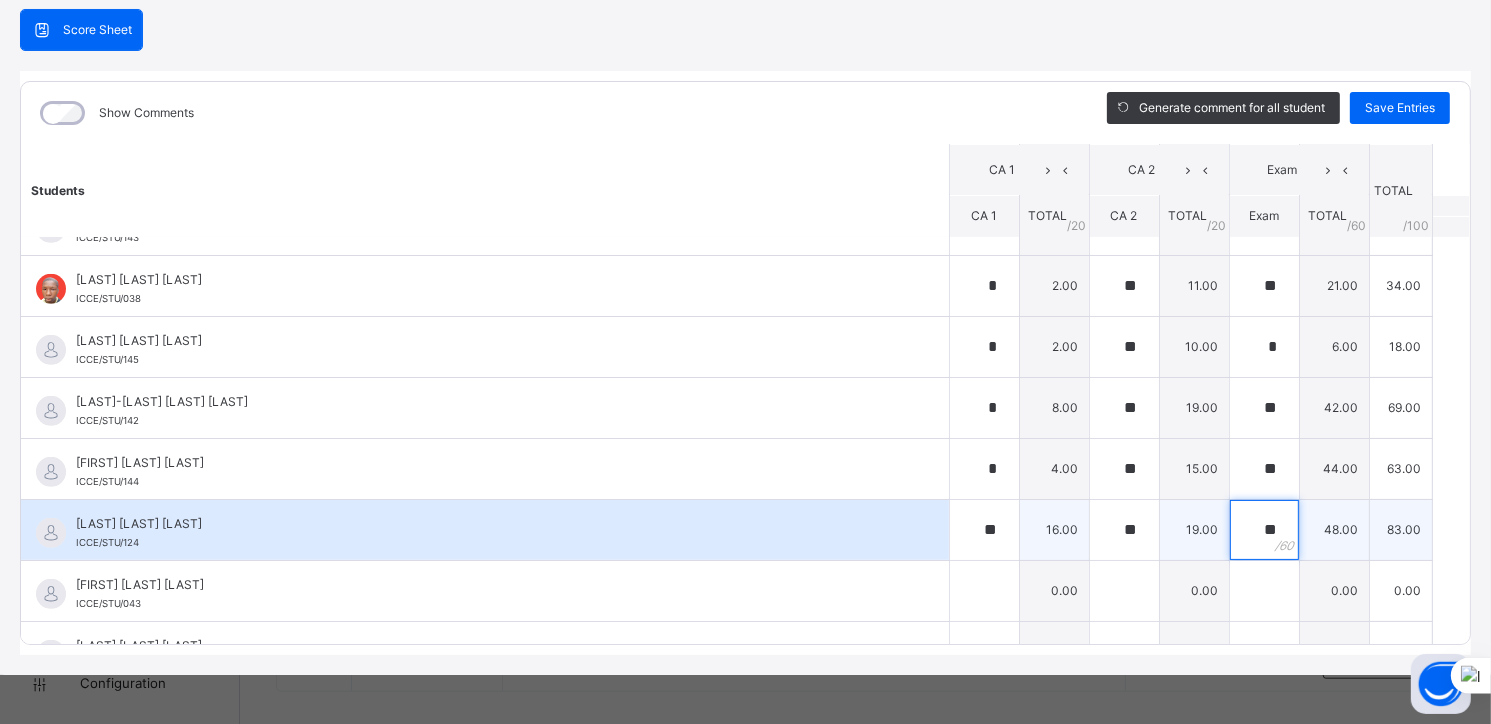 scroll, scrollTop: 930, scrollLeft: 0, axis: vertical 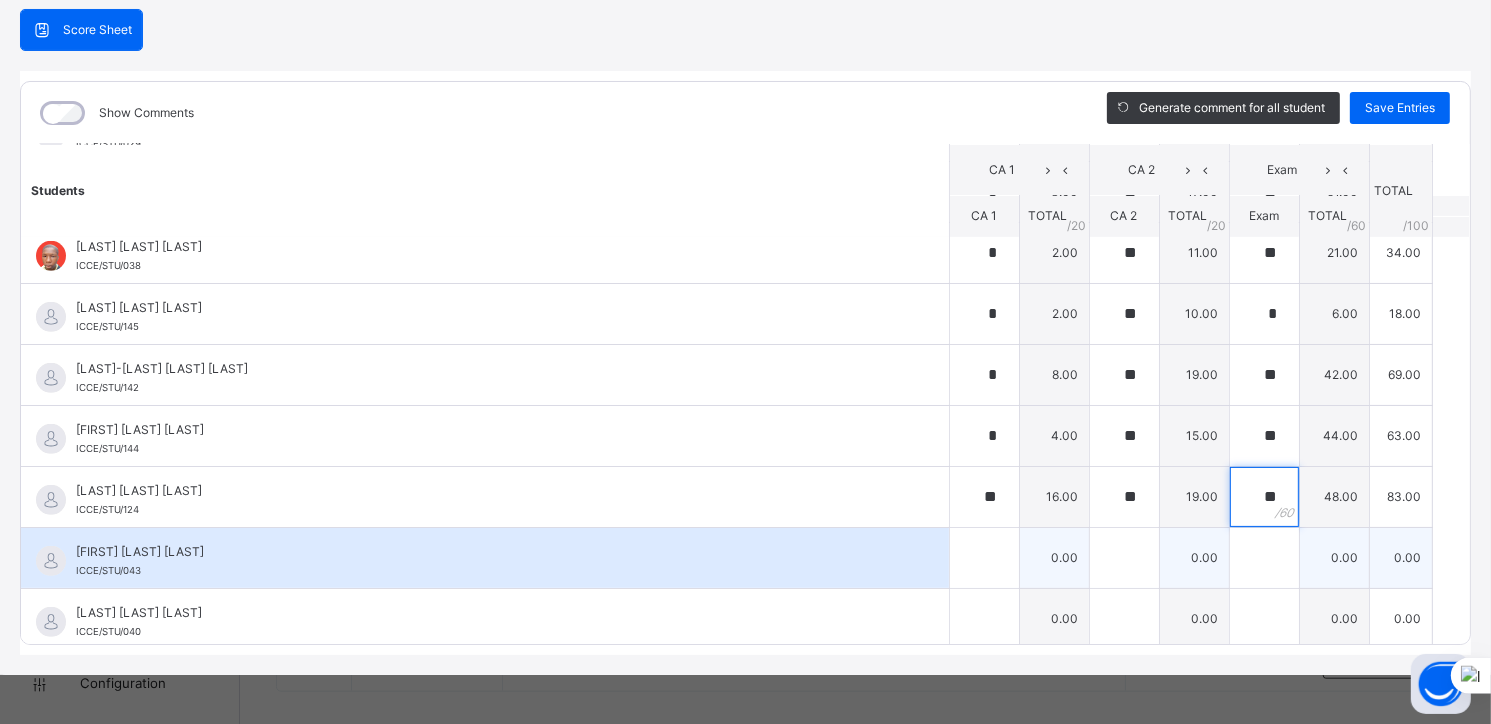 type on "**" 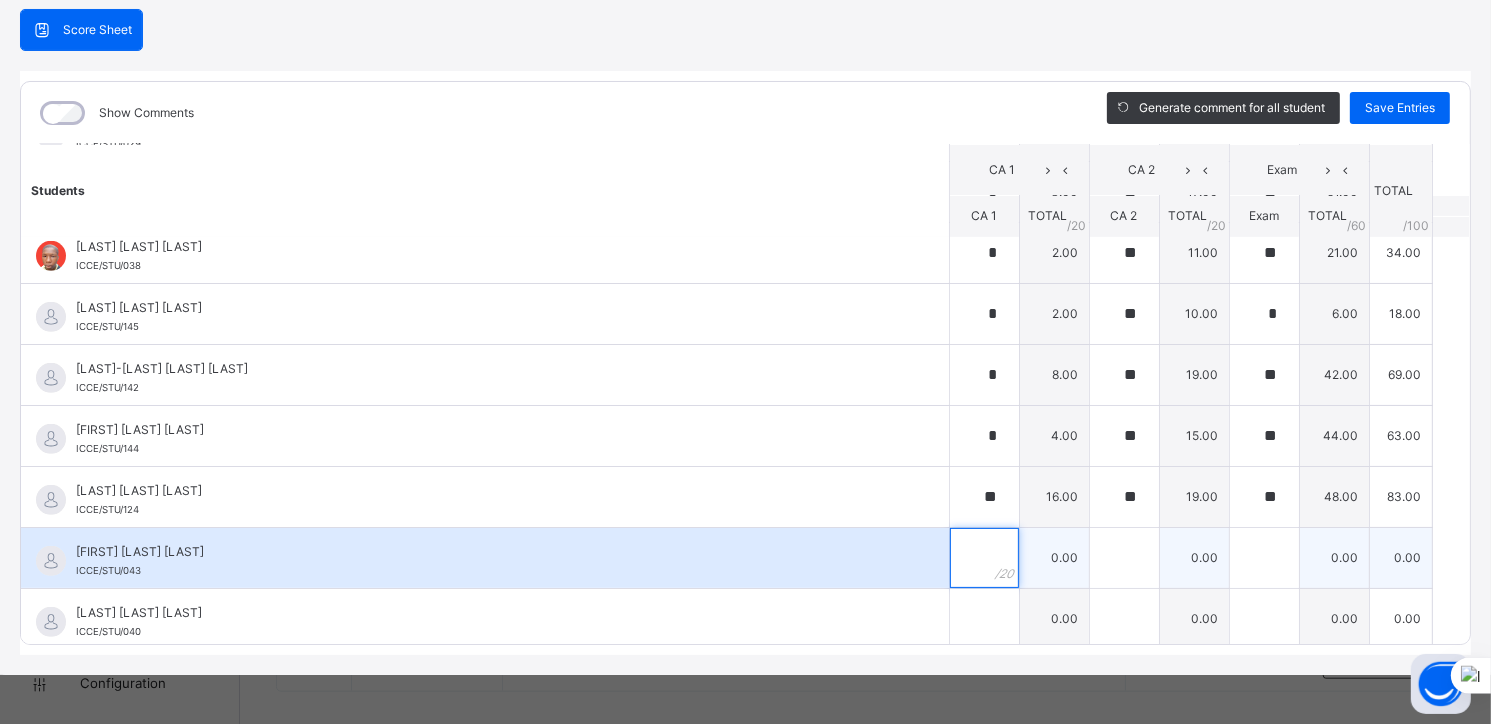 click at bounding box center [984, 558] 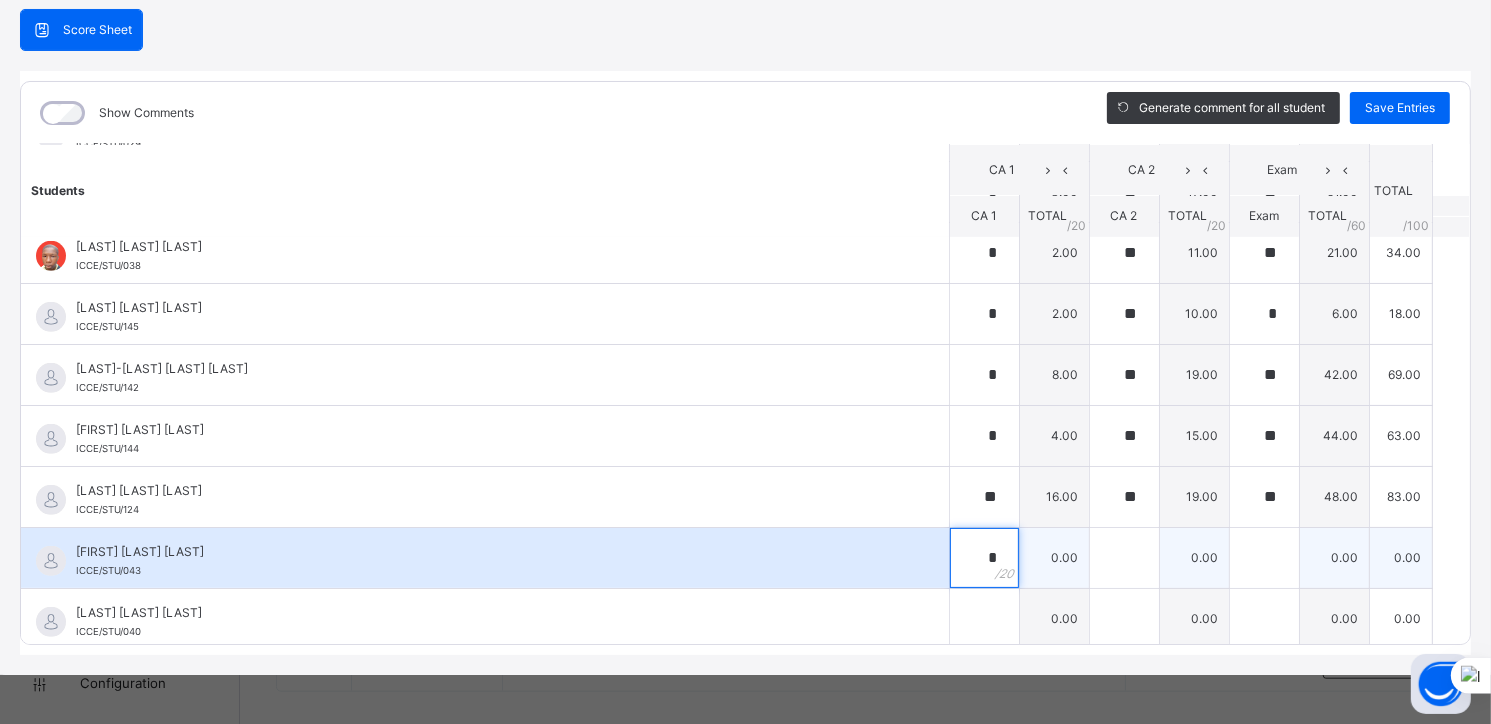 type on "*" 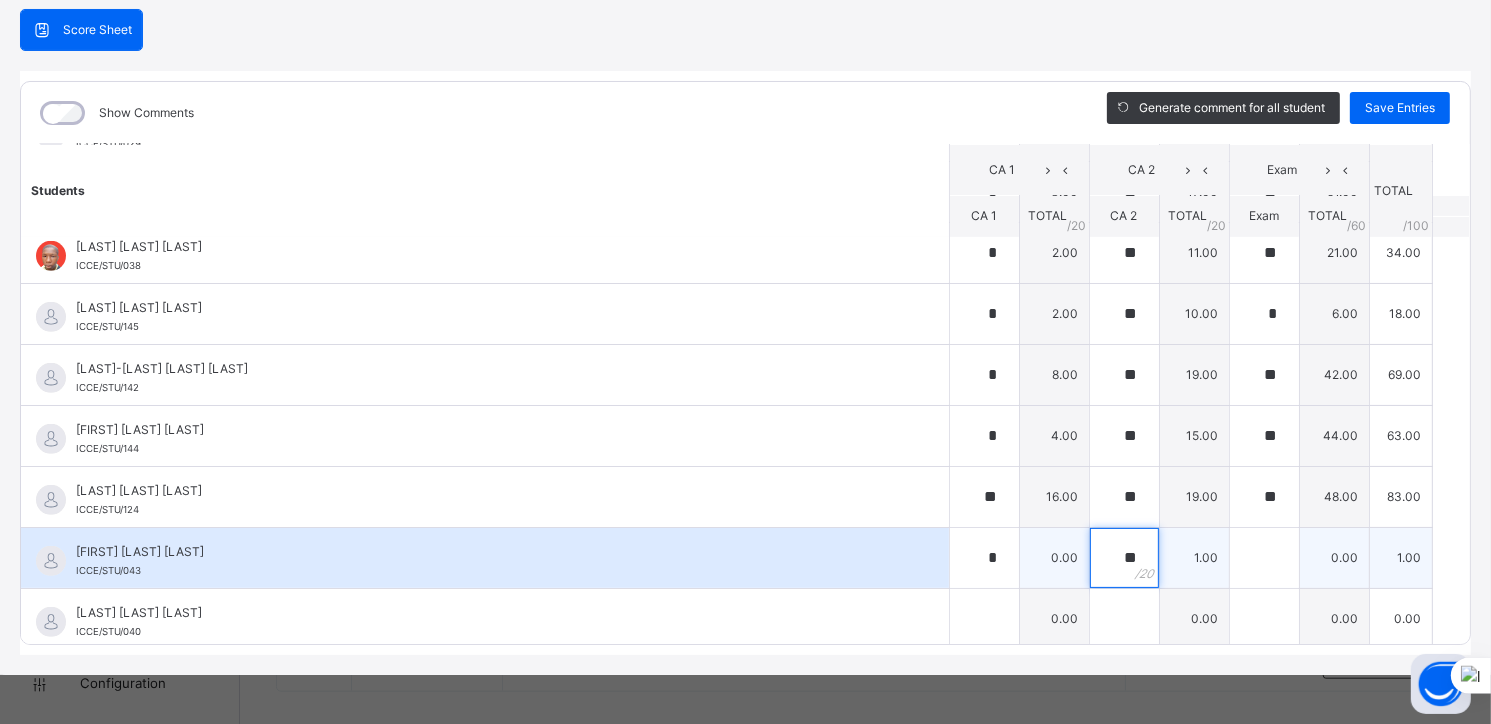 type on "**" 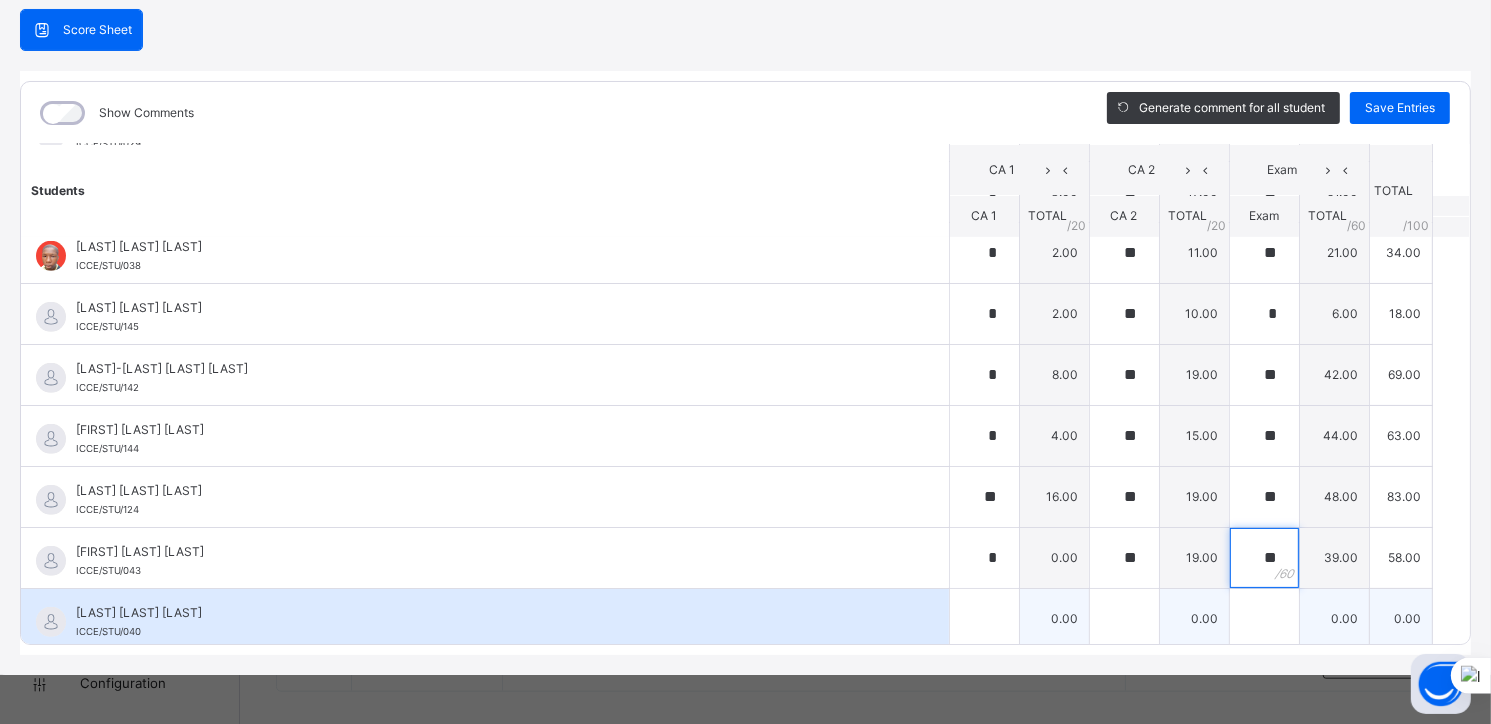 type on "**" 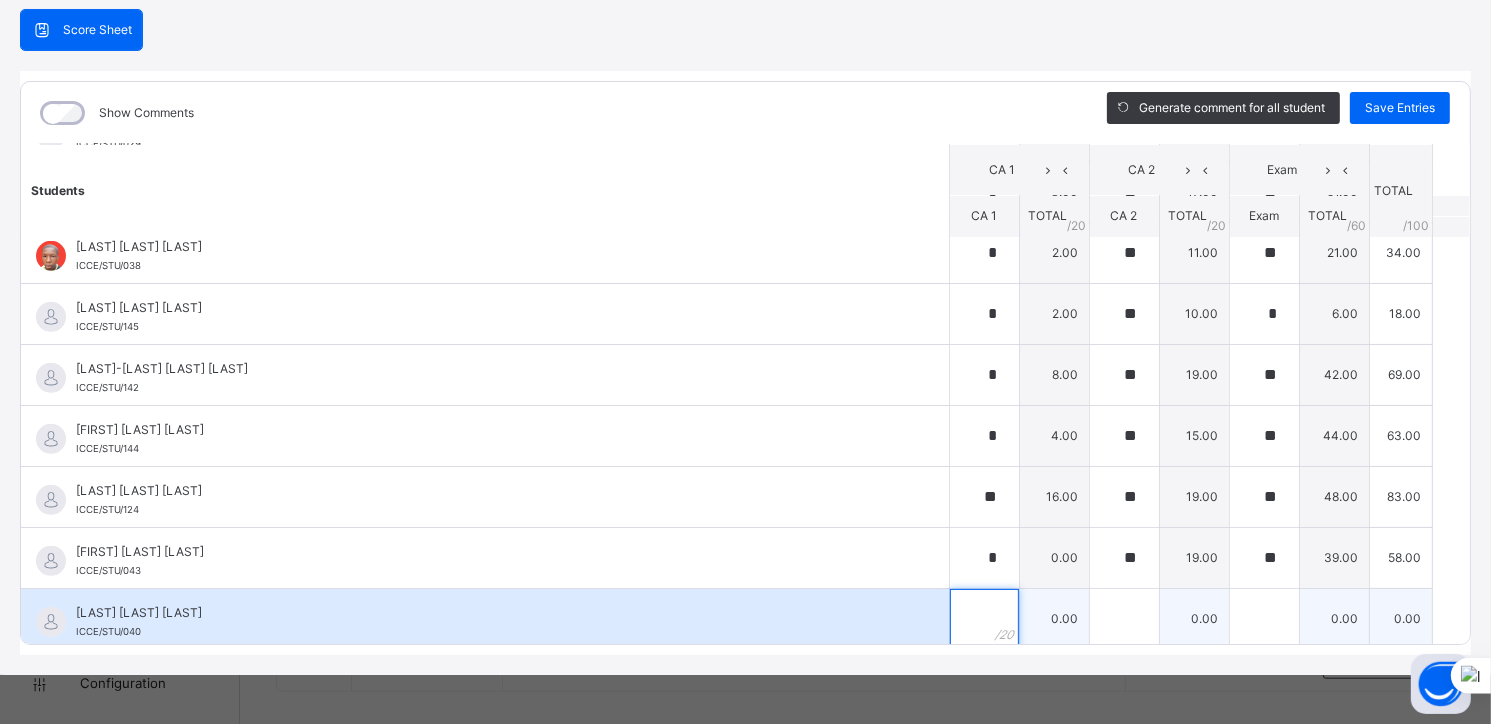 click at bounding box center [984, 619] 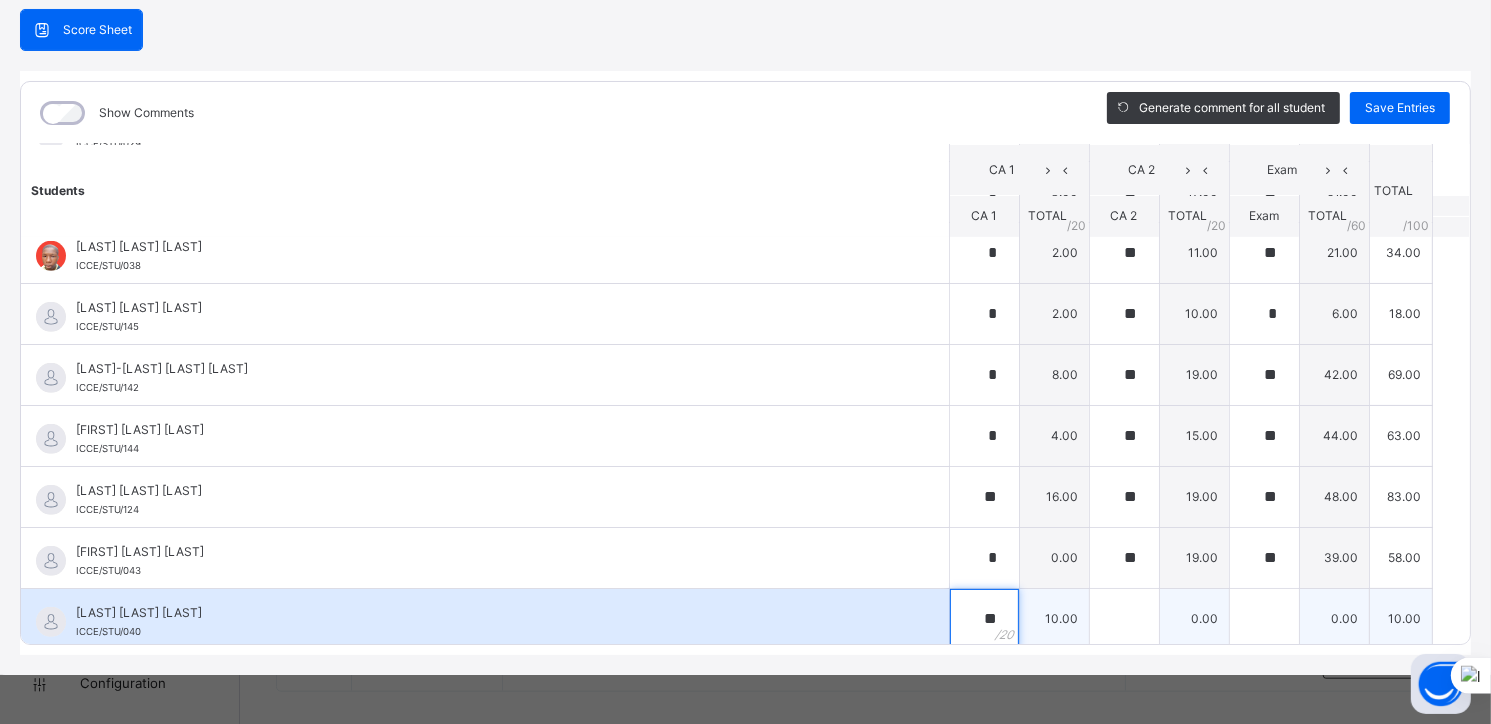 type on "**" 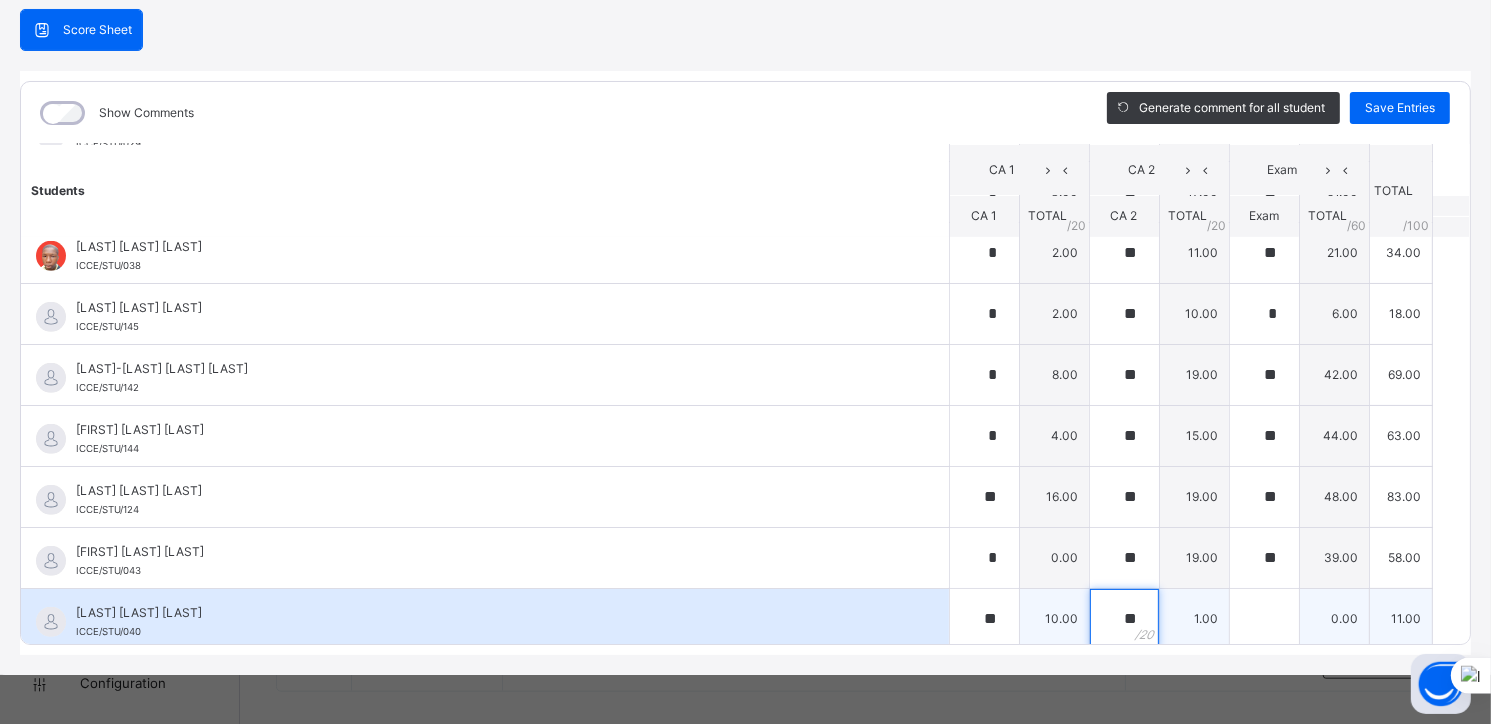 type on "**" 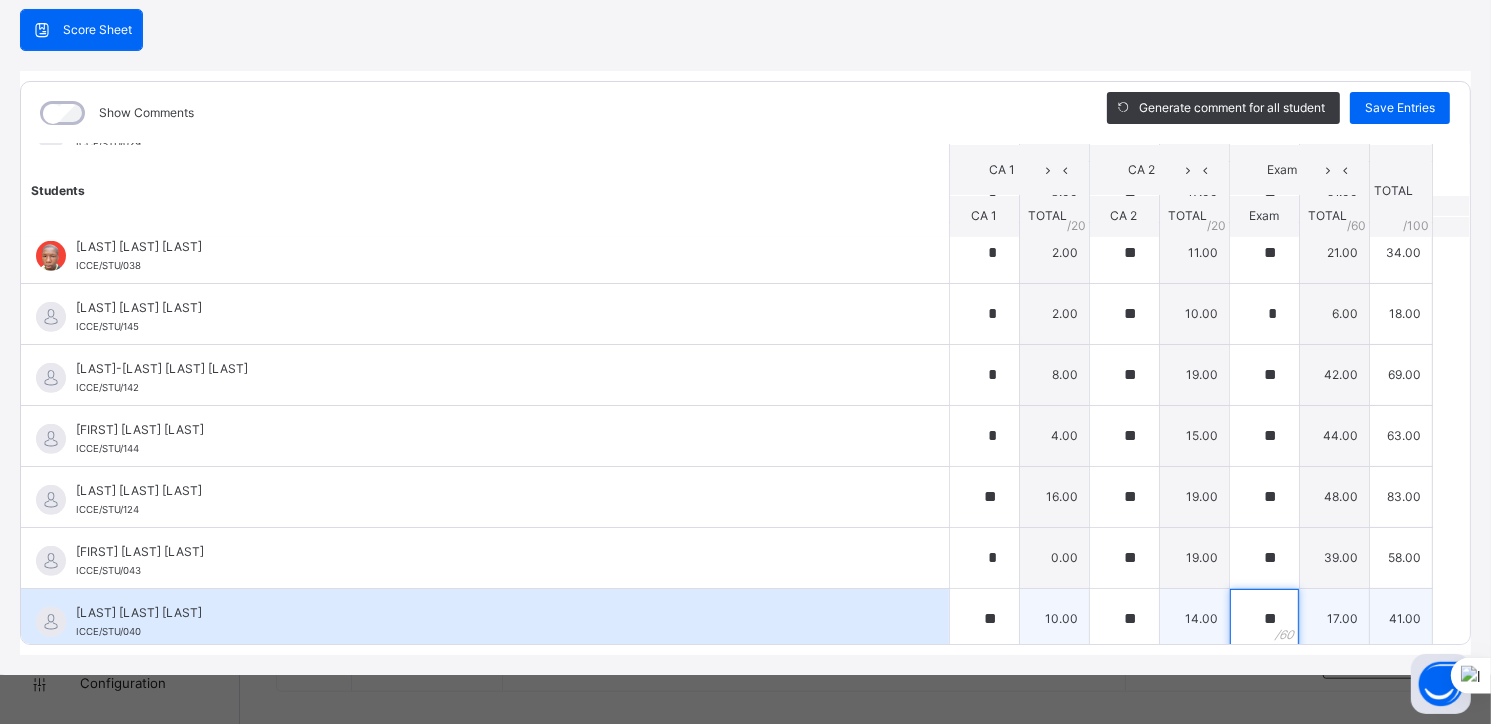 type on "**" 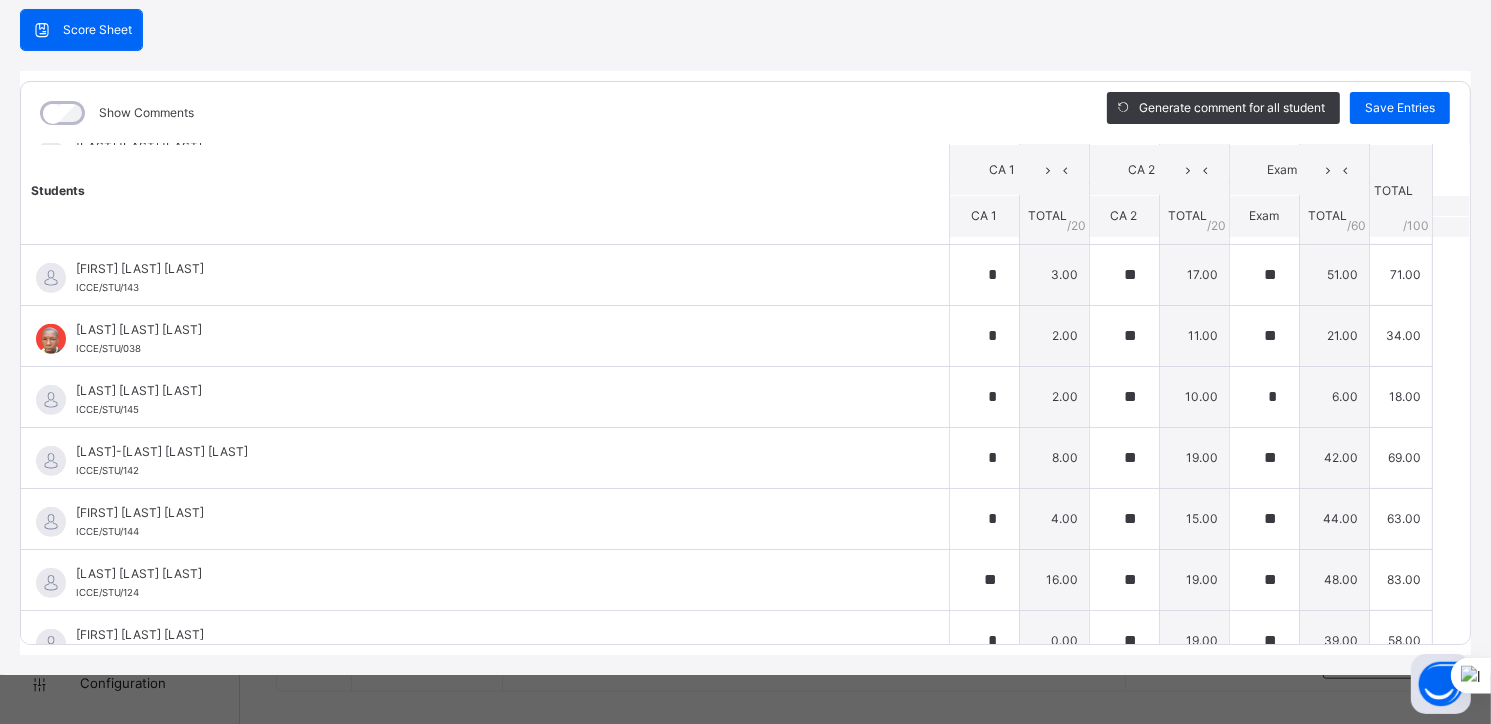 scroll, scrollTop: 930, scrollLeft: 0, axis: vertical 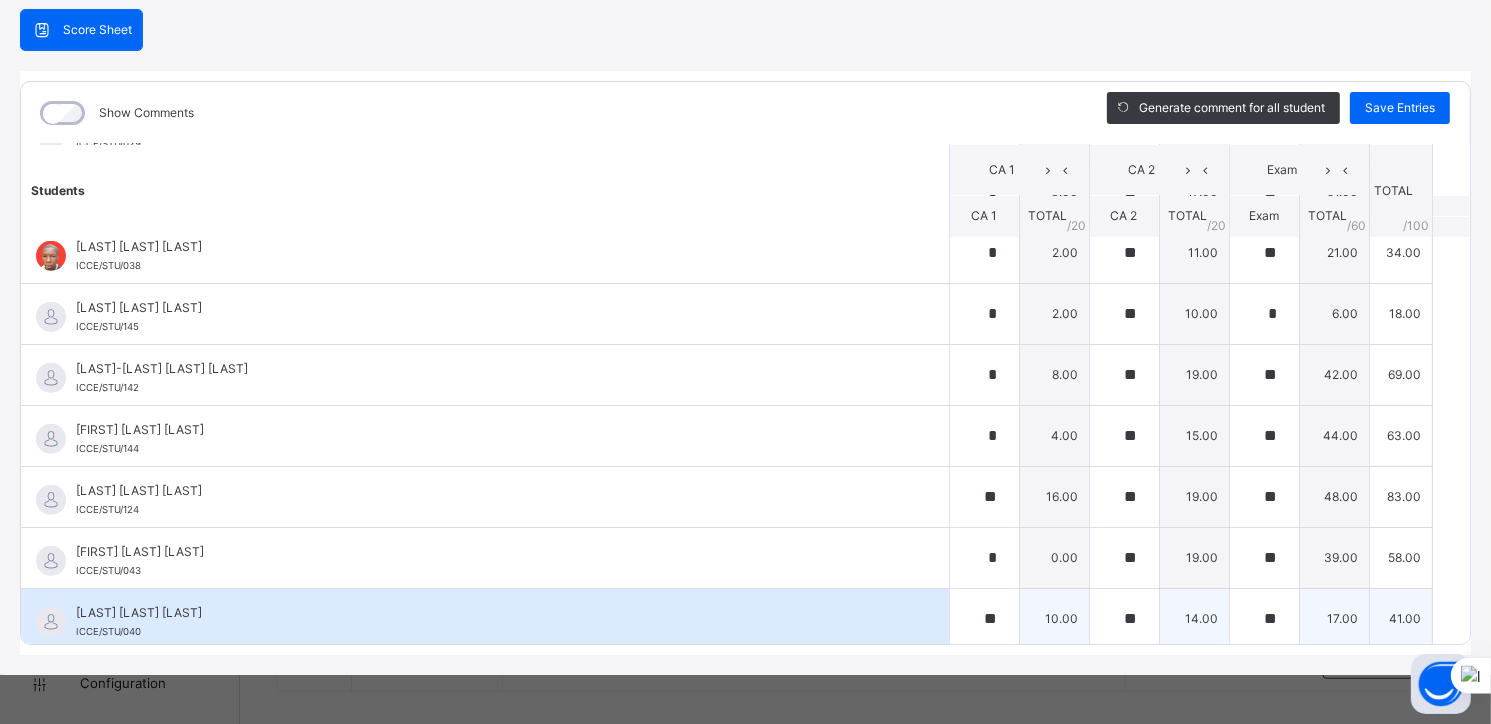 click on "[LAST] [LAST] [LAST] ICCE/STU/040" at bounding box center (490, 622) 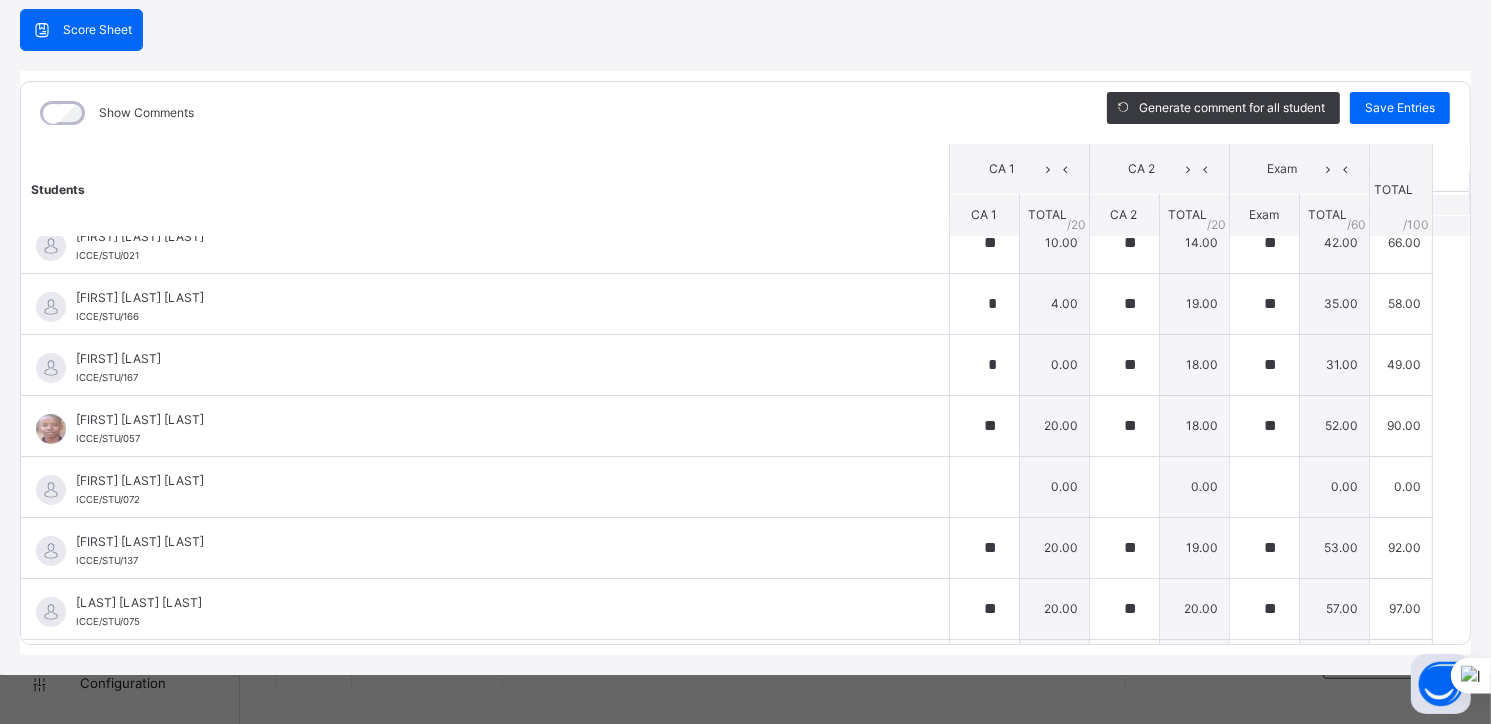 scroll, scrollTop: 0, scrollLeft: 0, axis: both 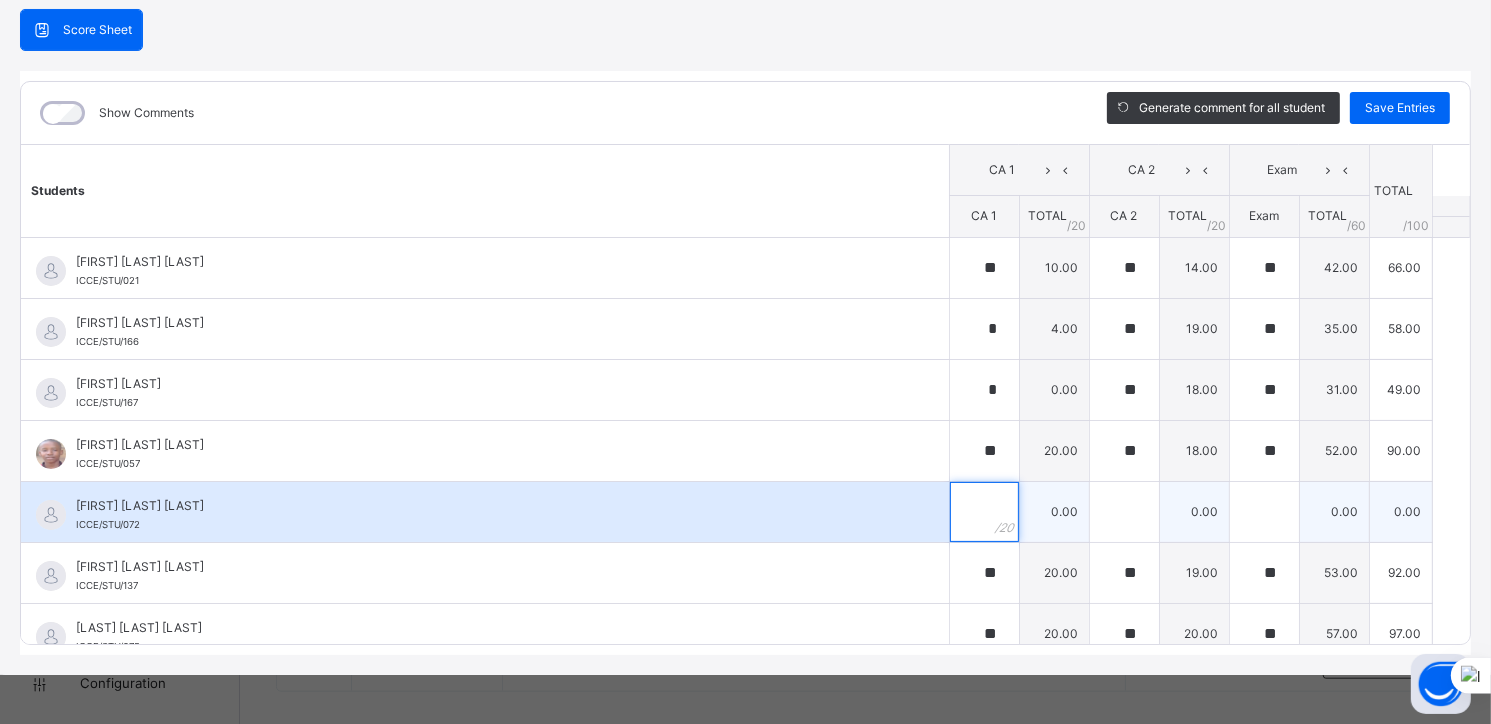 click at bounding box center [984, 512] 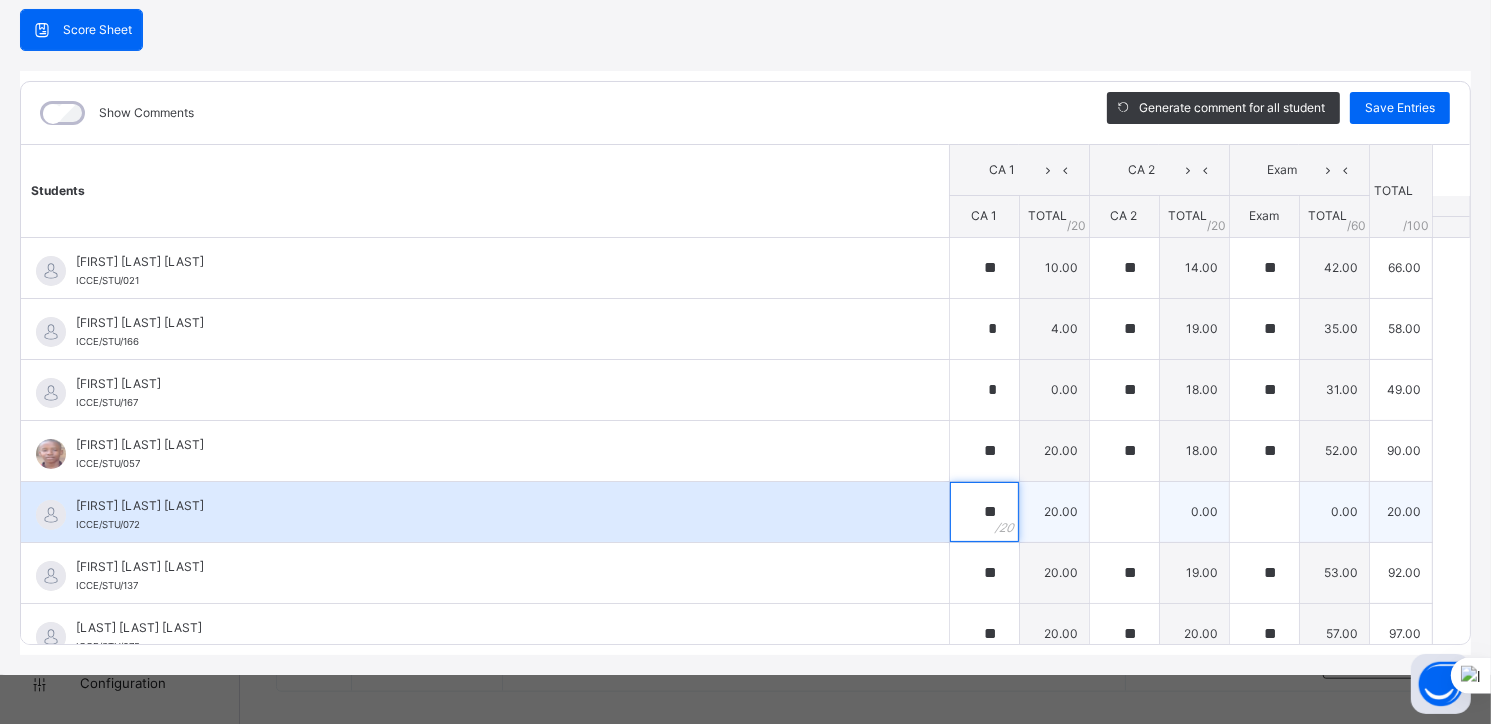 type on "**" 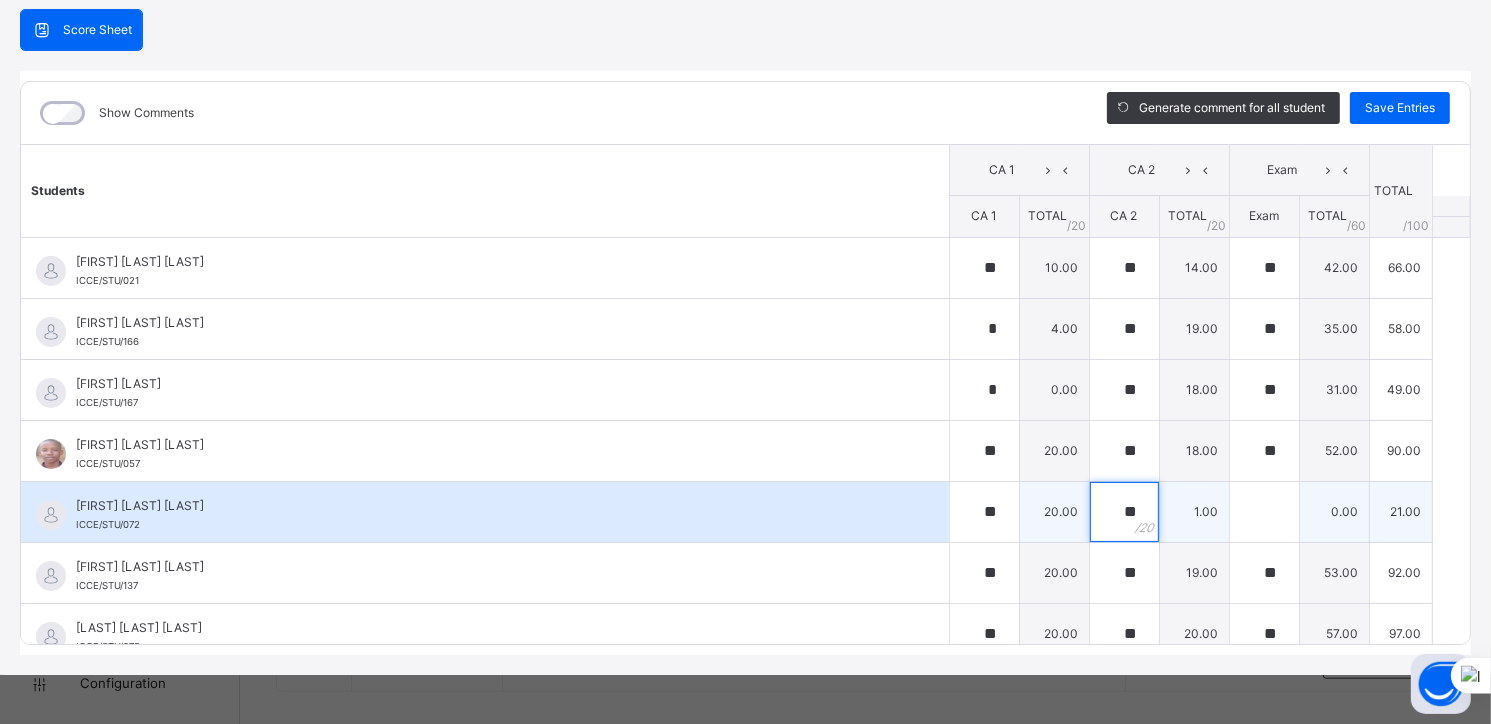 type on "**" 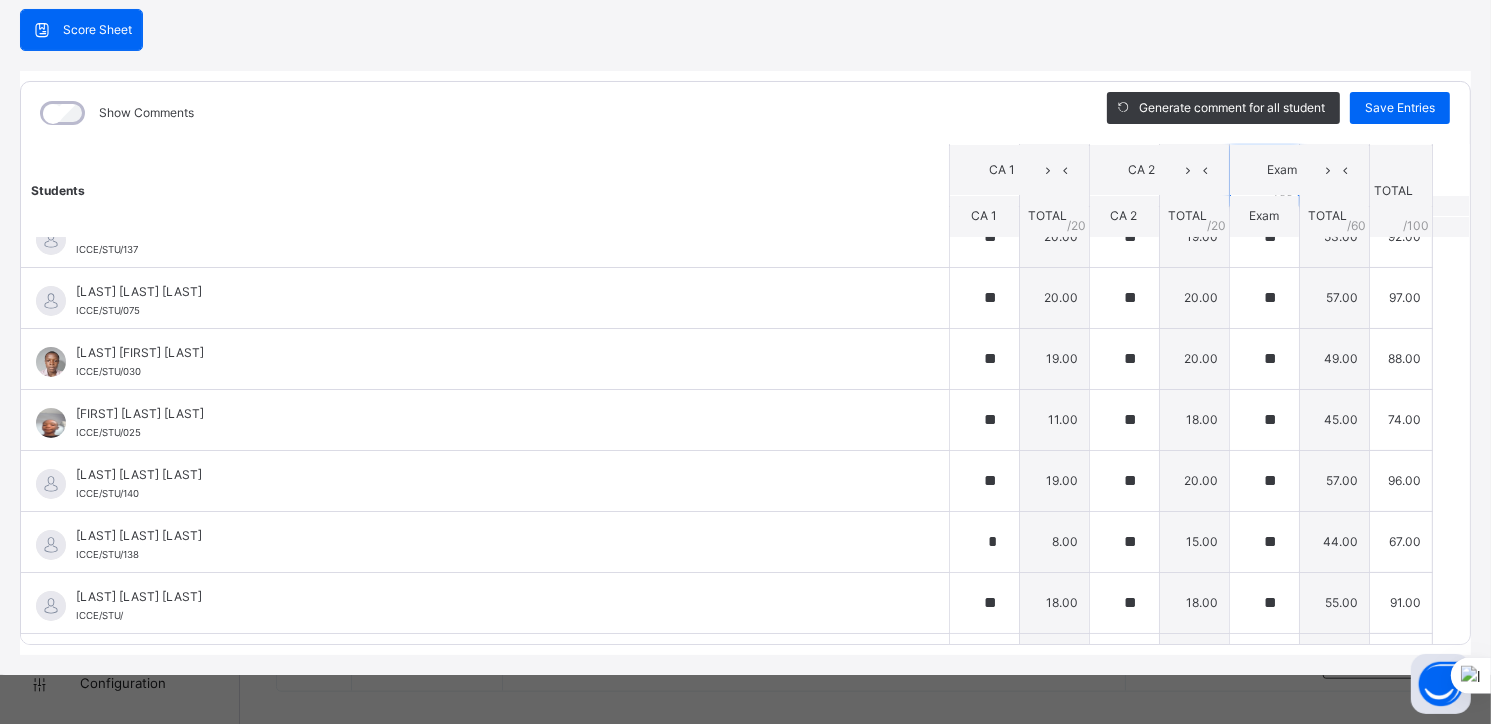 scroll, scrollTop: 0, scrollLeft: 0, axis: both 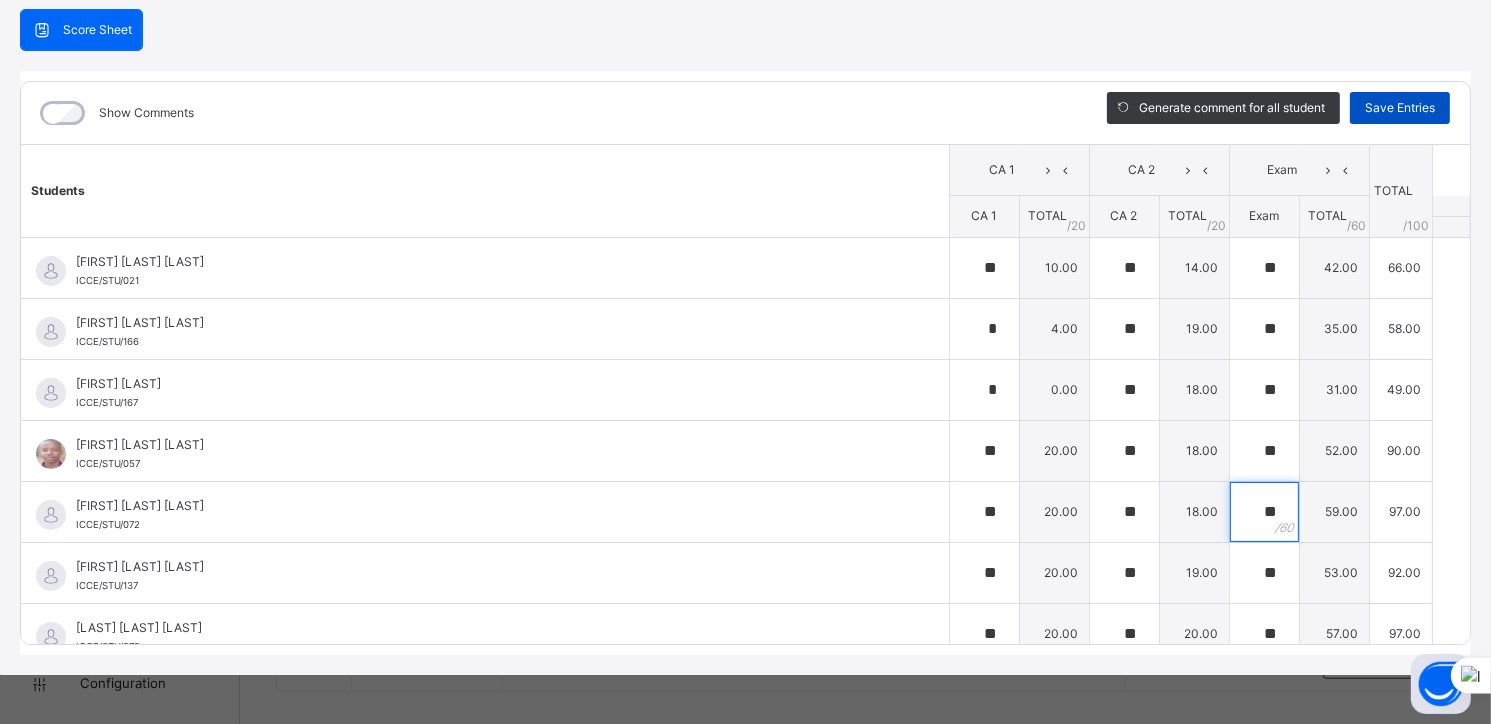 type on "**" 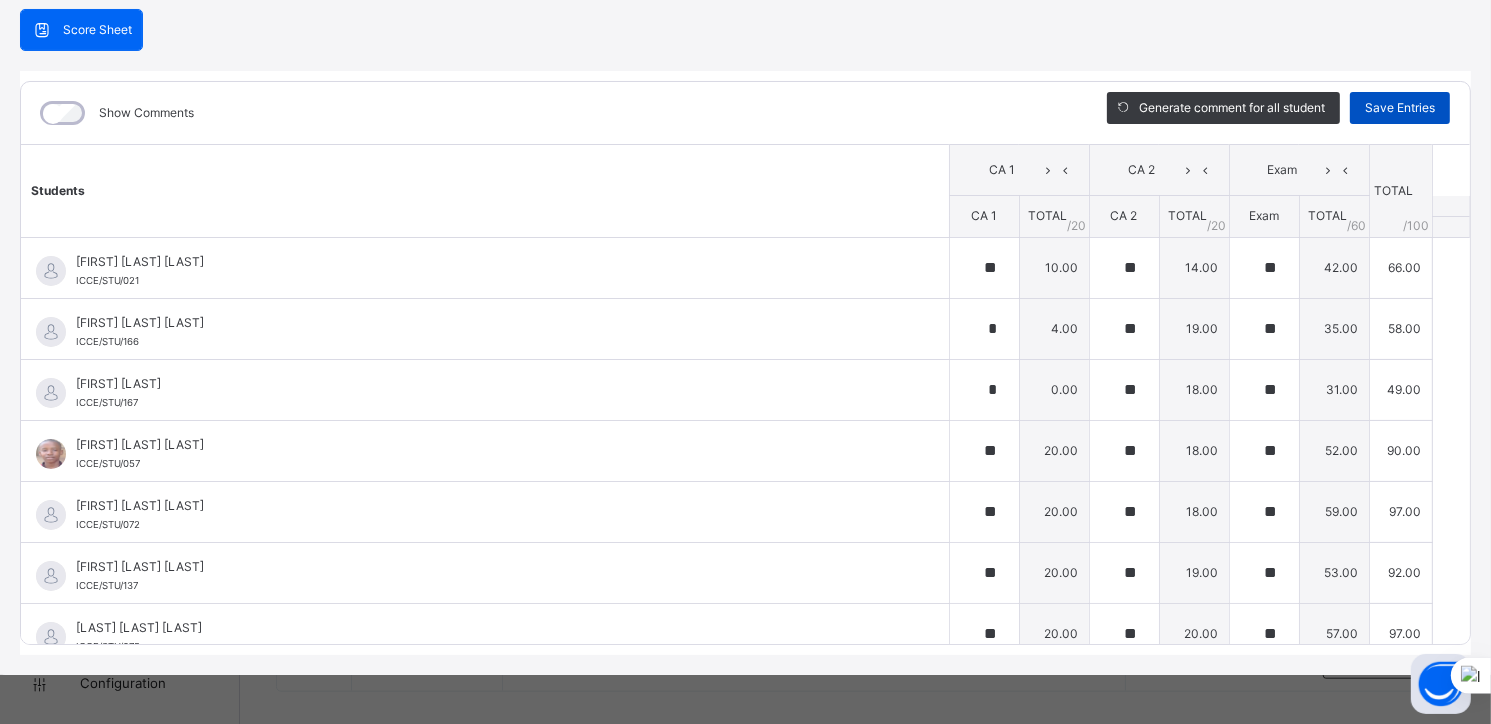 click on "Save Entries" at bounding box center (1400, 108) 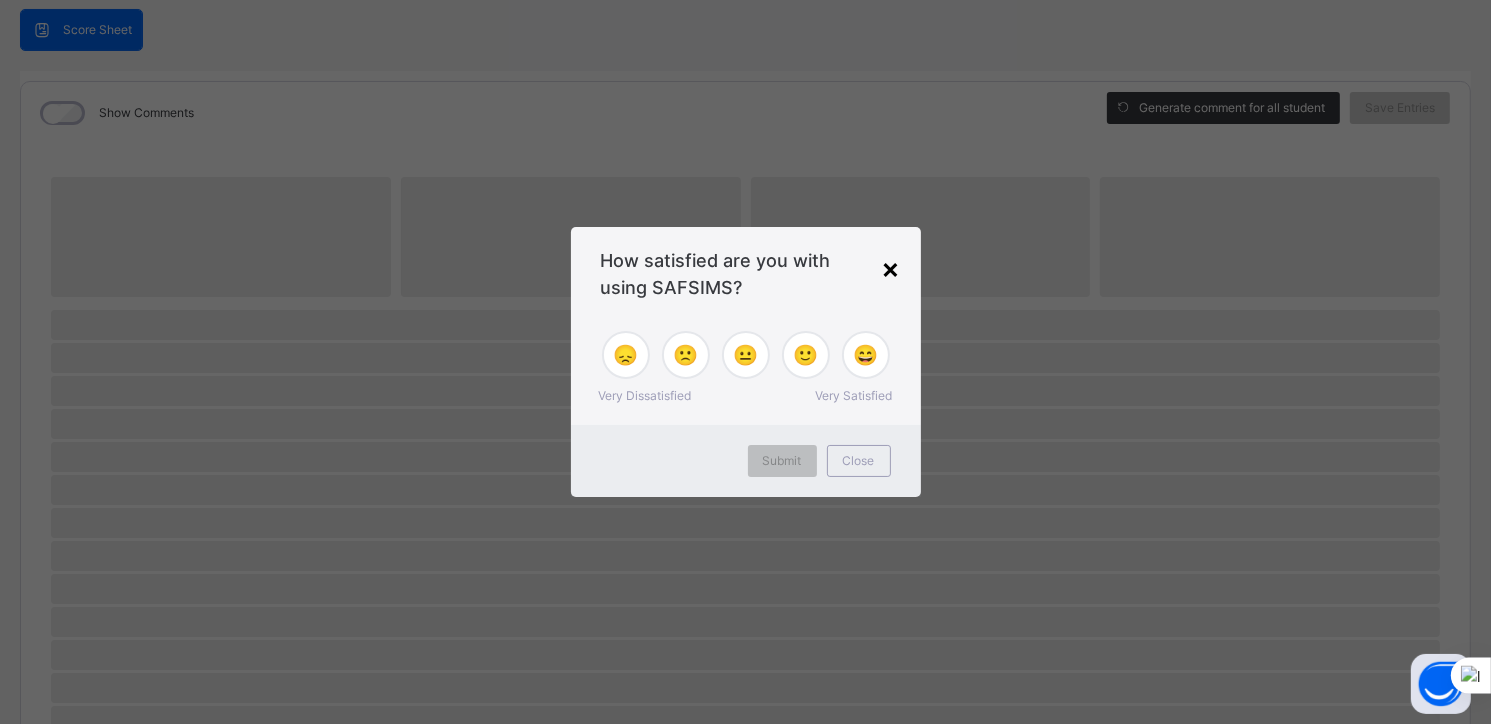click on "×" at bounding box center (891, 268) 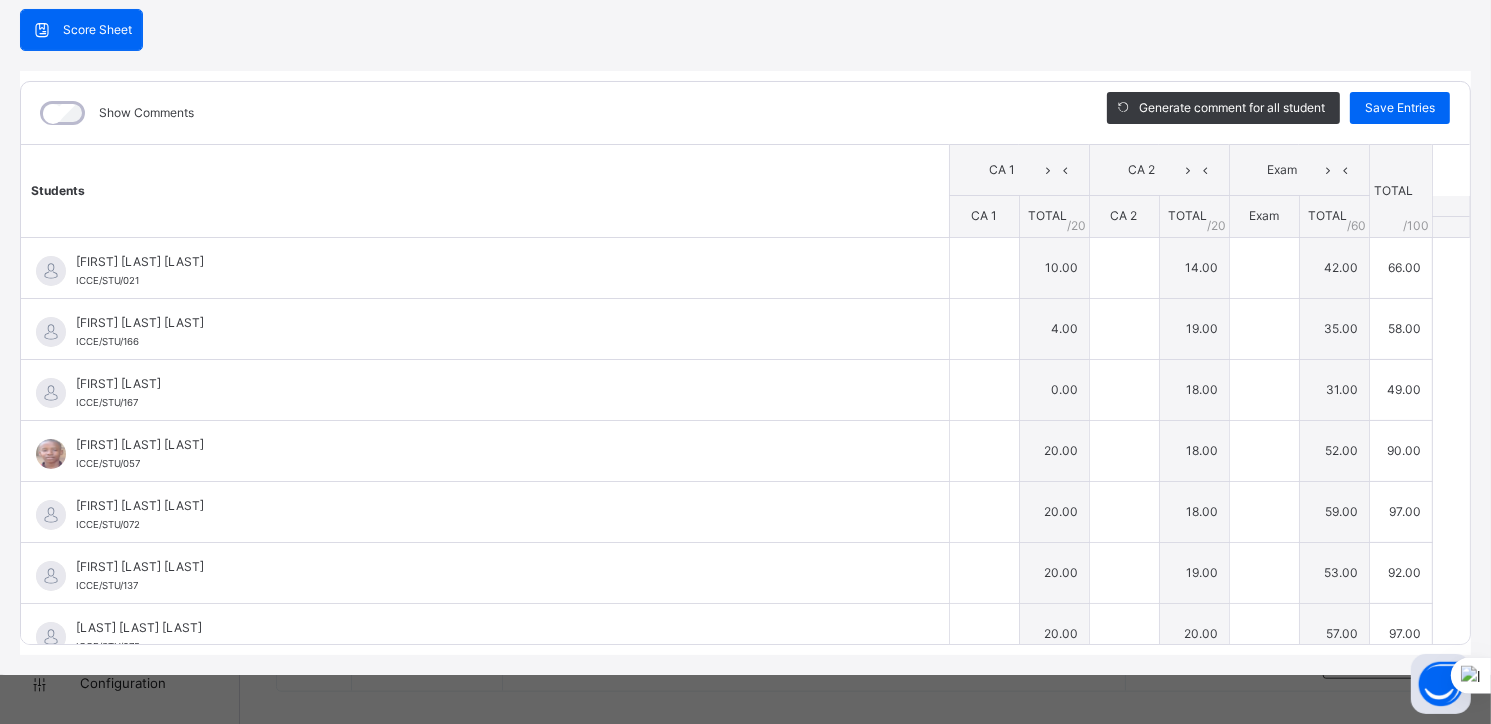 type on "**" 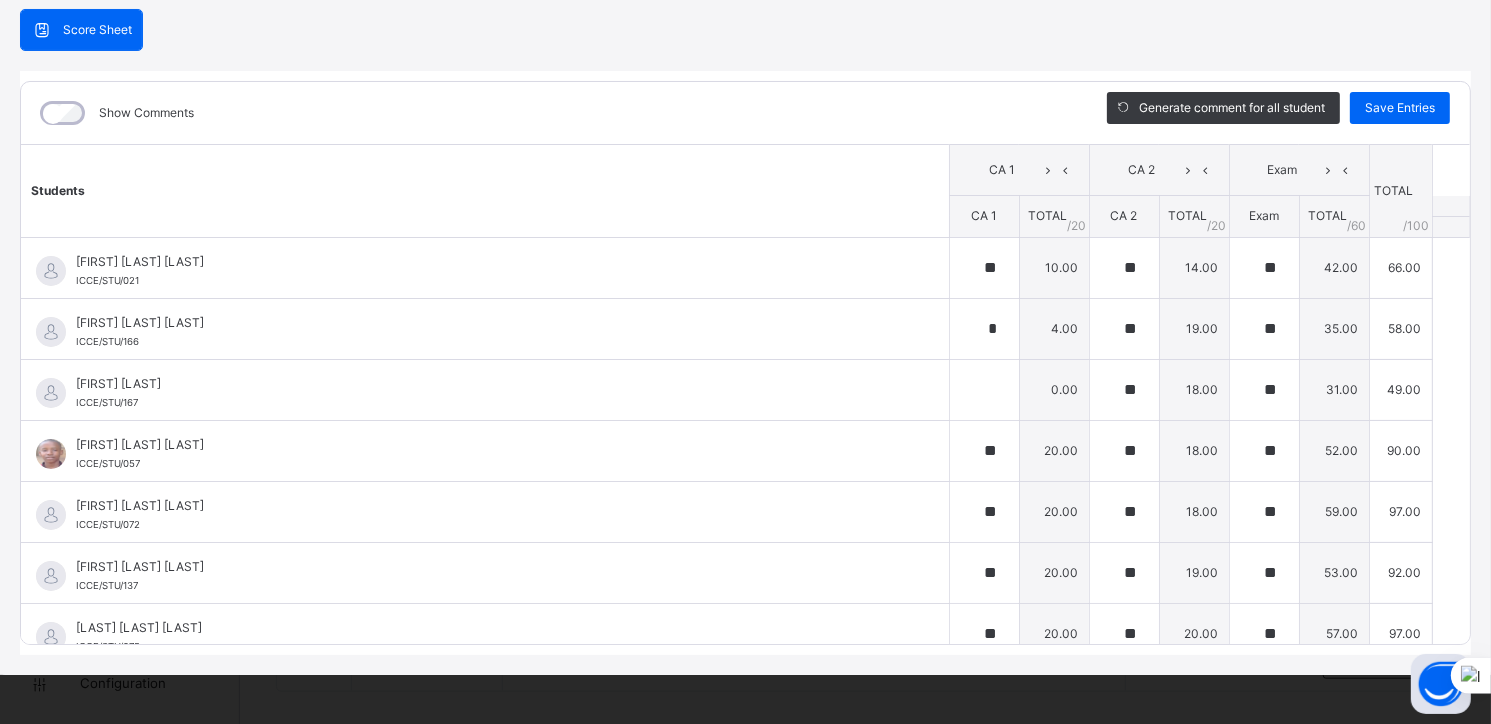 scroll, scrollTop: 0, scrollLeft: 0, axis: both 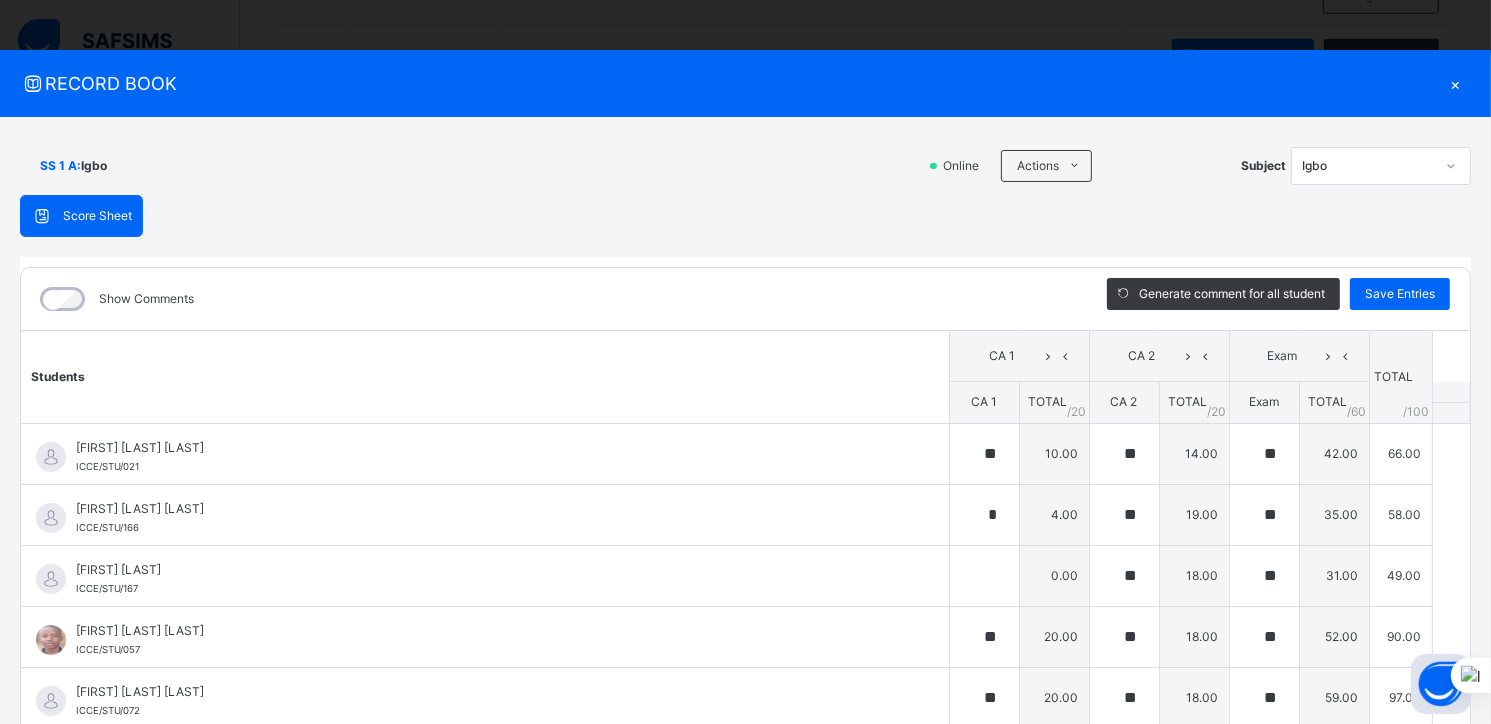 click on "×" at bounding box center [1456, 83] 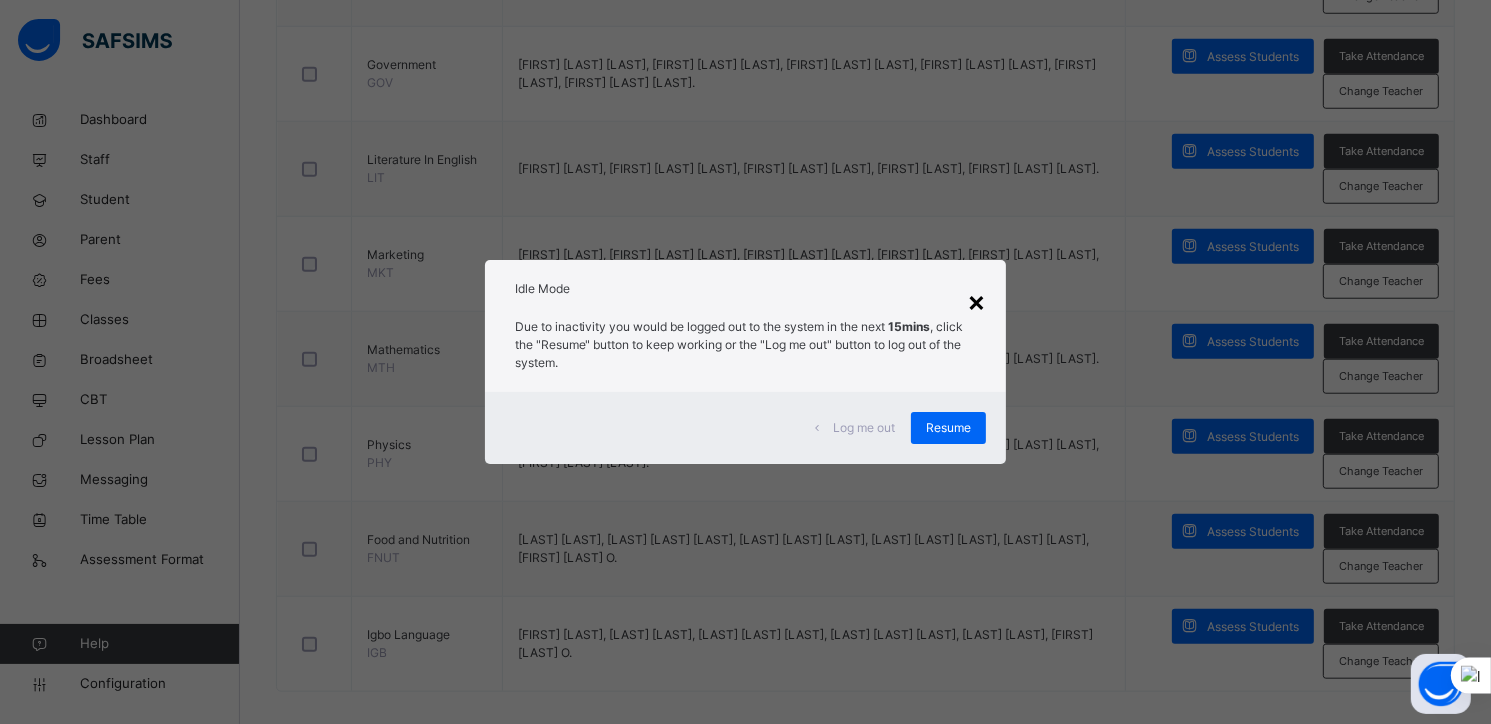 click on "×" at bounding box center [976, 301] 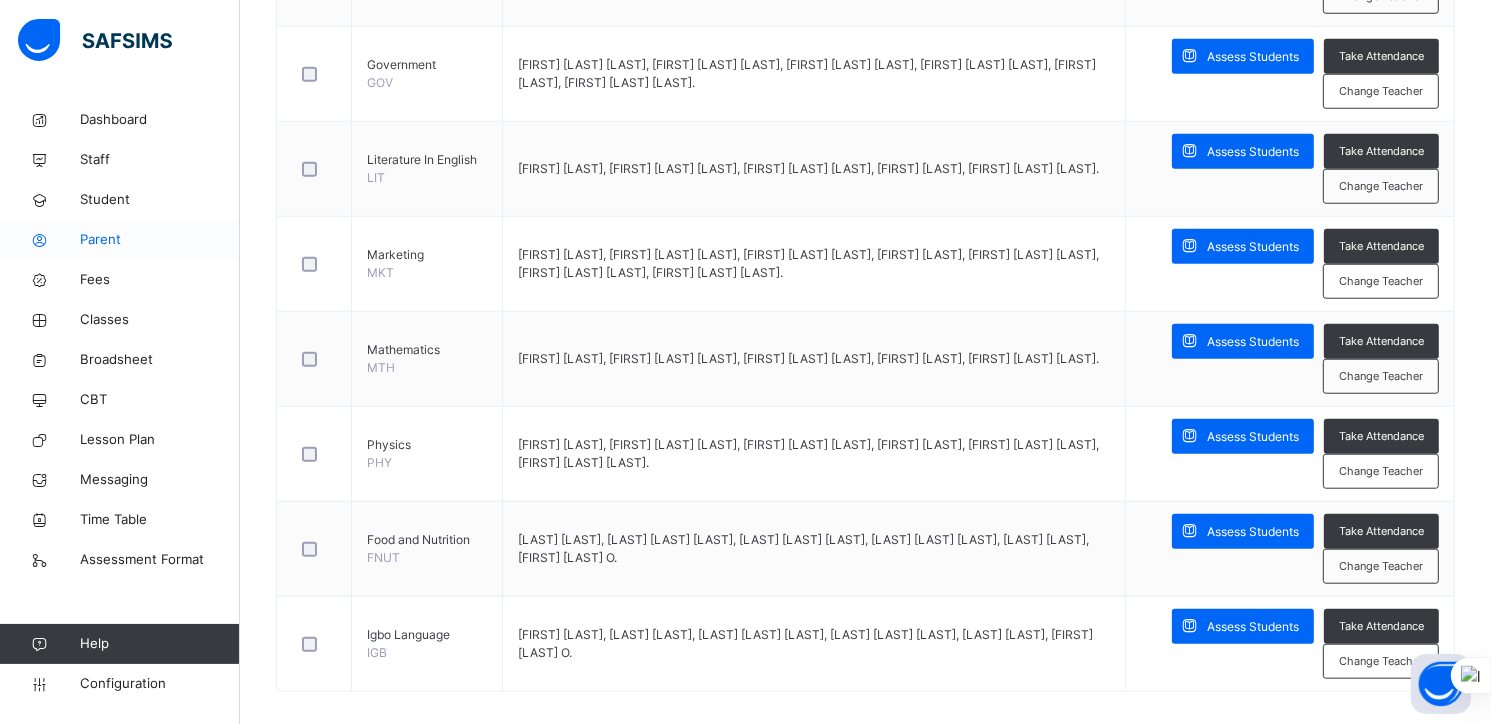 click on "Parent" at bounding box center (160, 240) 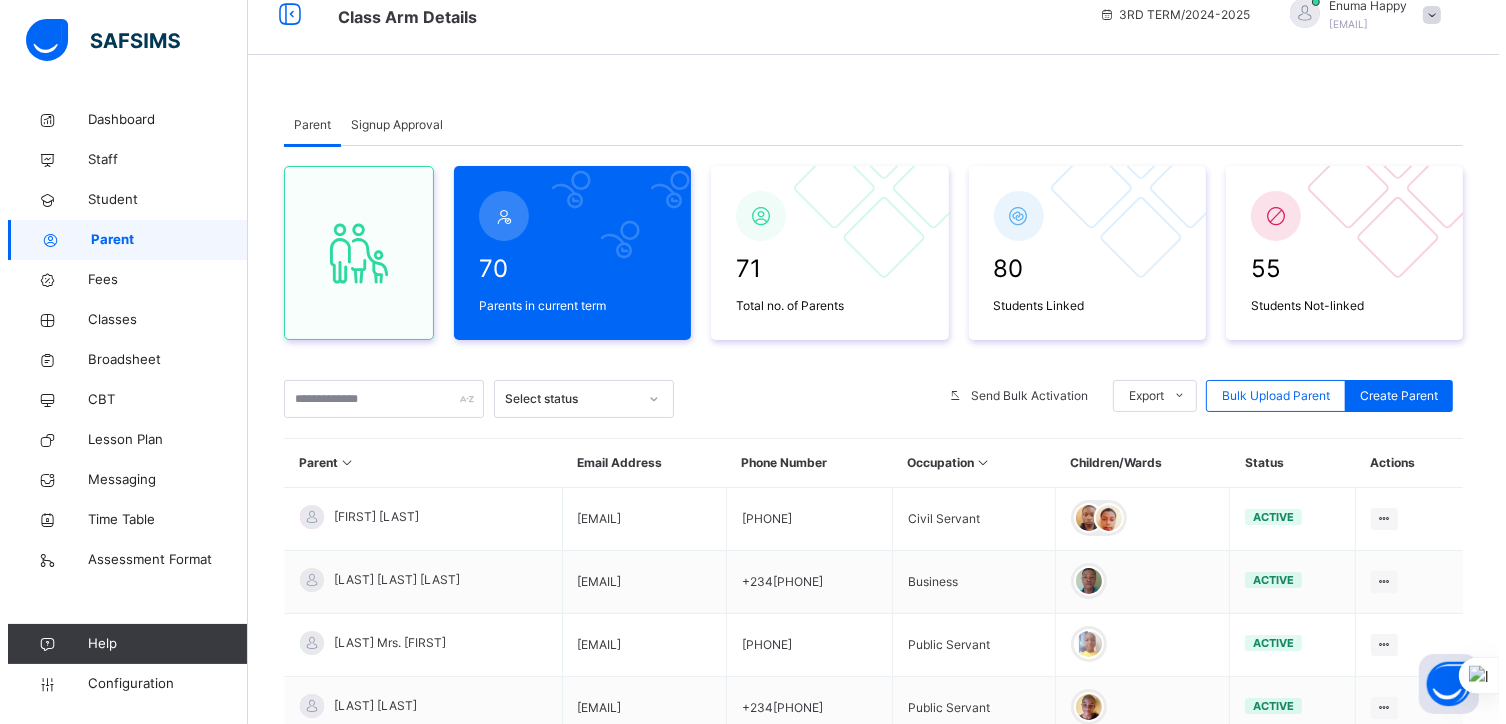 scroll, scrollTop: 0, scrollLeft: 0, axis: both 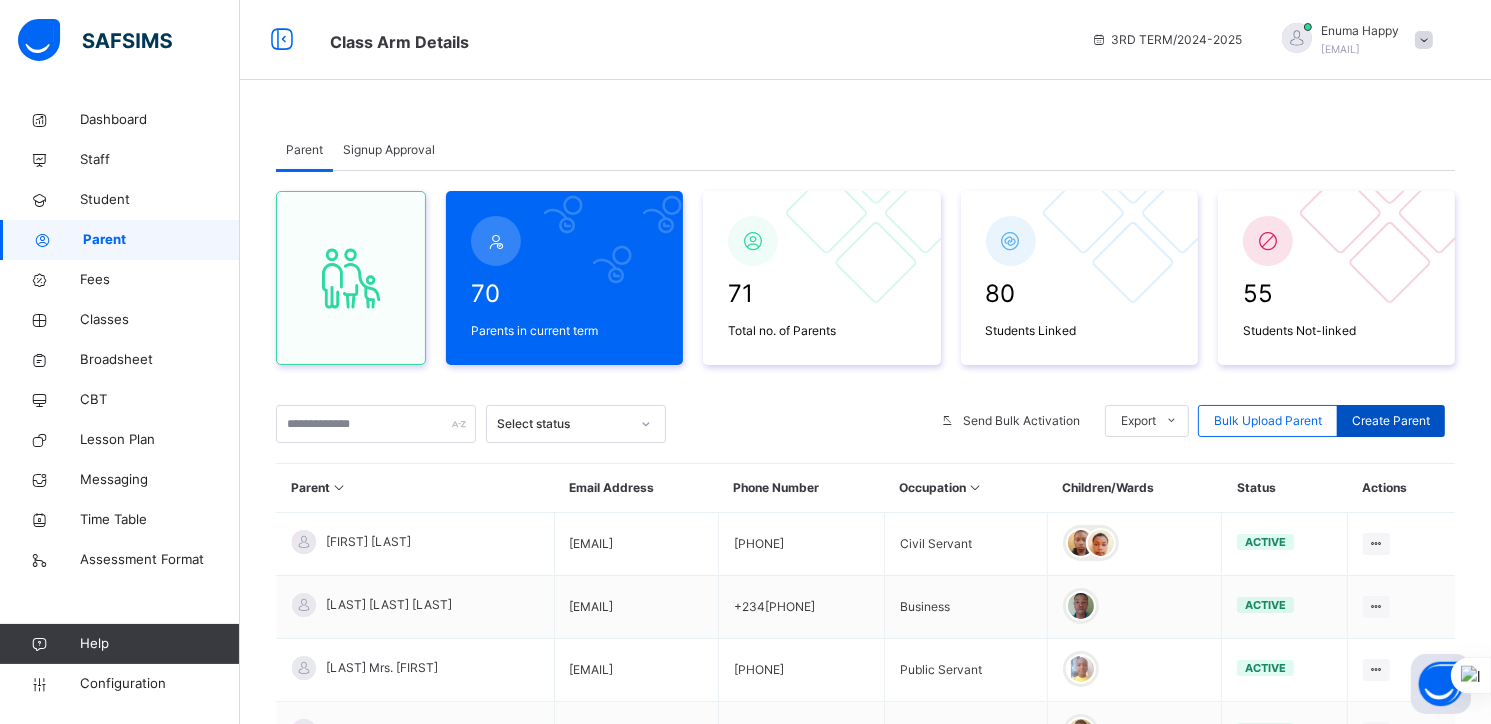 click on "Create Parent" at bounding box center [1391, 421] 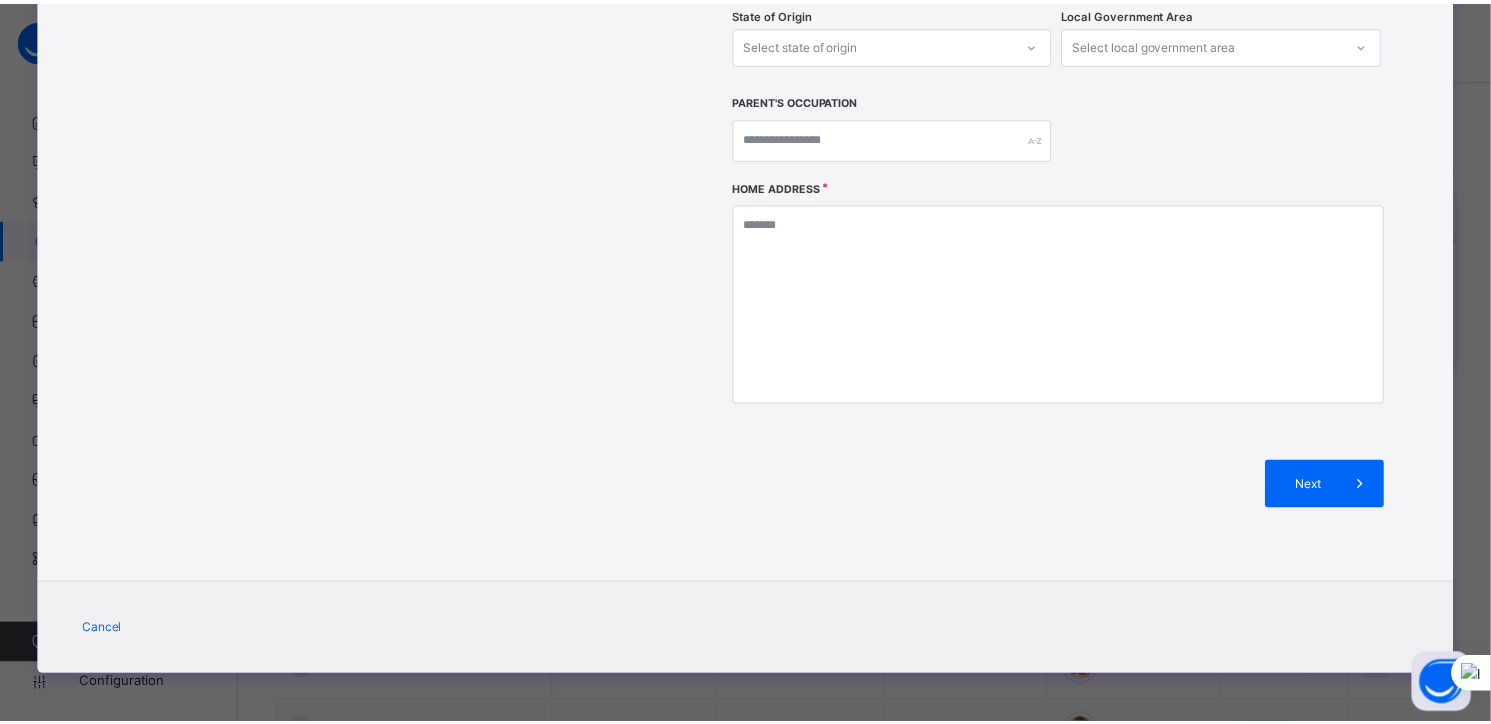 scroll, scrollTop: 0, scrollLeft: 0, axis: both 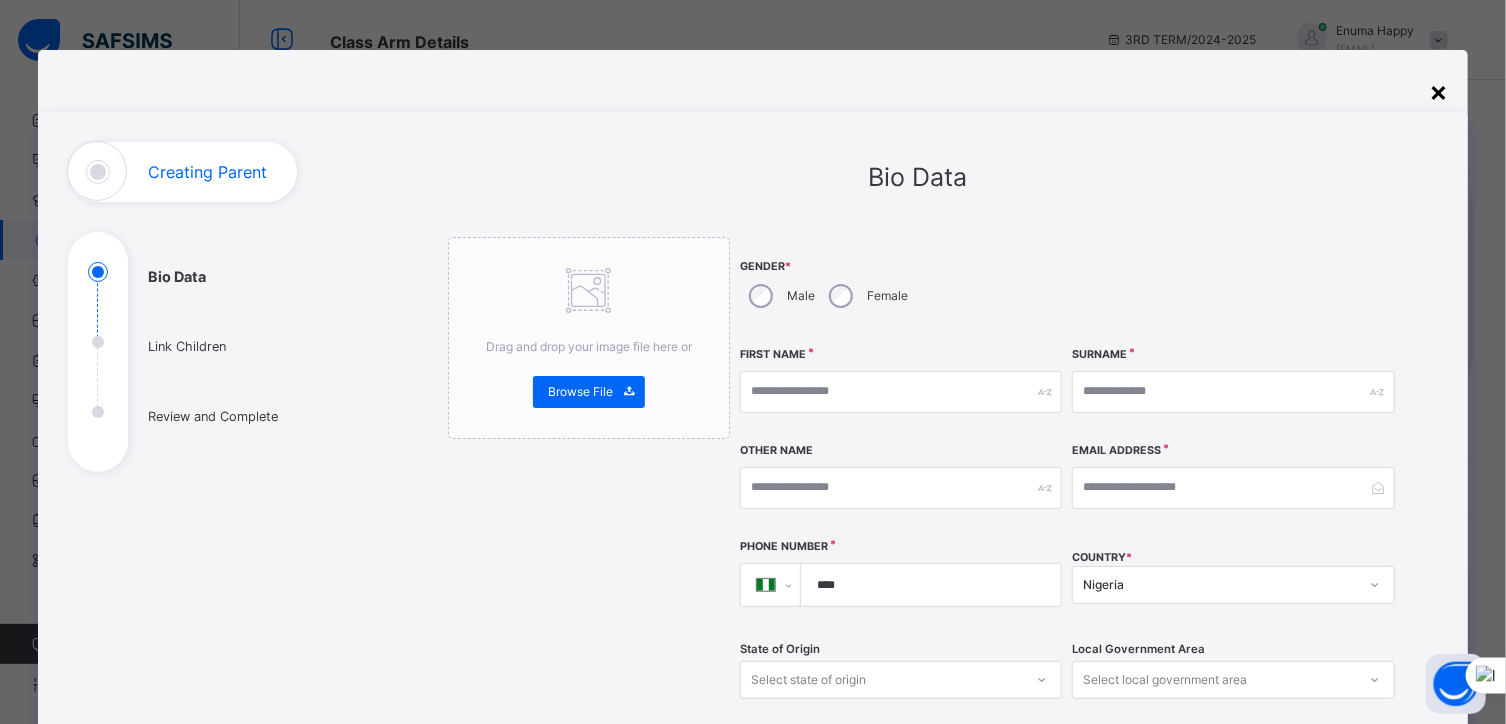 click on "×" at bounding box center [1438, 91] 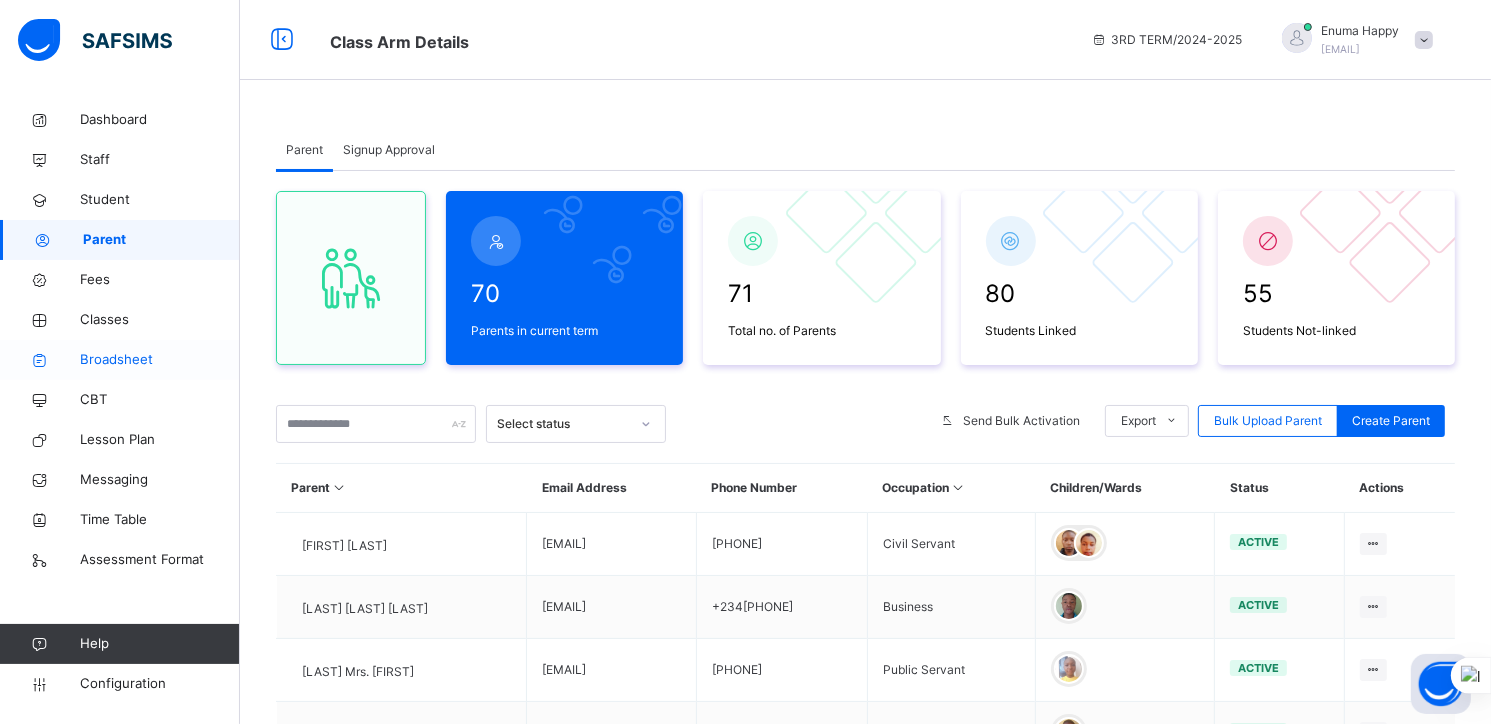 click on "Broadsheet" at bounding box center [160, 360] 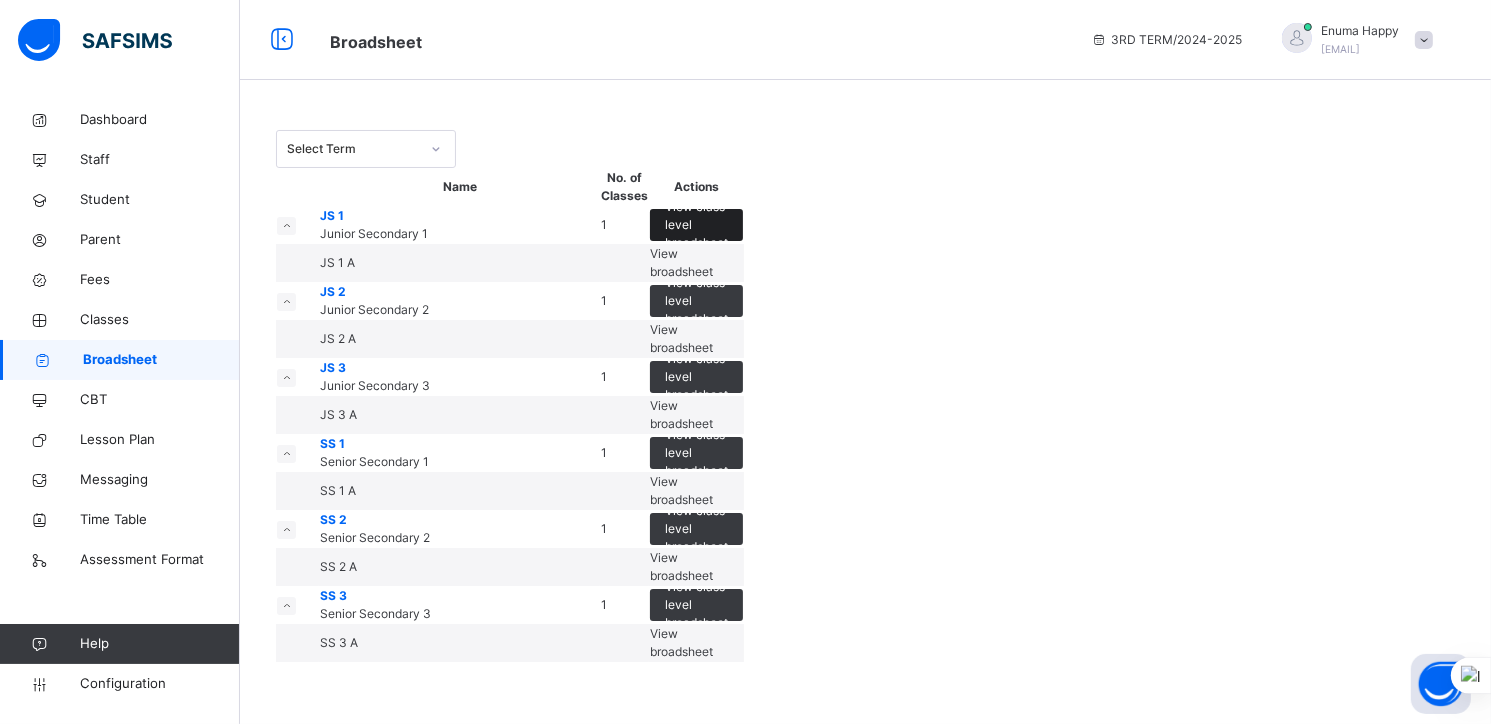 click on "View class level broadsheet" at bounding box center (696, 225) 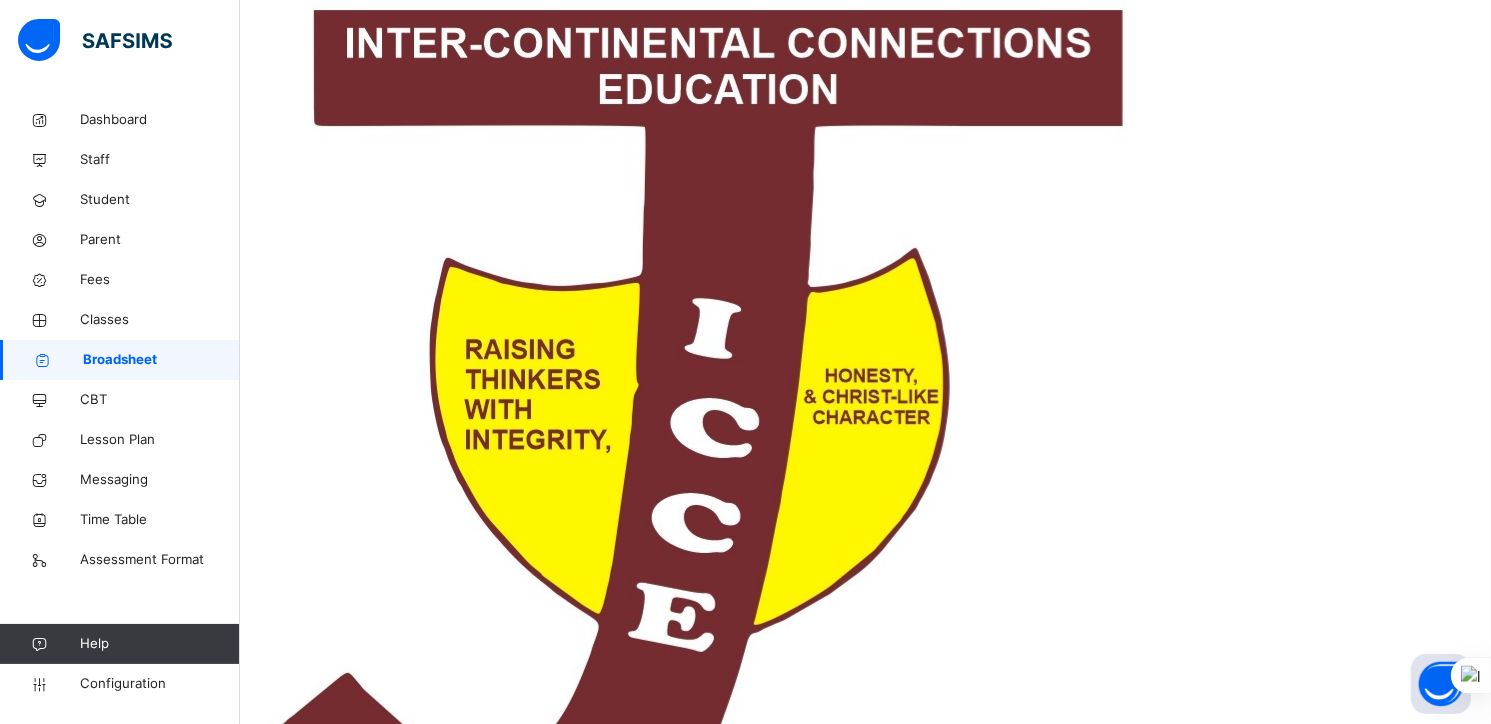 scroll, scrollTop: 367, scrollLeft: 0, axis: vertical 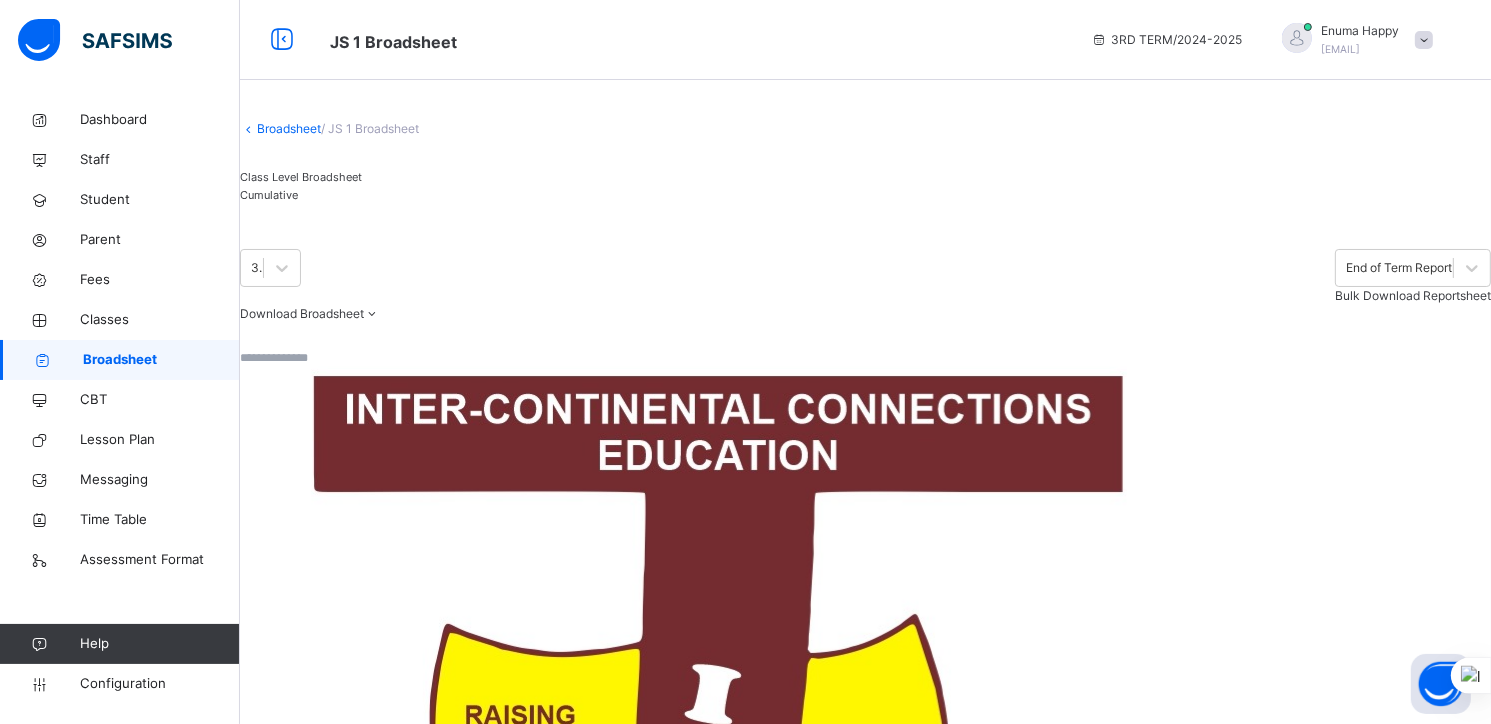 click on "Broadsheet" at bounding box center (289, 128) 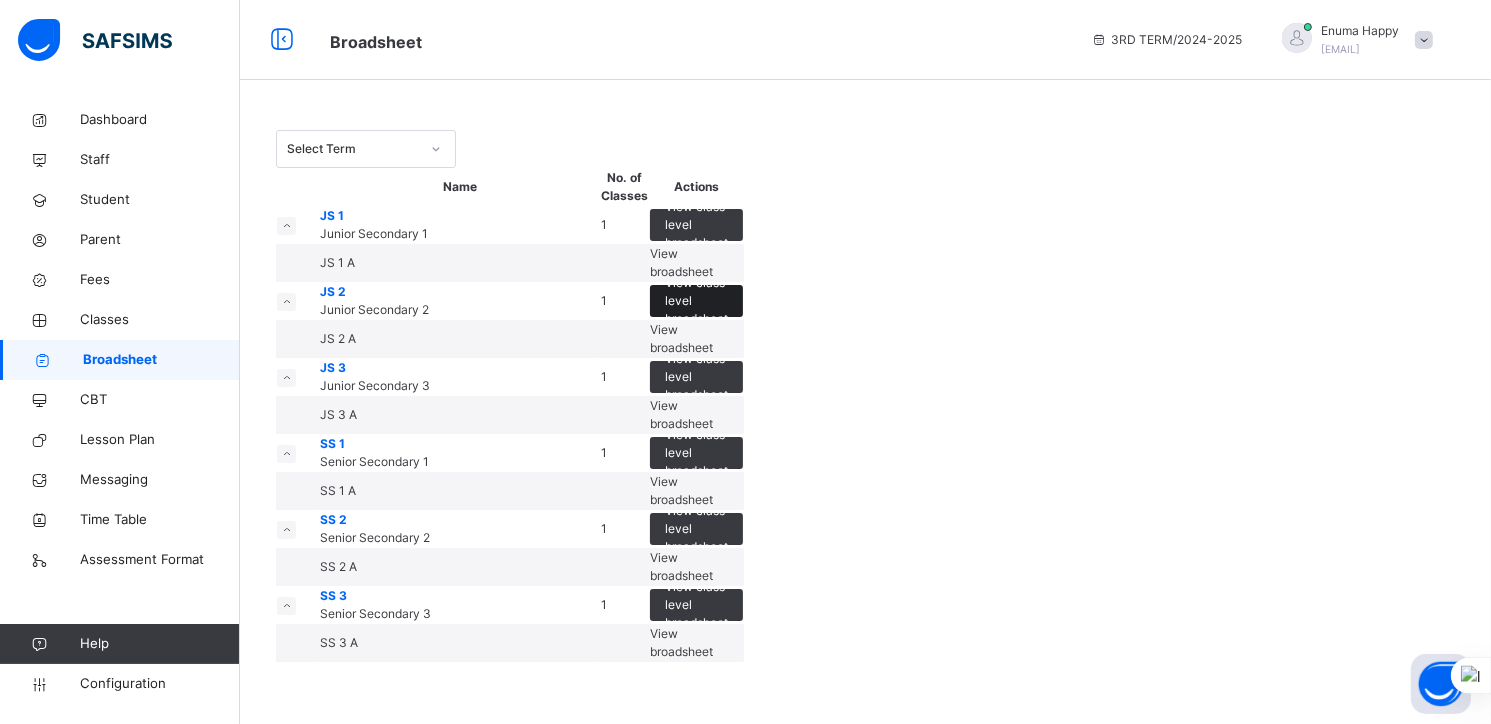 click on "View class level broadsheet" at bounding box center (696, 301) 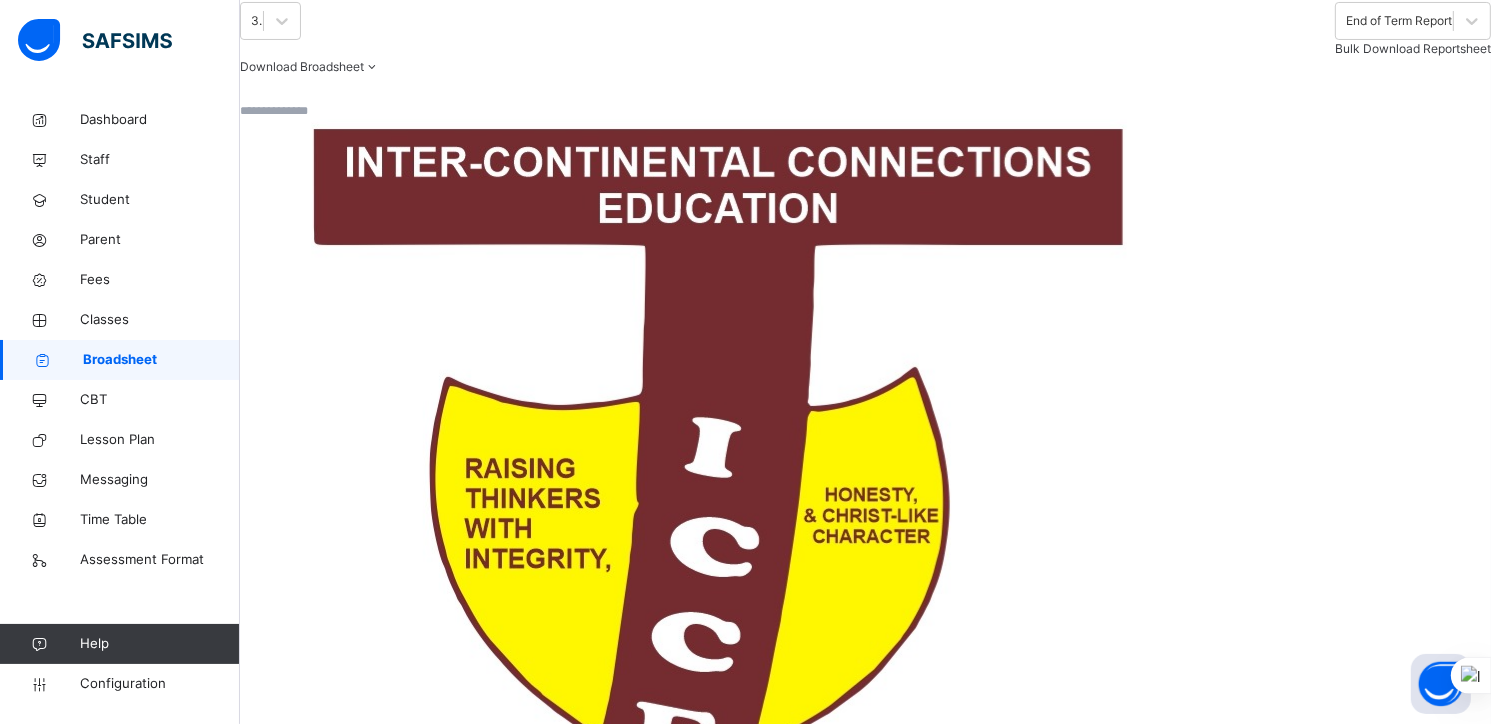 scroll, scrollTop: 276, scrollLeft: 0, axis: vertical 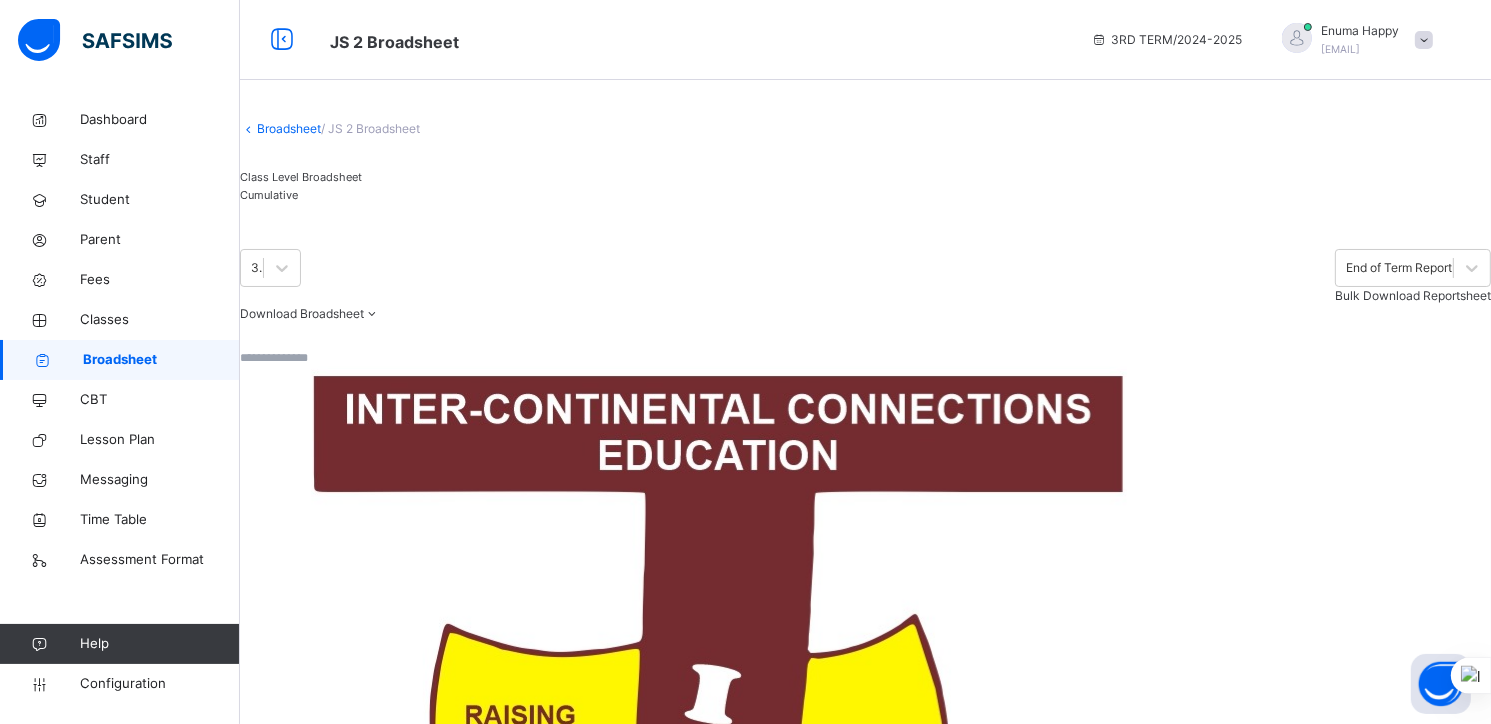 click on "Broadsheet" at bounding box center [289, 128] 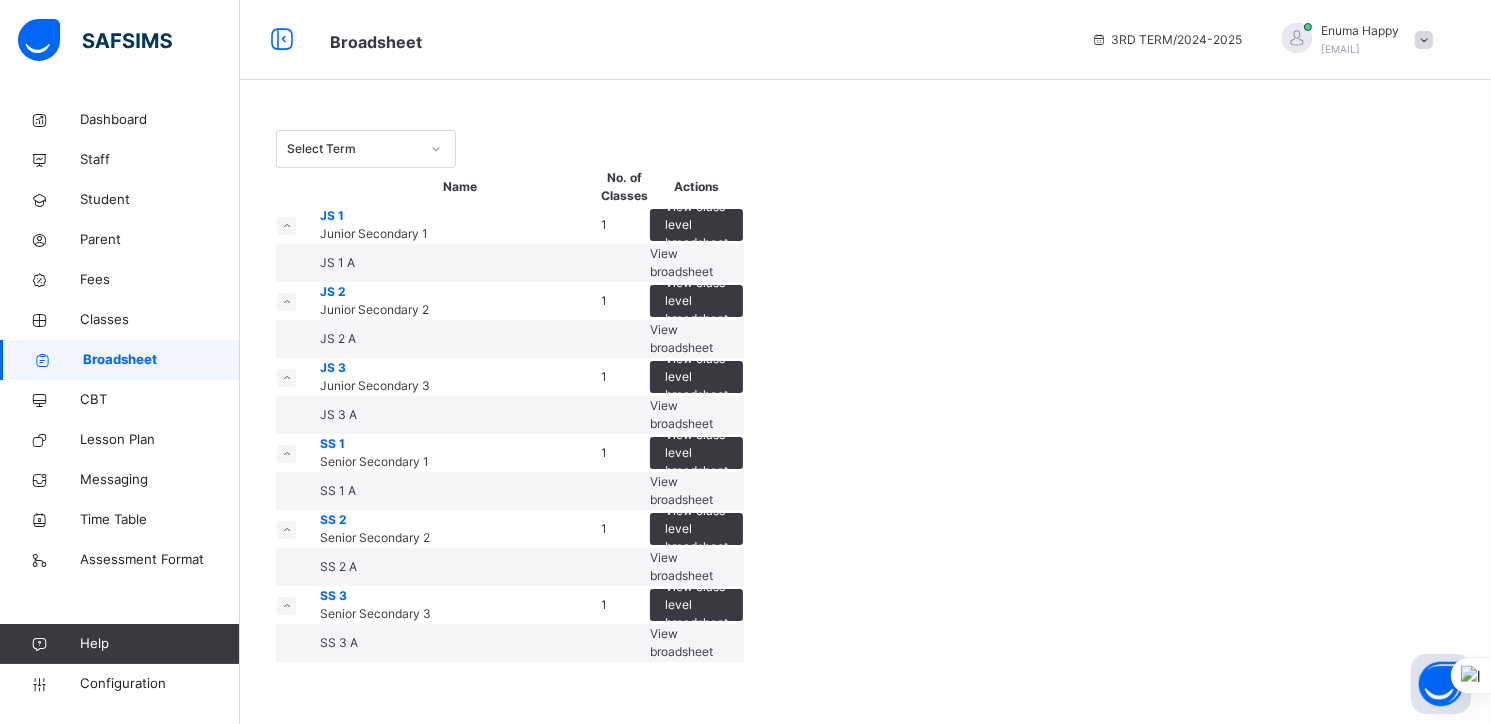 scroll, scrollTop: 257, scrollLeft: 0, axis: vertical 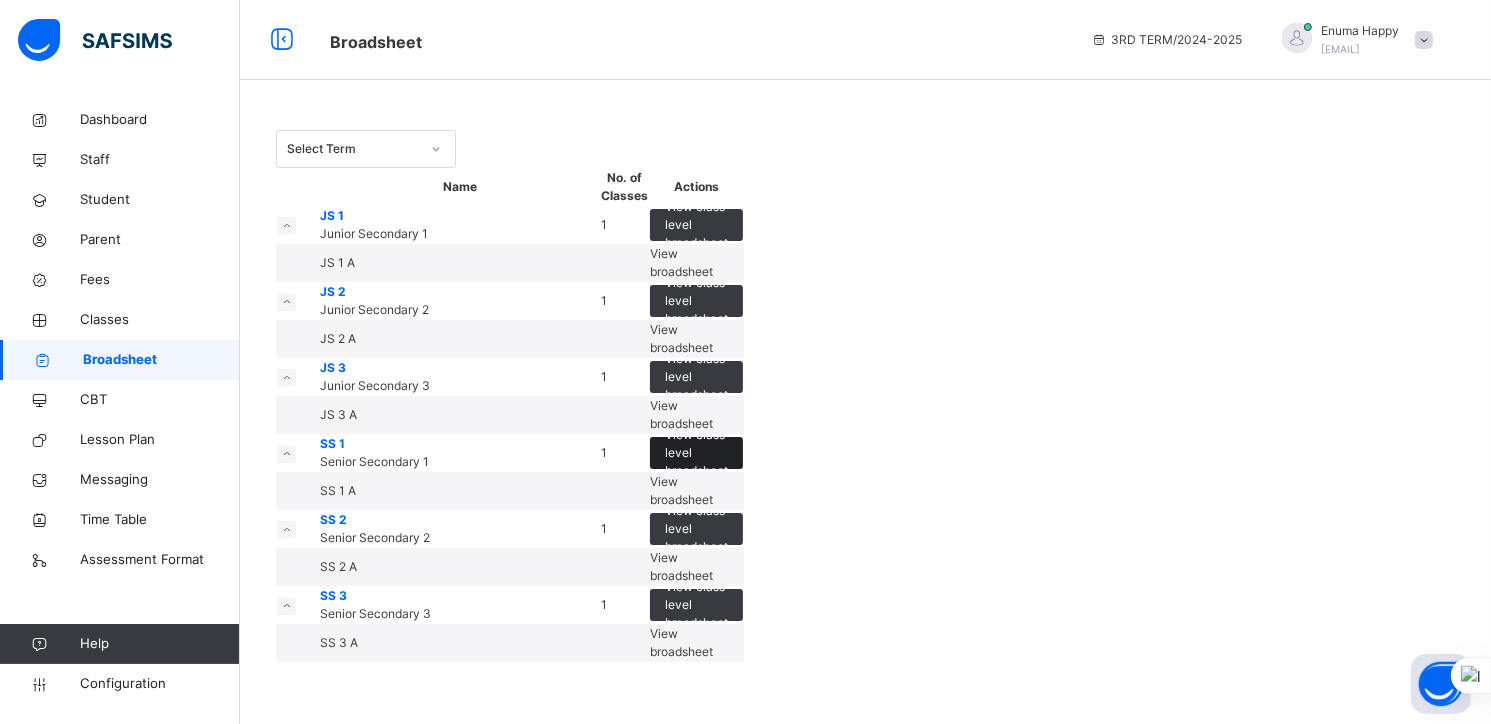 click on "View class level broadsheet" at bounding box center [696, 453] 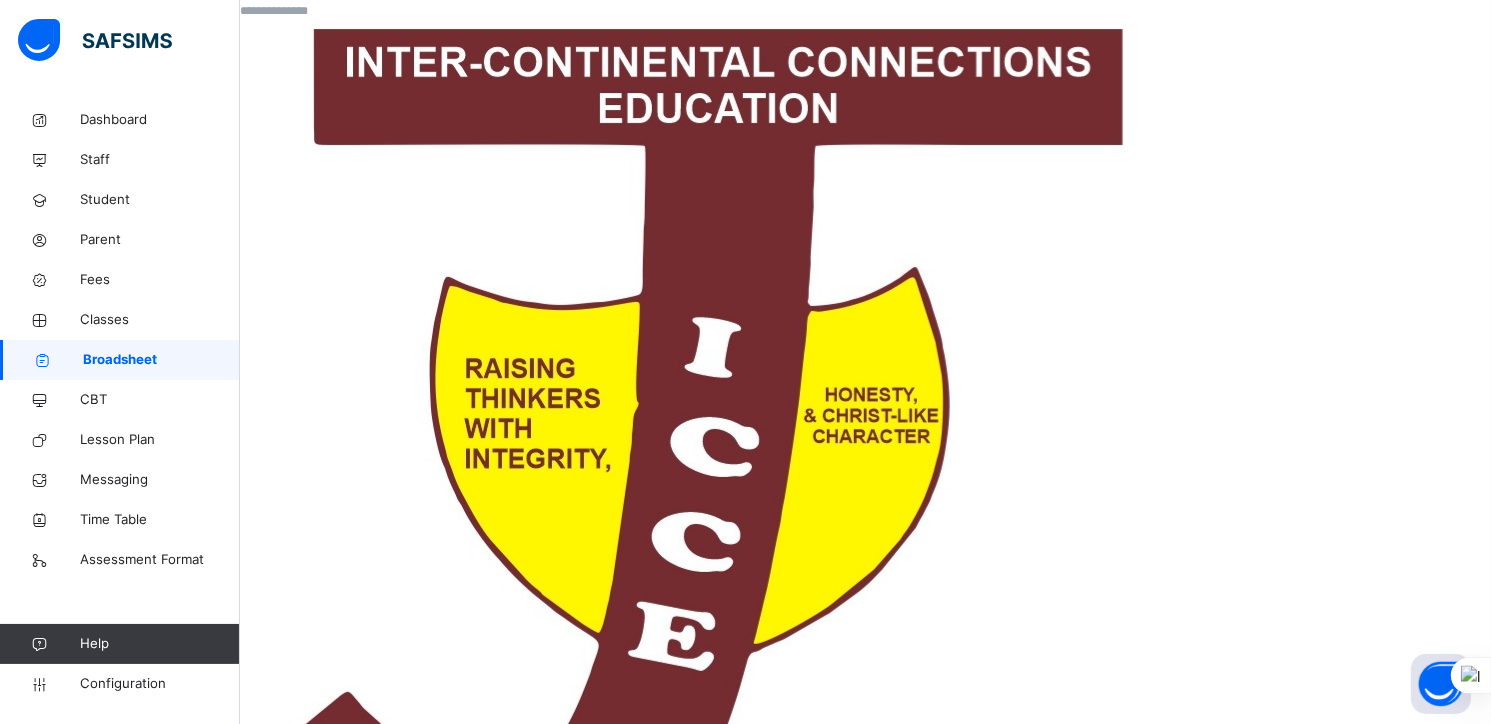scroll, scrollTop: 356, scrollLeft: 0, axis: vertical 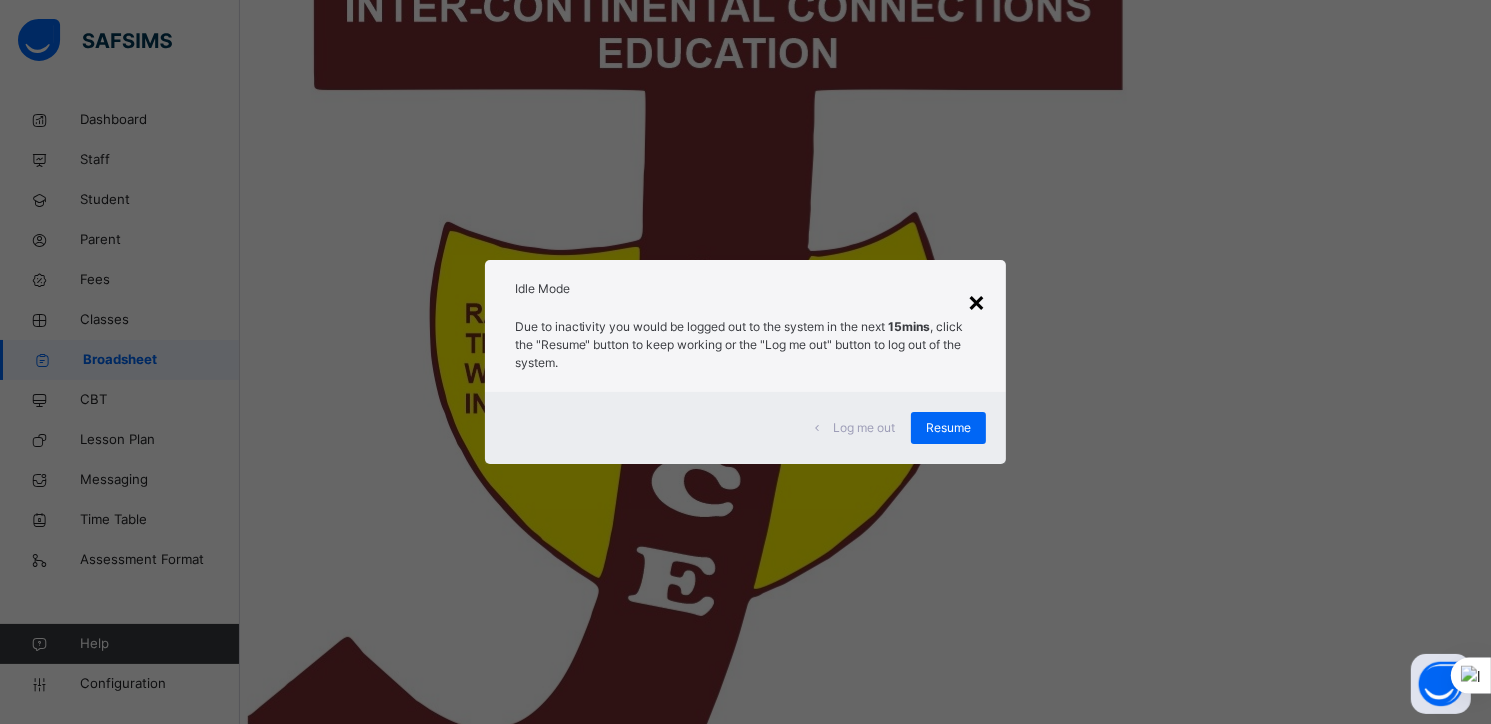 click on "×" at bounding box center [976, 301] 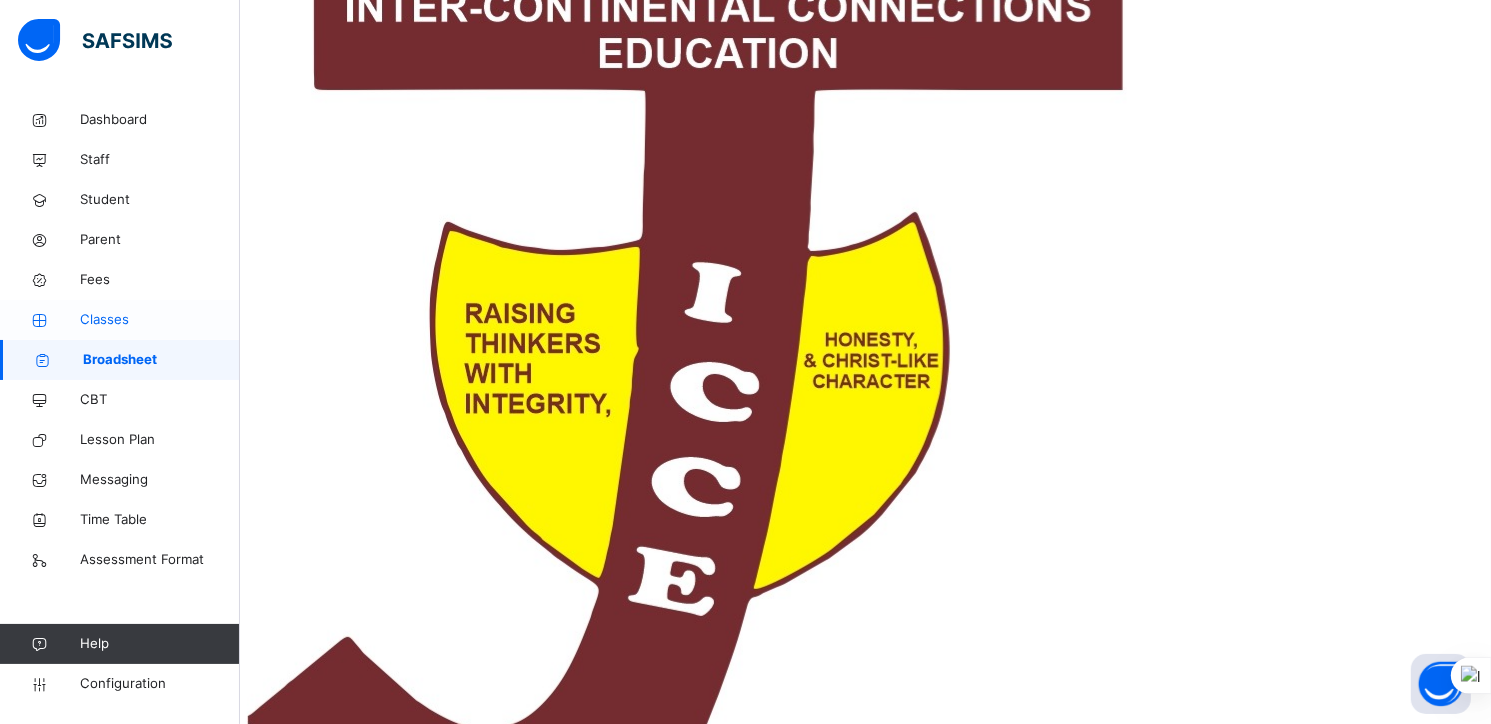 click on "Classes" at bounding box center (160, 320) 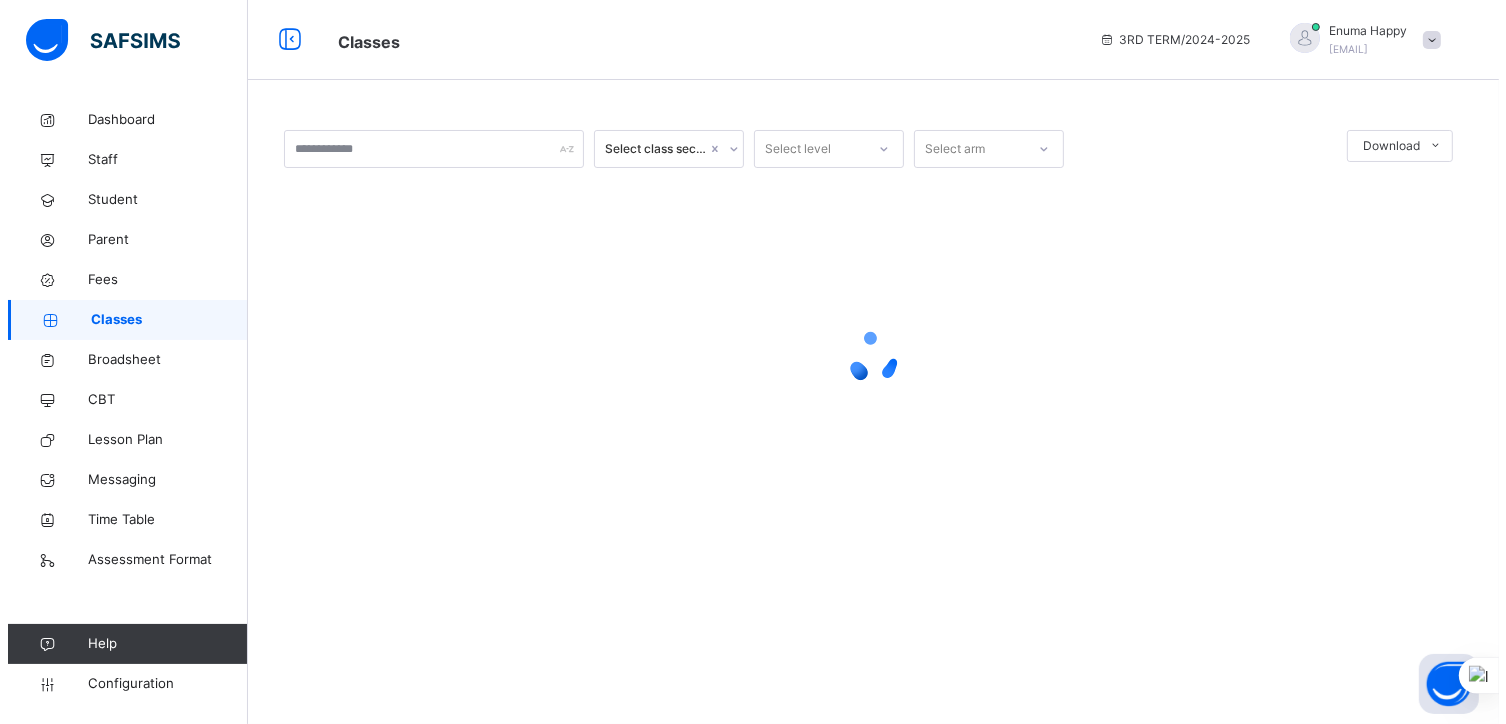 scroll, scrollTop: 0, scrollLeft: 0, axis: both 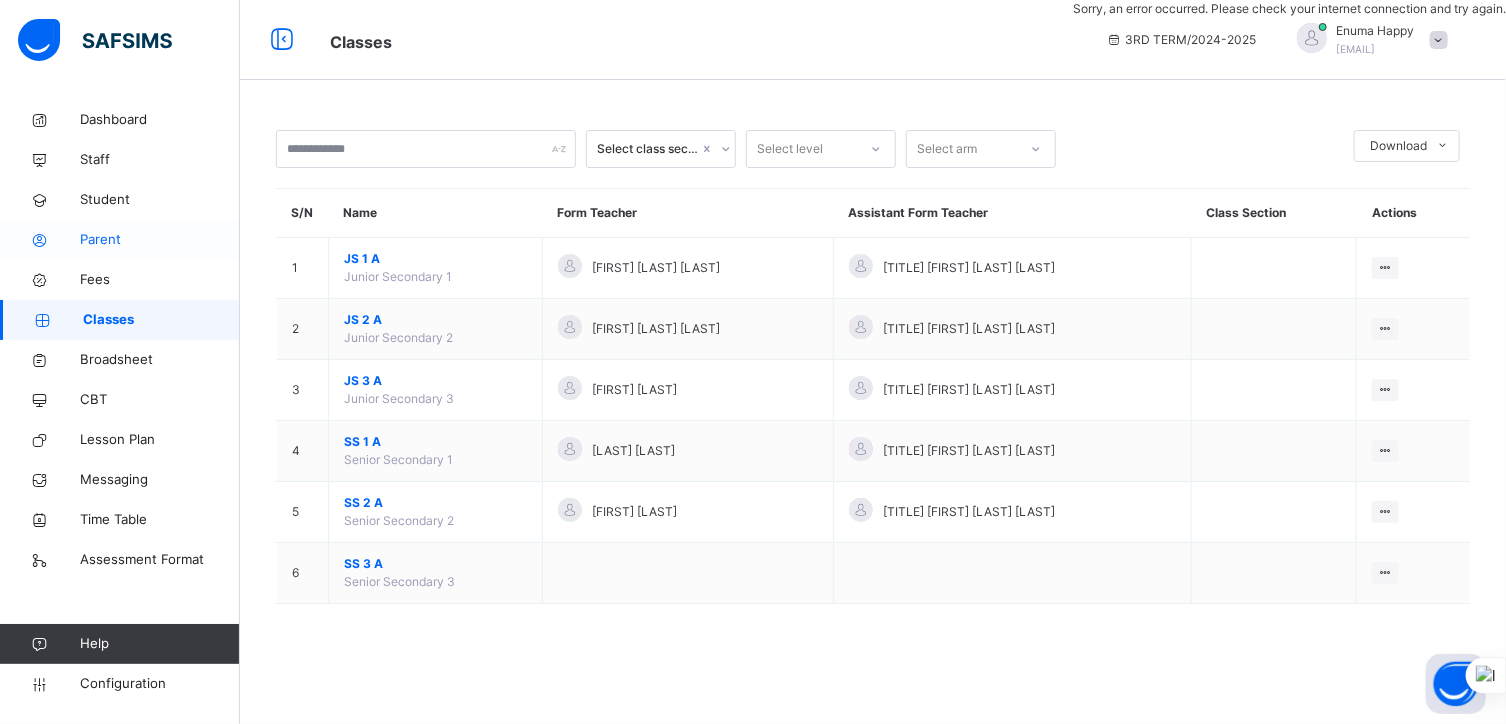 click on "Parent" at bounding box center (160, 240) 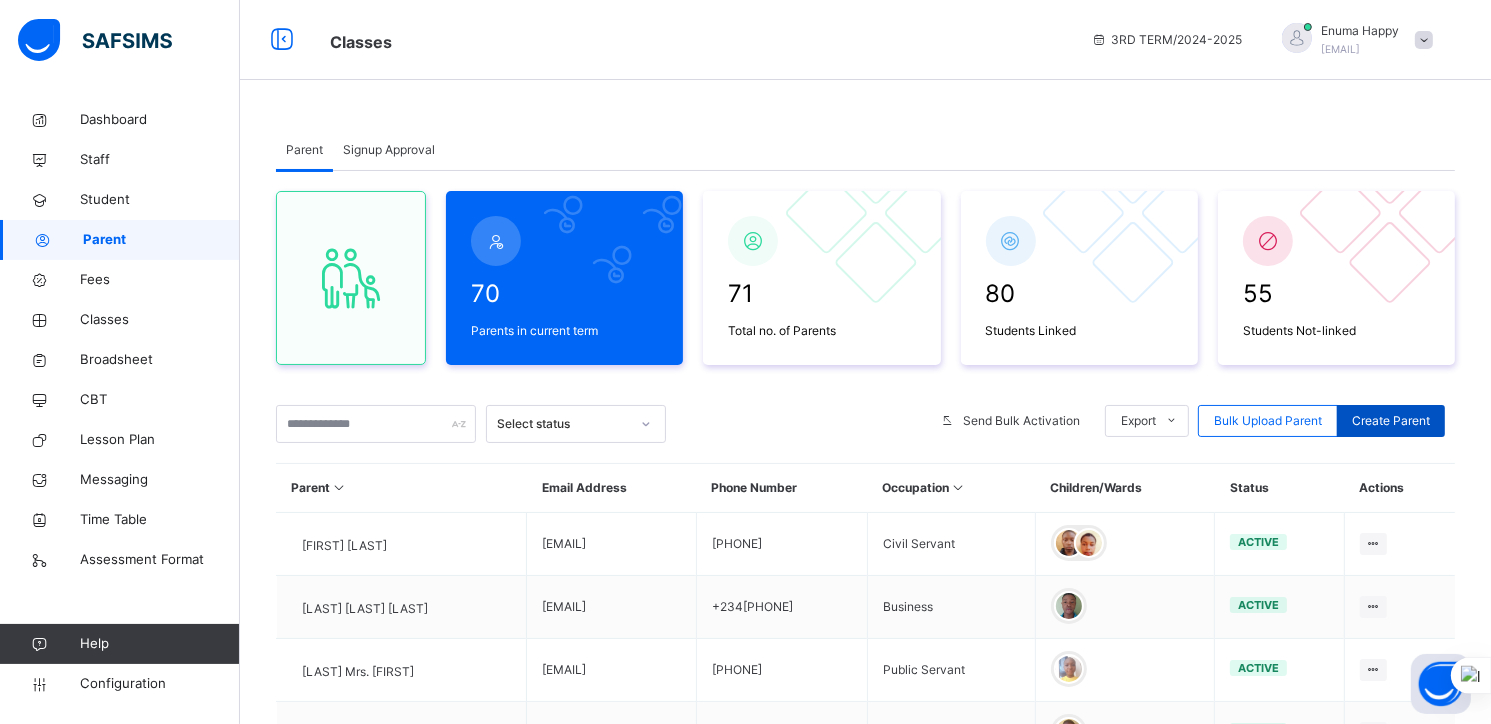 click on "Create Parent" at bounding box center (1391, 421) 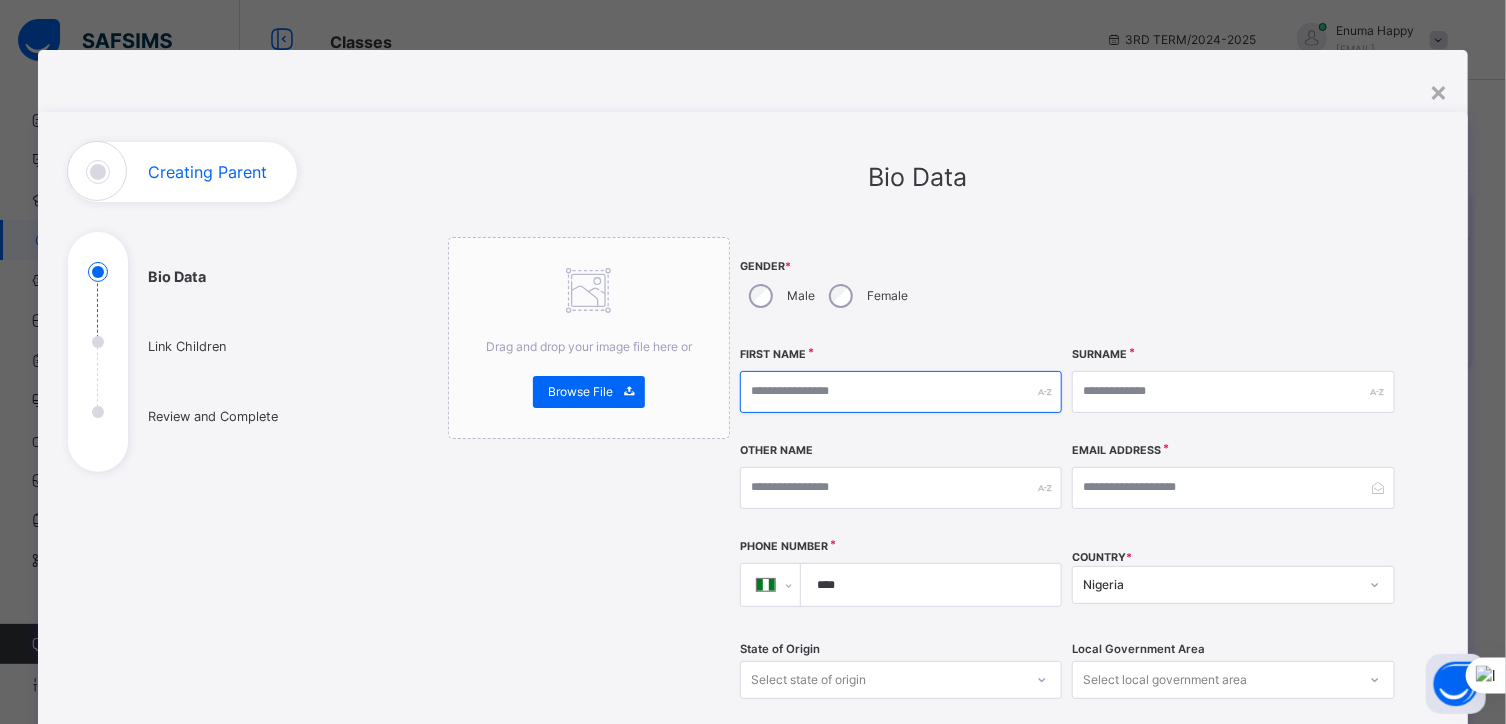 click at bounding box center (901, 392) 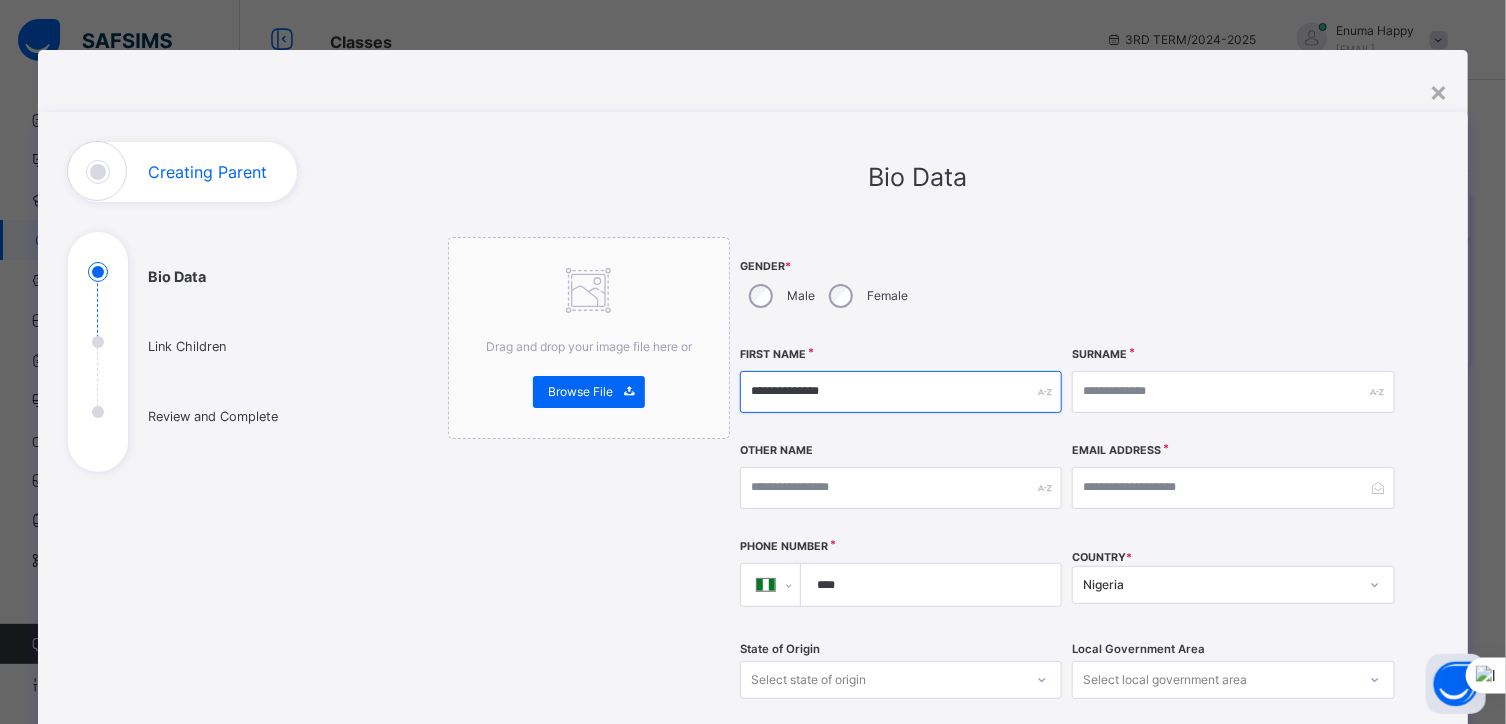 type on "**********" 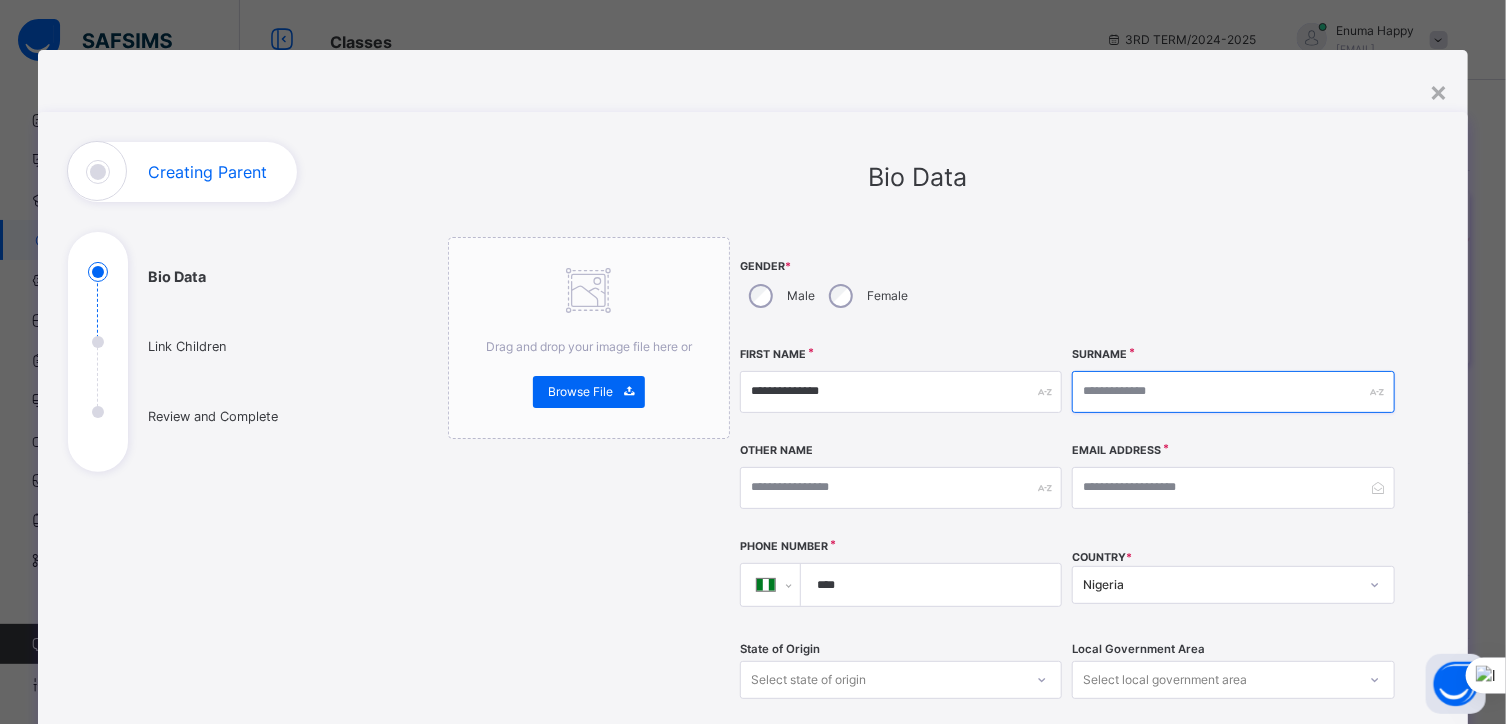 click at bounding box center [1233, 392] 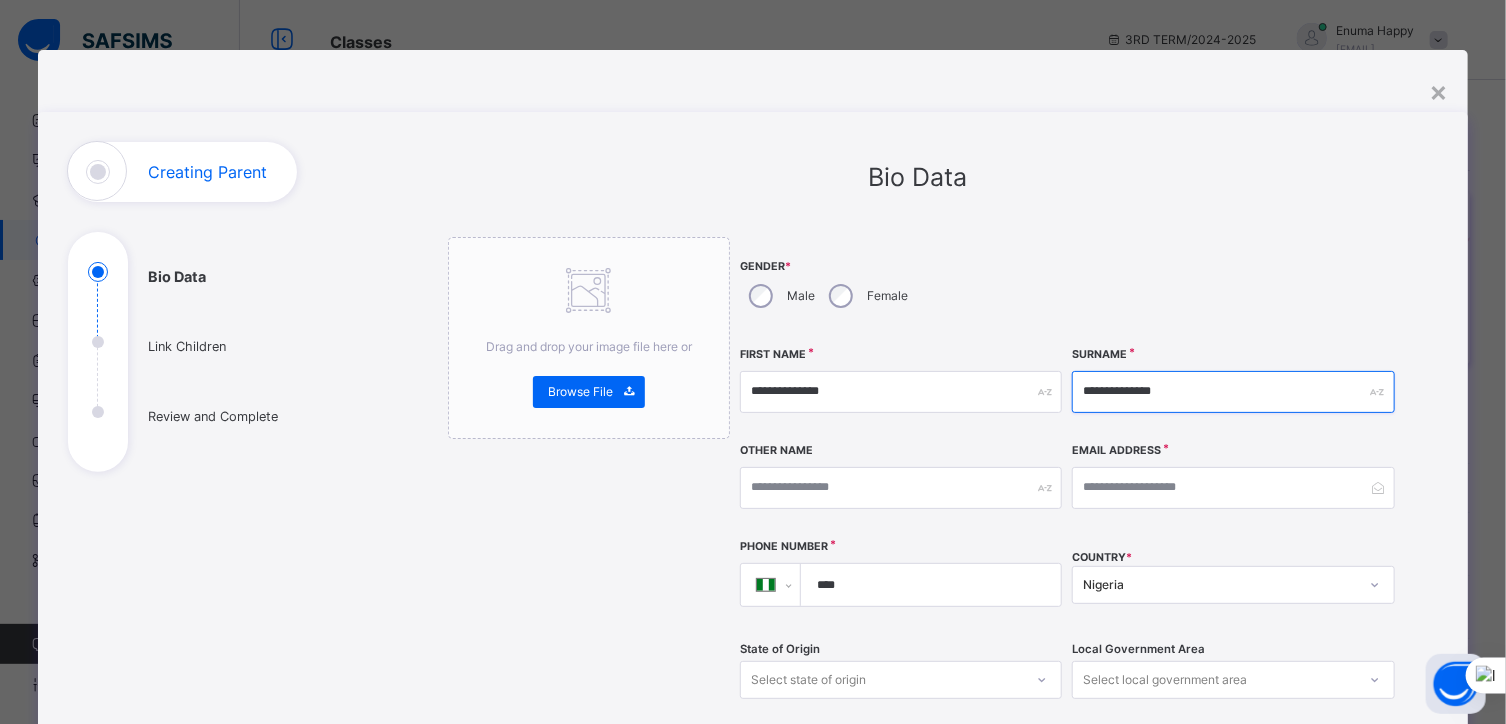 drag, startPoint x: 1128, startPoint y: 393, endPoint x: 1197, endPoint y: 392, distance: 69.00725 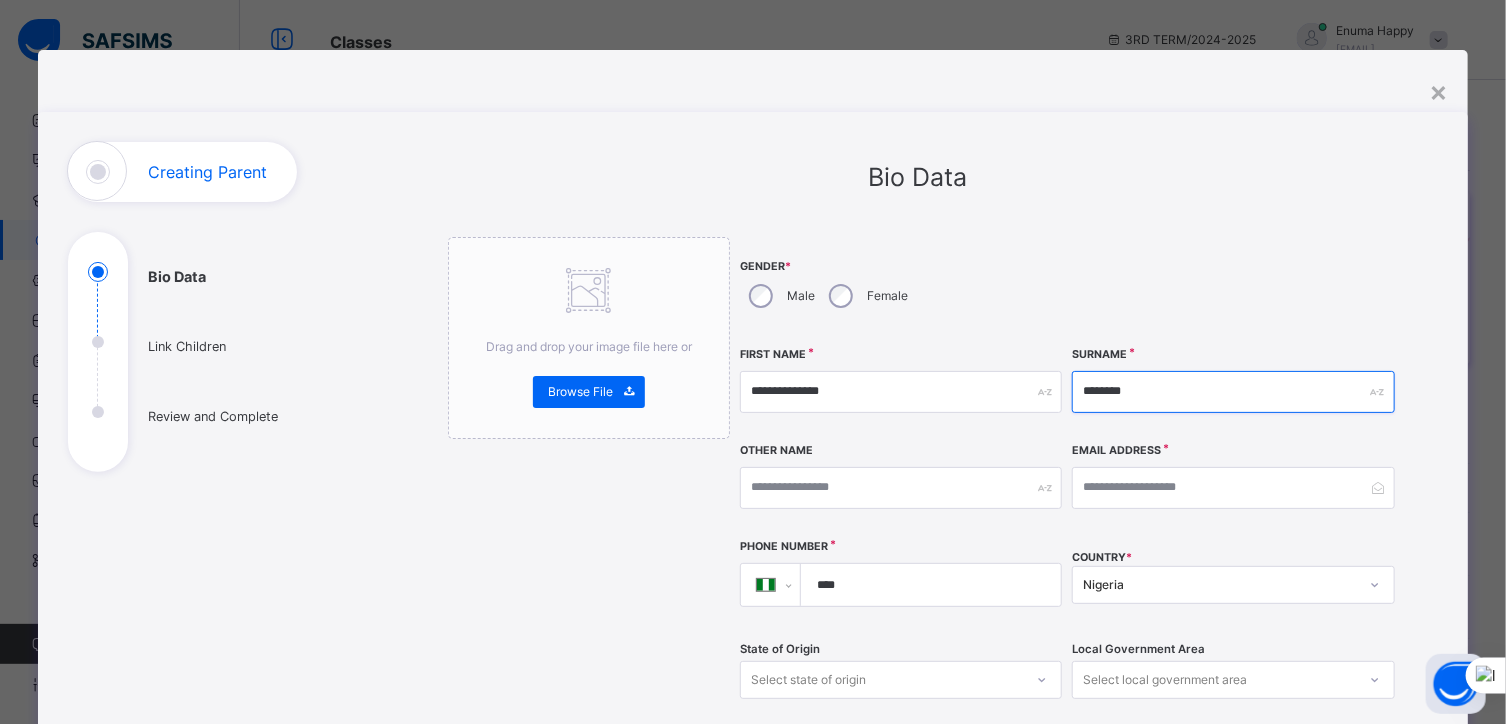 type on "*******" 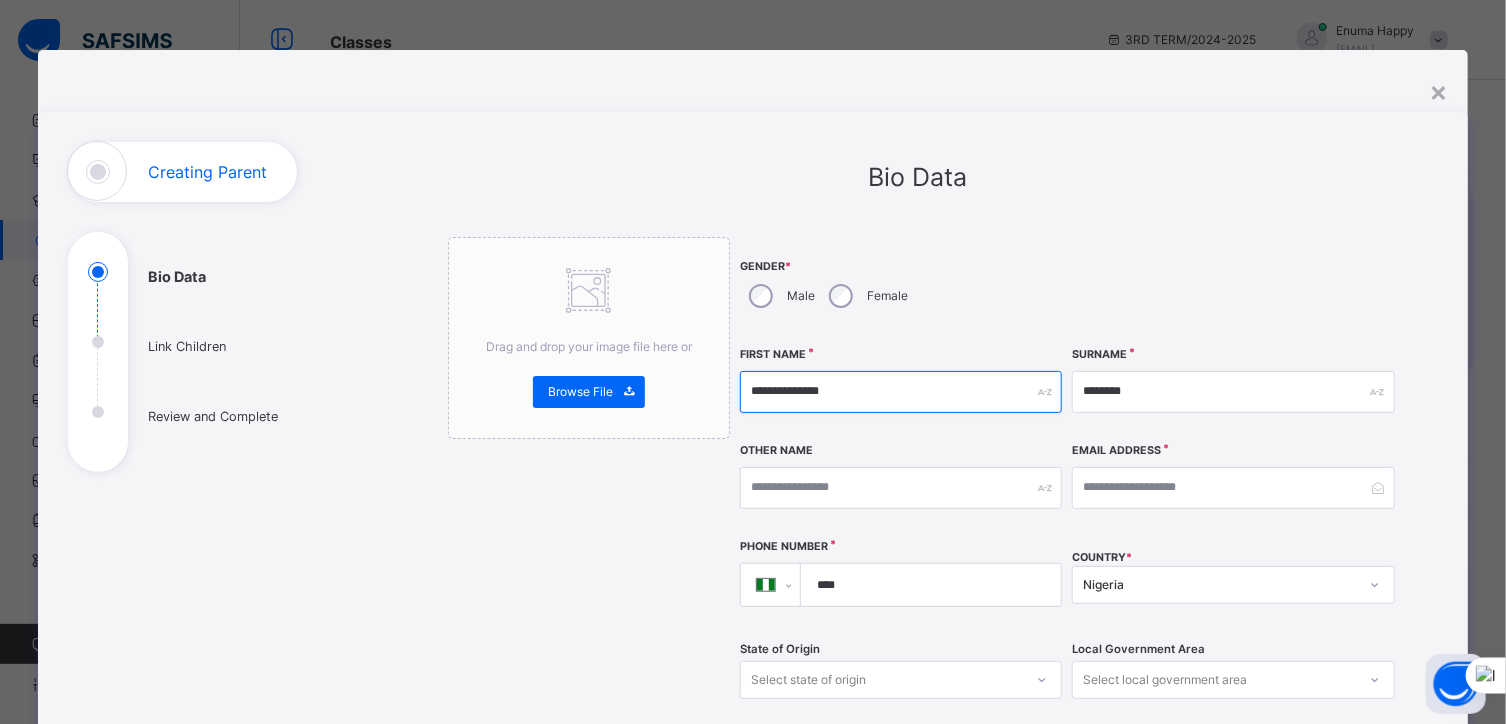 drag, startPoint x: 793, startPoint y: 393, endPoint x: 716, endPoint y: 393, distance: 77 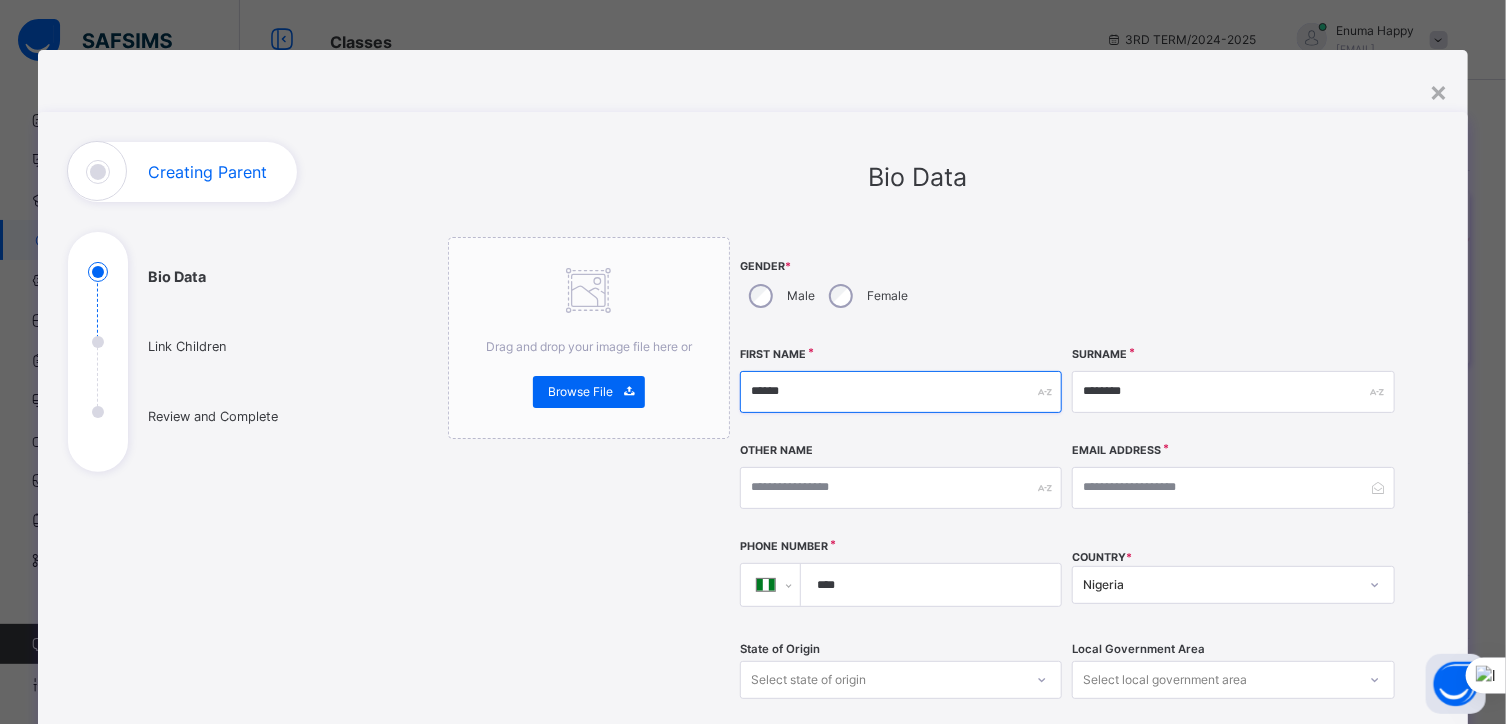 type on "******" 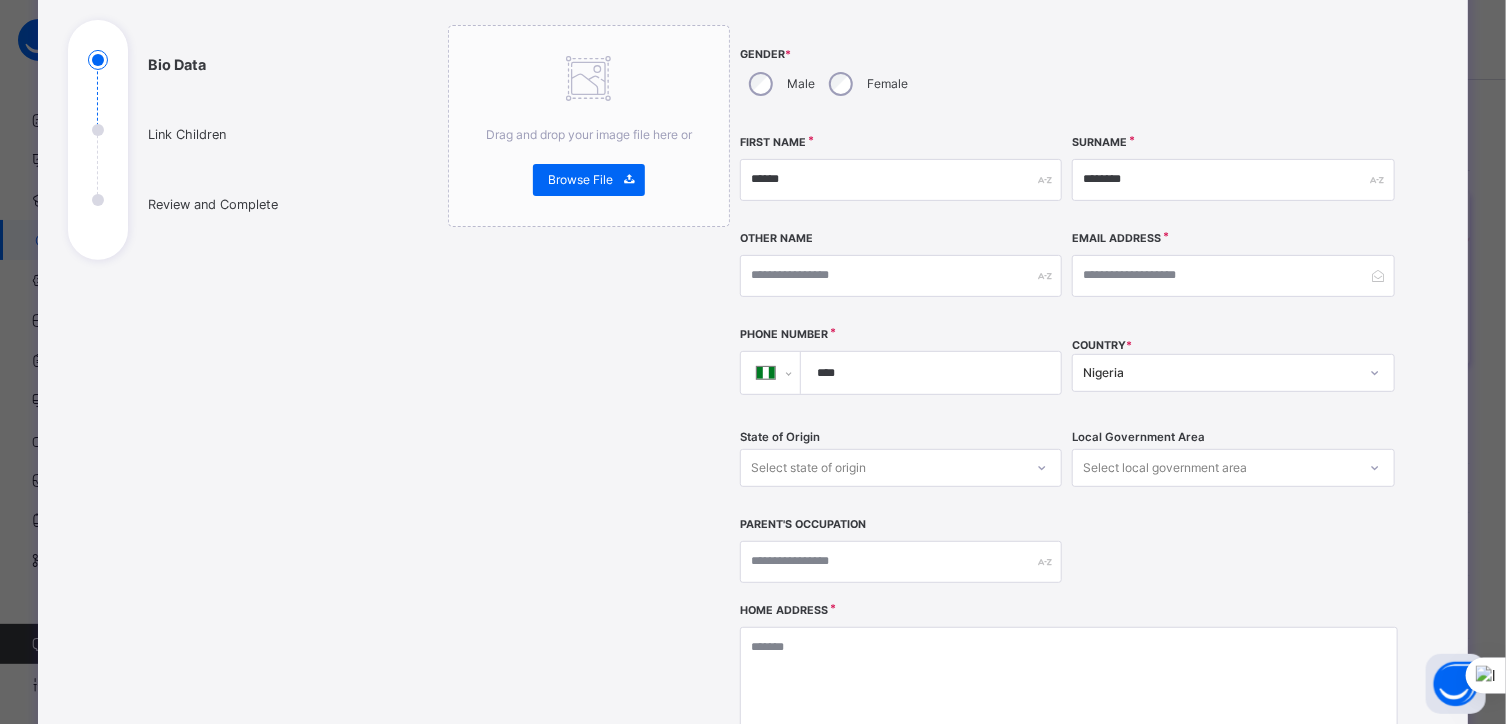 scroll, scrollTop: 216, scrollLeft: 0, axis: vertical 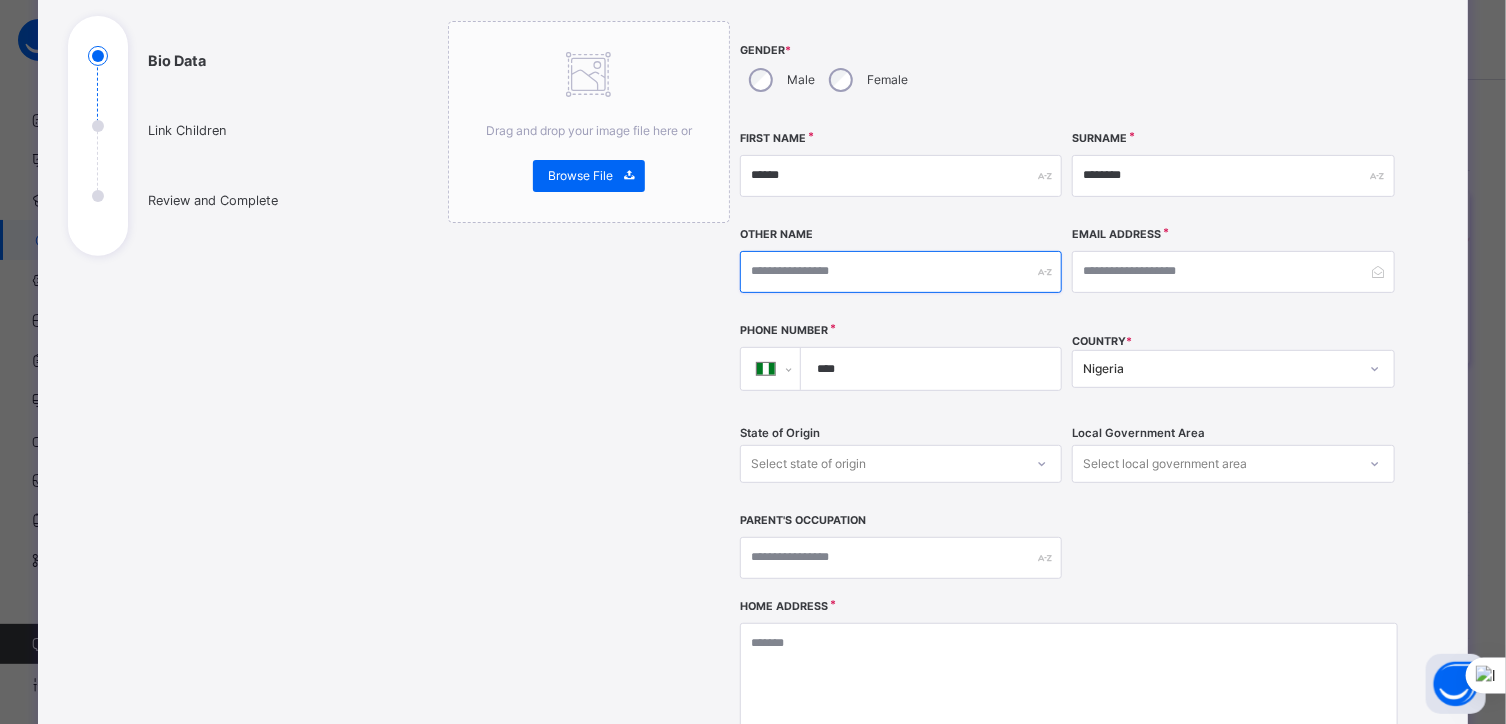 click at bounding box center (901, 272) 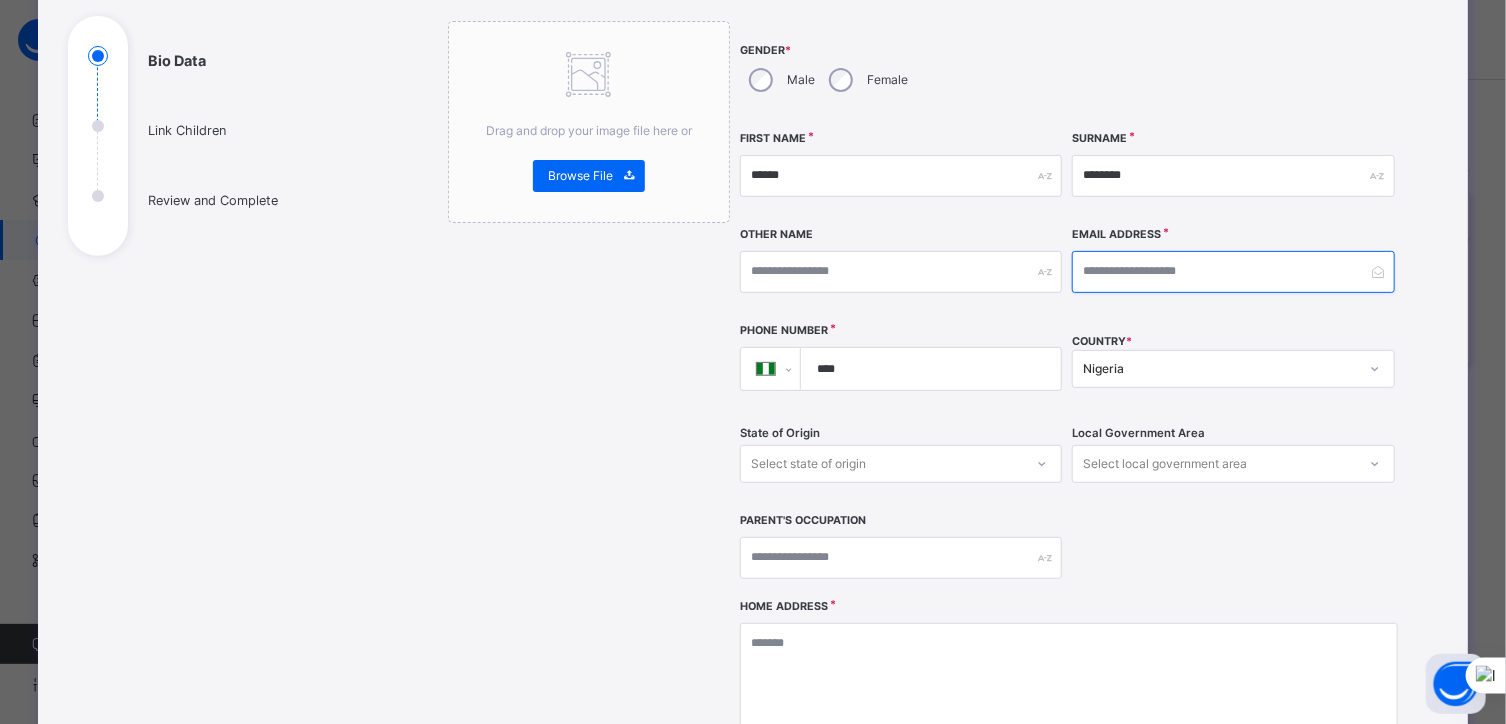 click at bounding box center [1233, 272] 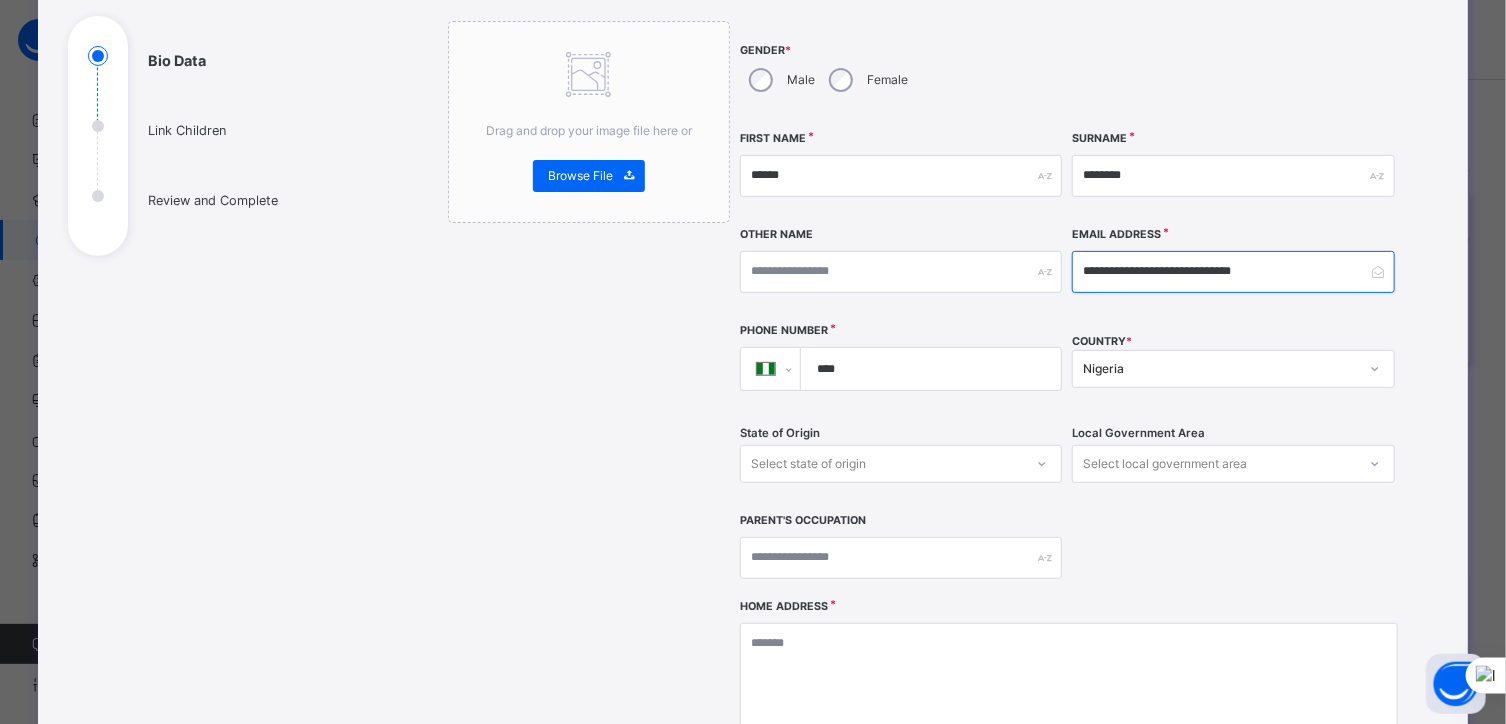 type on "**********" 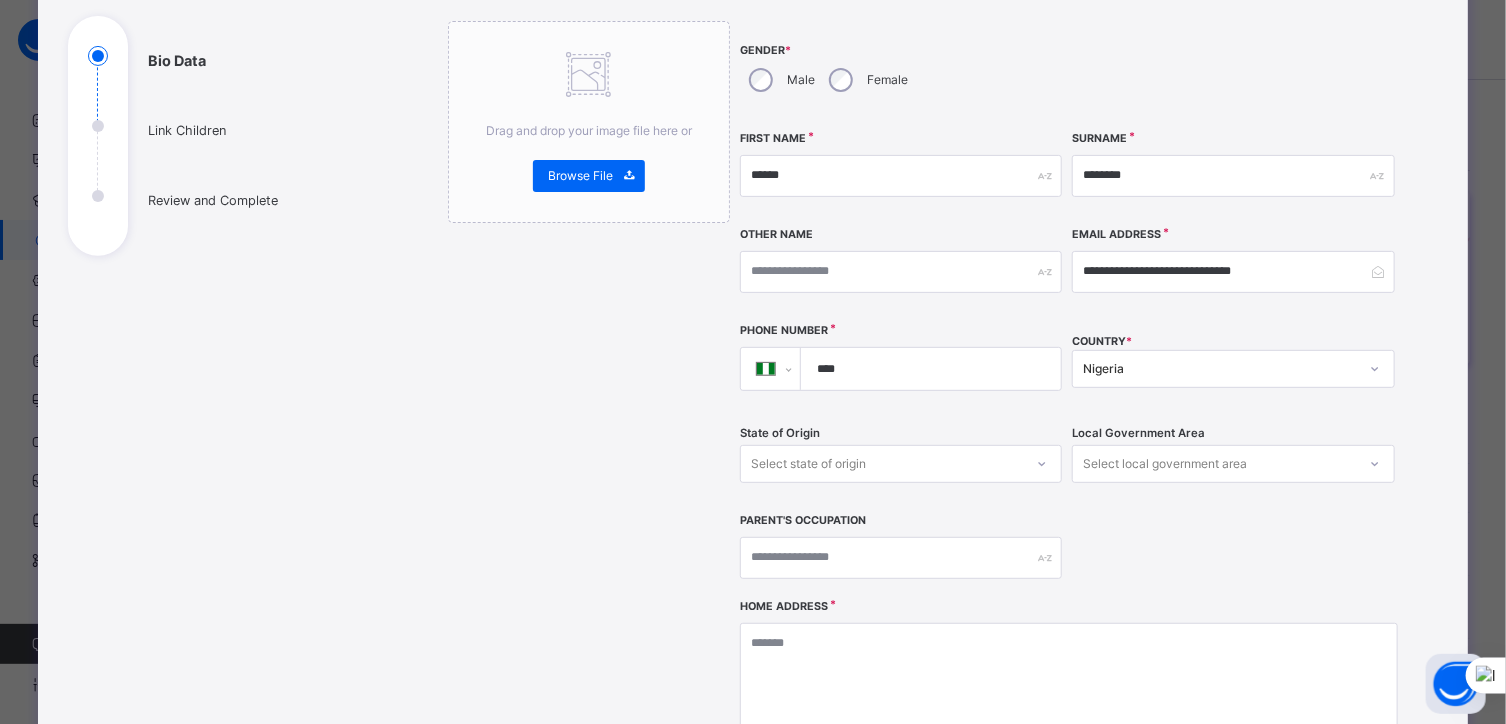 click on "****" at bounding box center (927, 369) 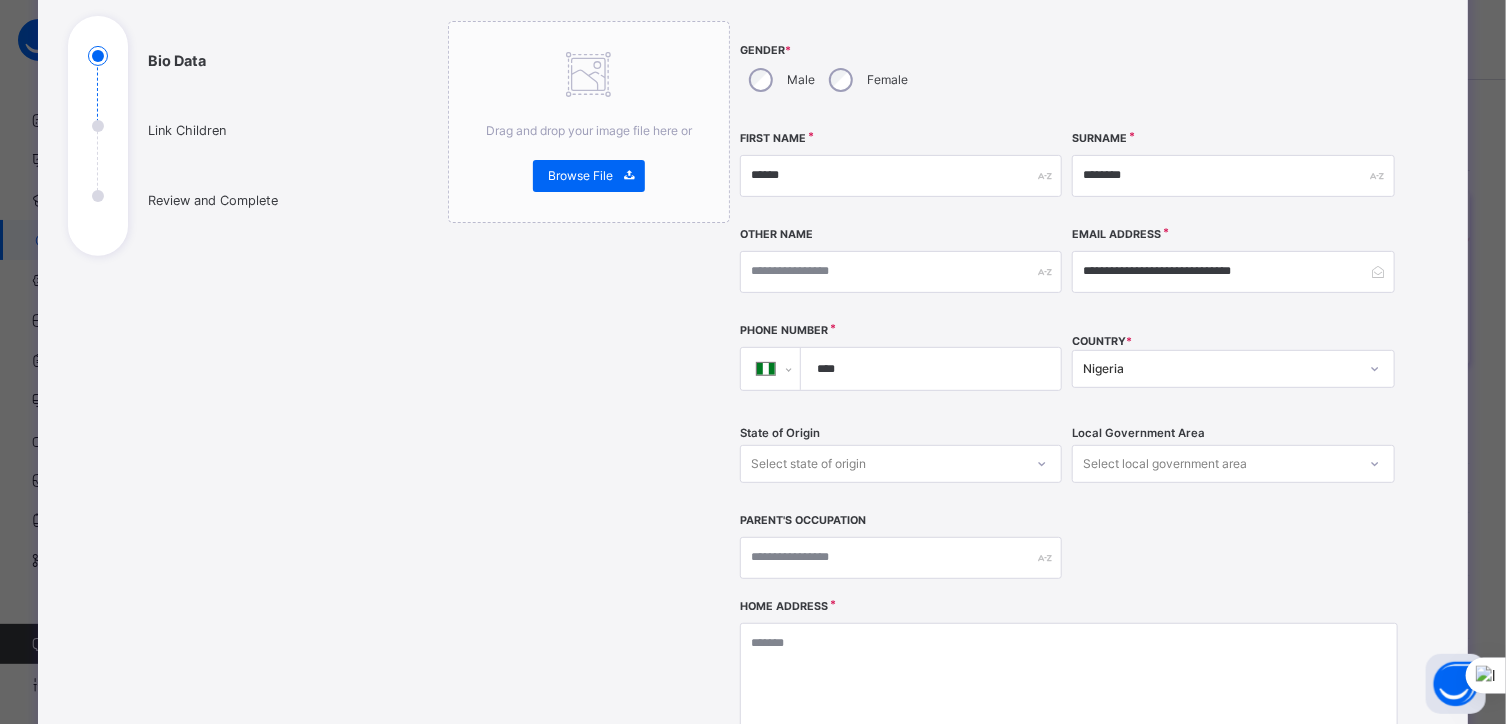 paste on "**********" 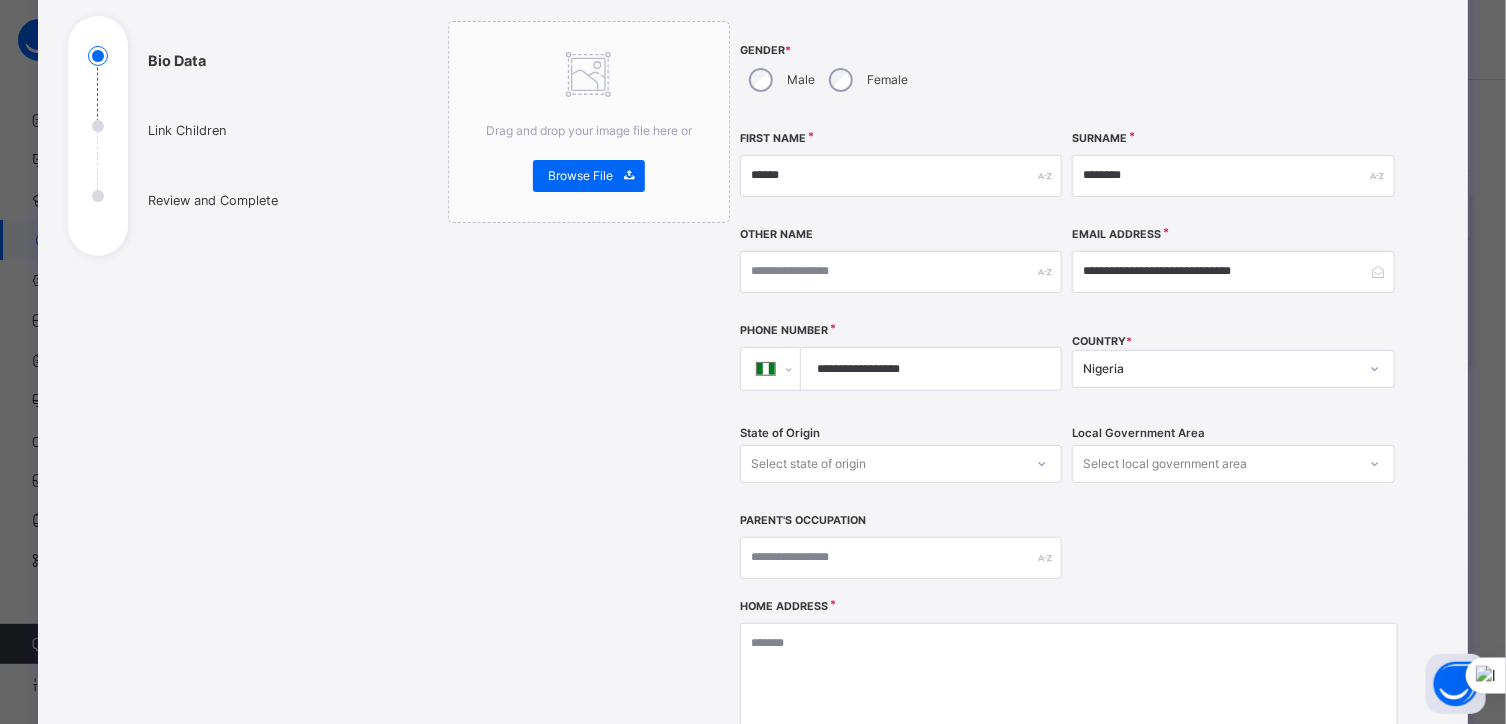 type on "**********" 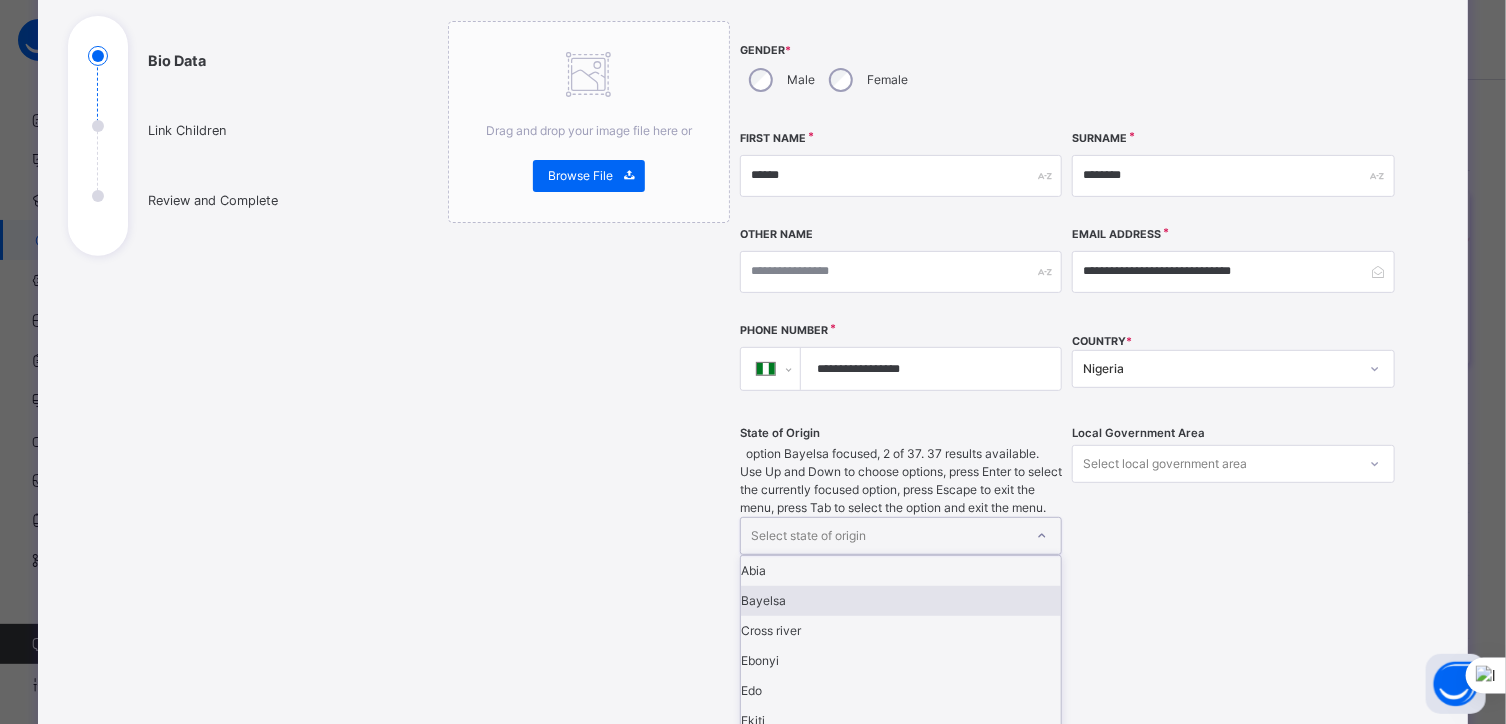 scroll, scrollTop: 292, scrollLeft: 0, axis: vertical 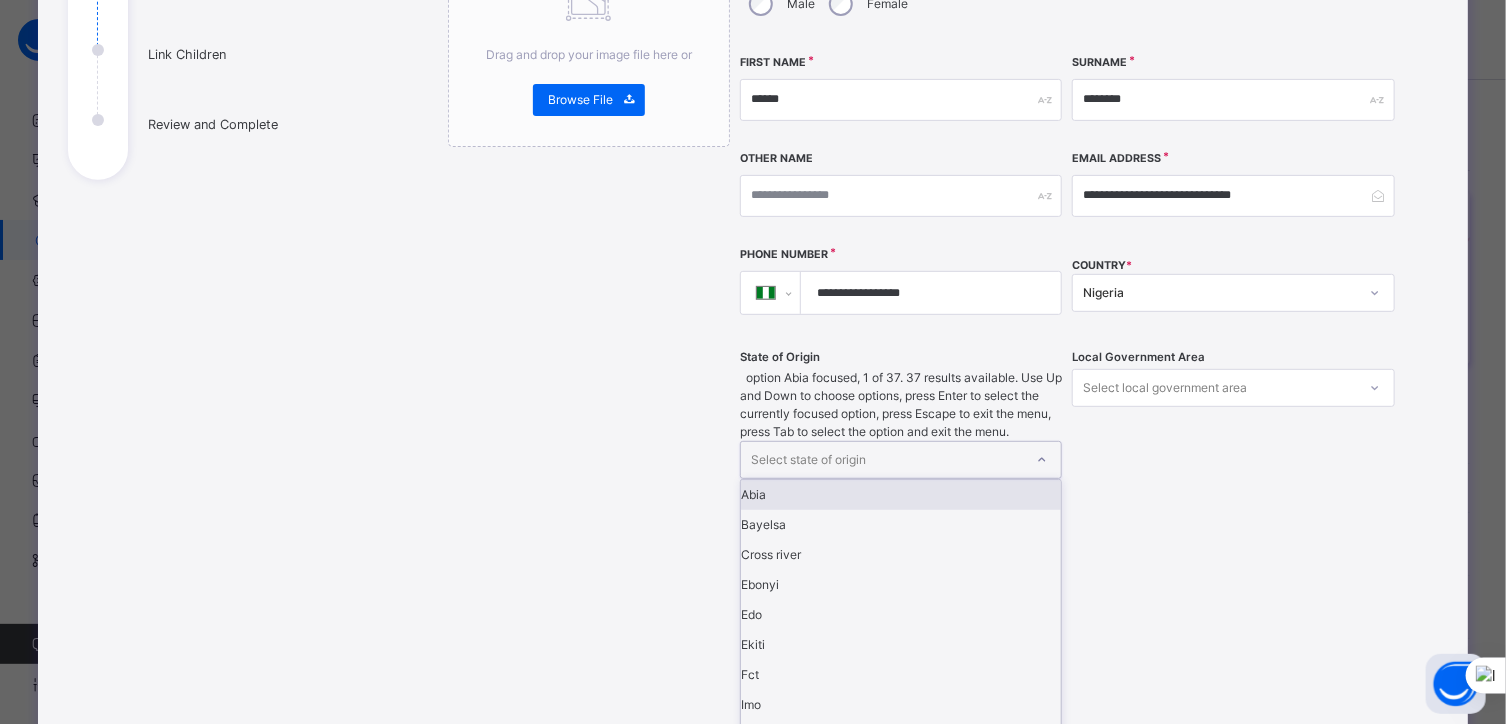click on "Abia" at bounding box center [901, 495] 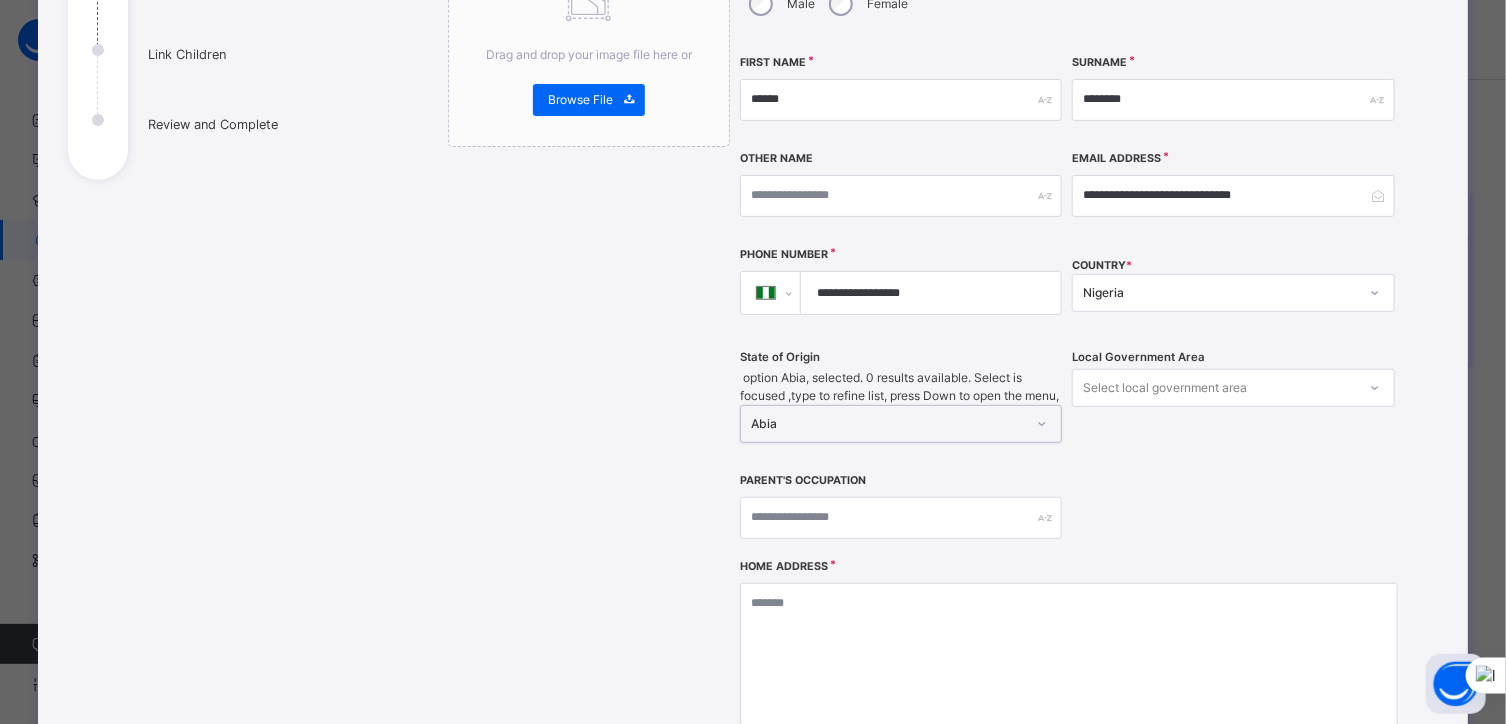 click on "Select local government area" at bounding box center [1165, 388] 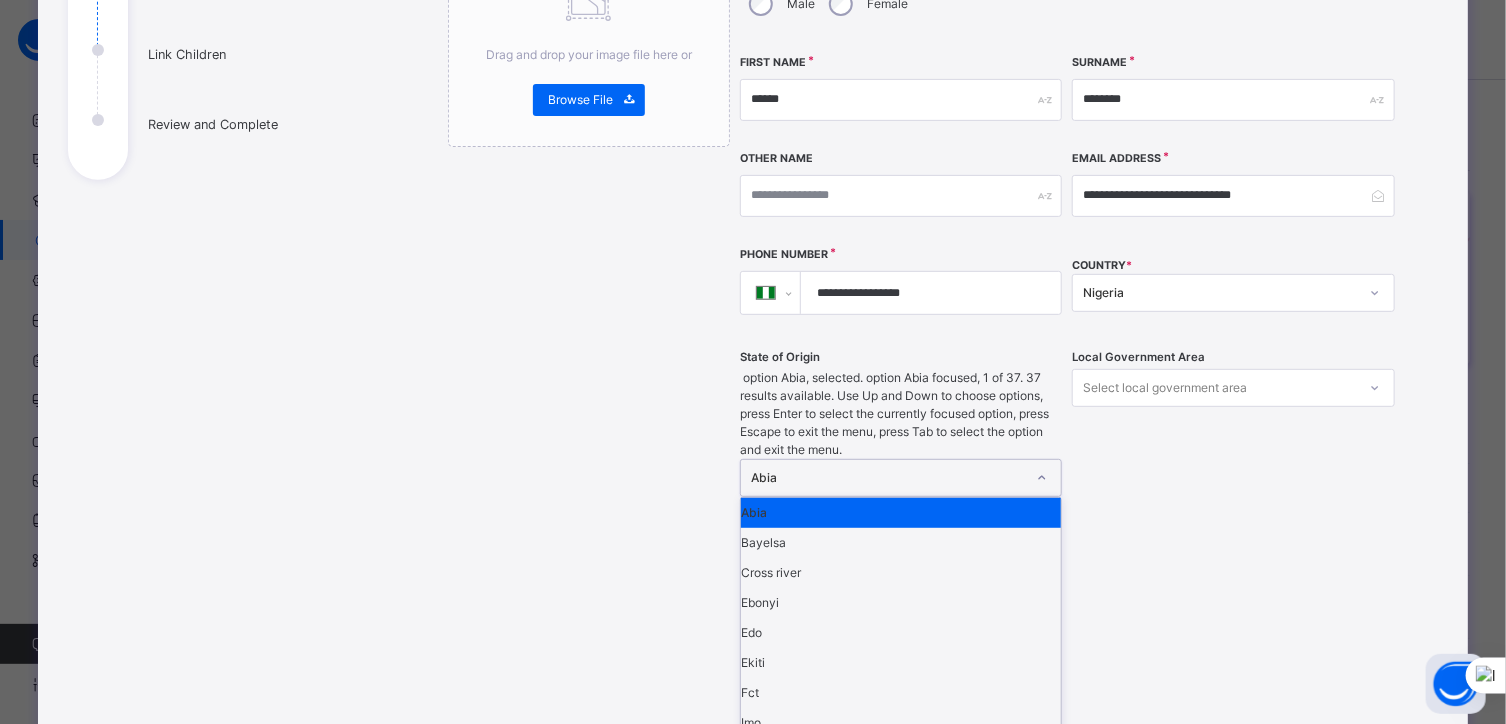 click on "Abia" at bounding box center (888, 478) 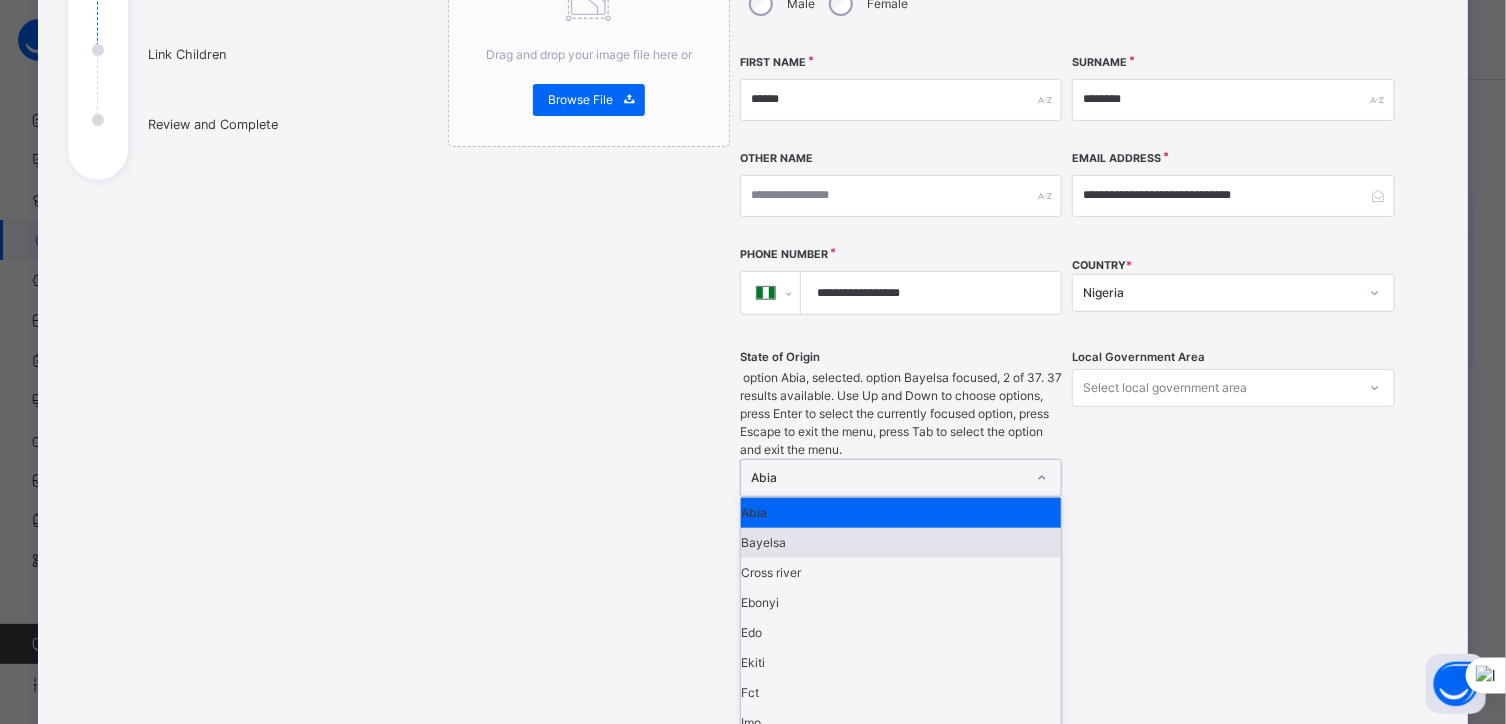 click on "Bayelsa" at bounding box center [901, 543] 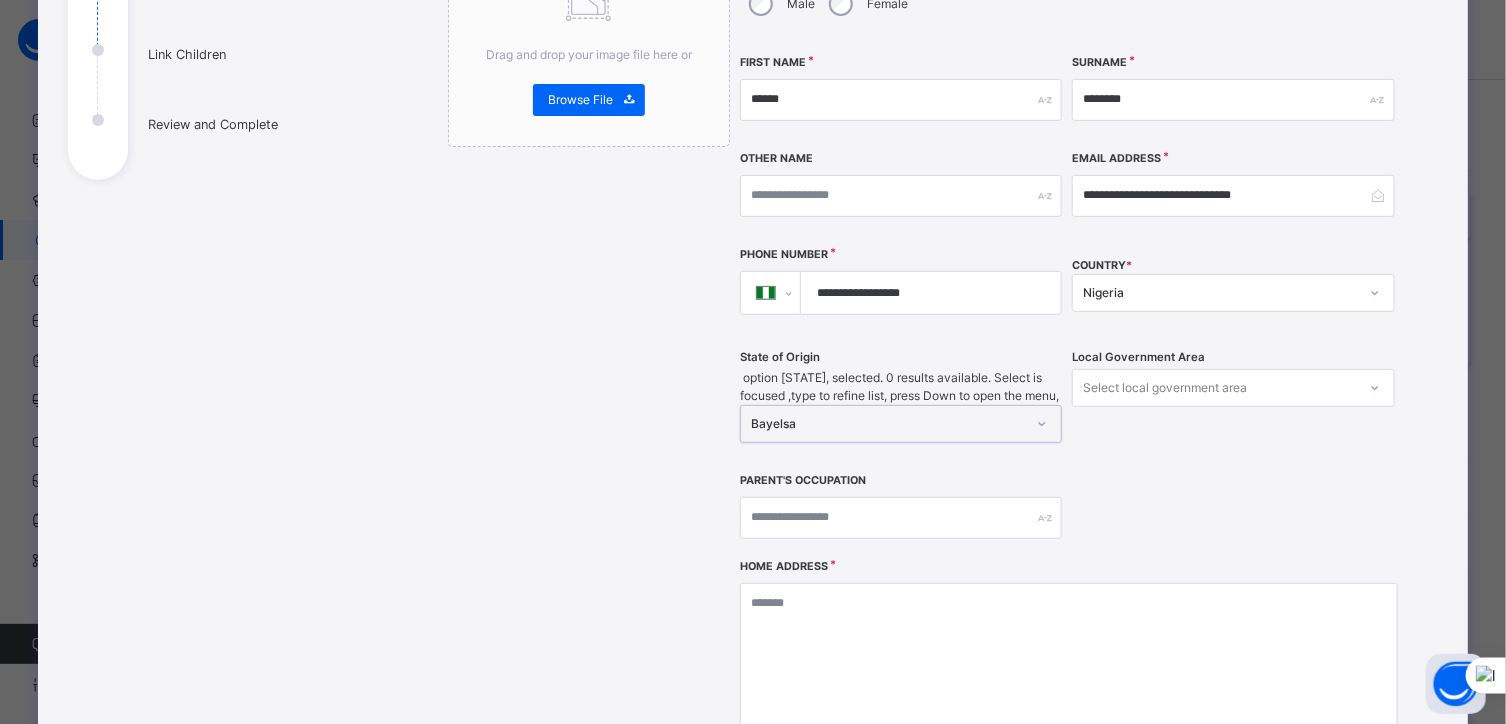 click on "Select local government area" at bounding box center (1165, 388) 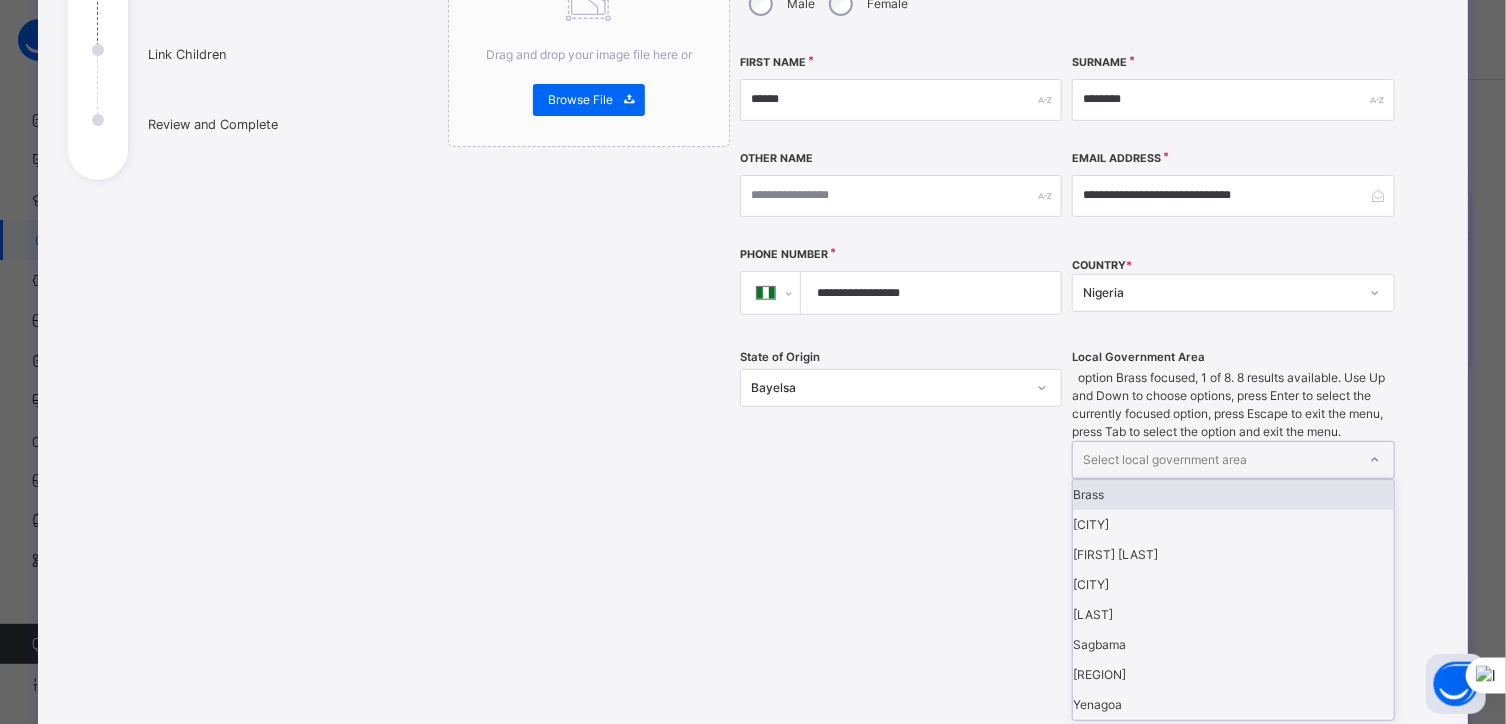 click on "Bayelsa" at bounding box center (888, 388) 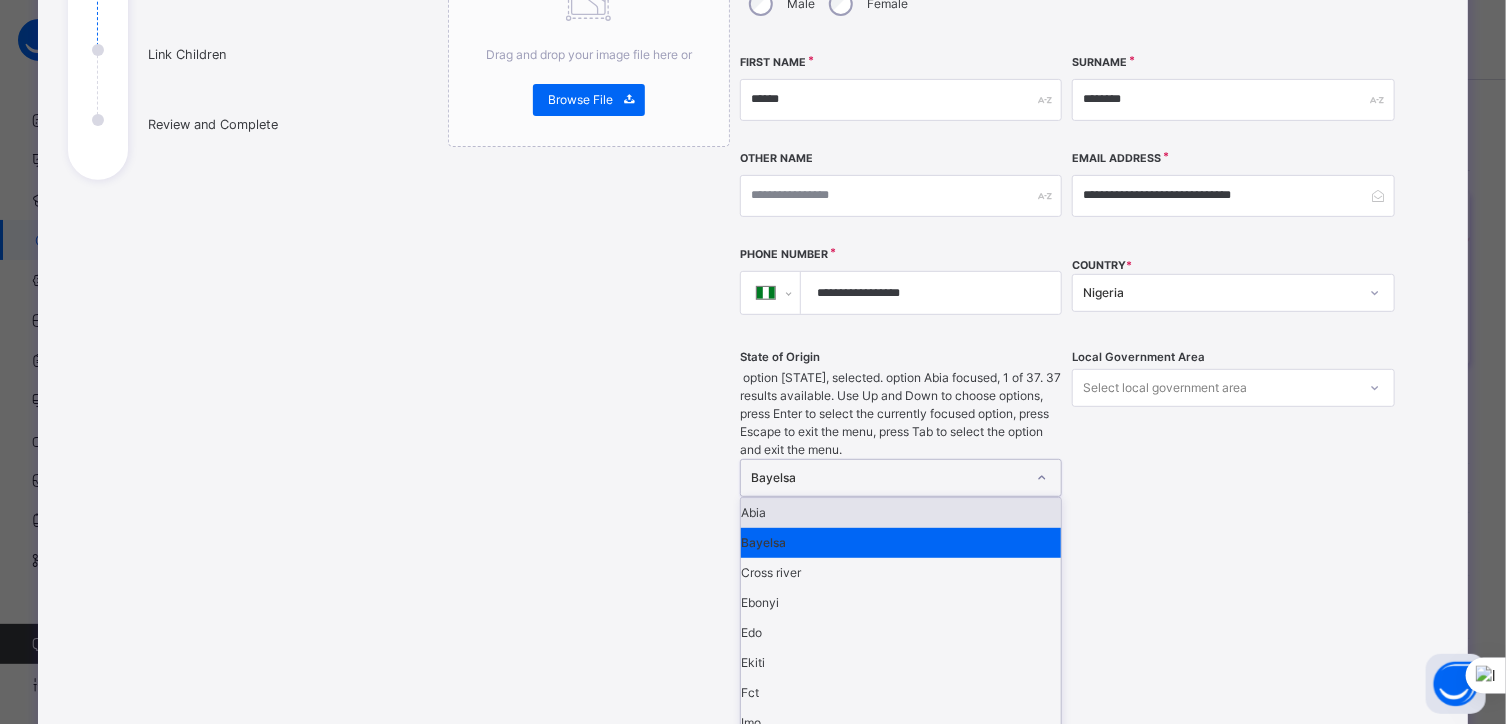 click on "Abia" at bounding box center [901, 513] 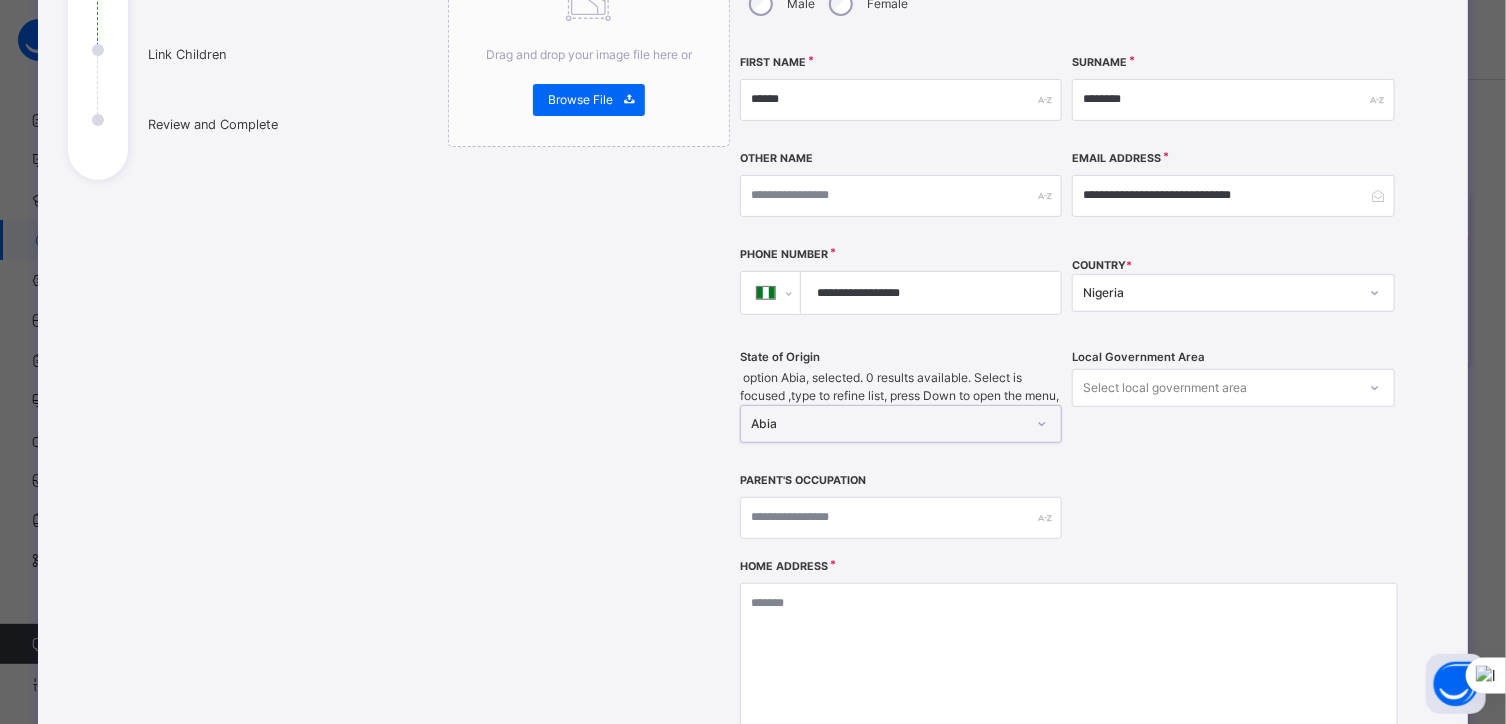 click on "Select local government area" at bounding box center (1165, 388) 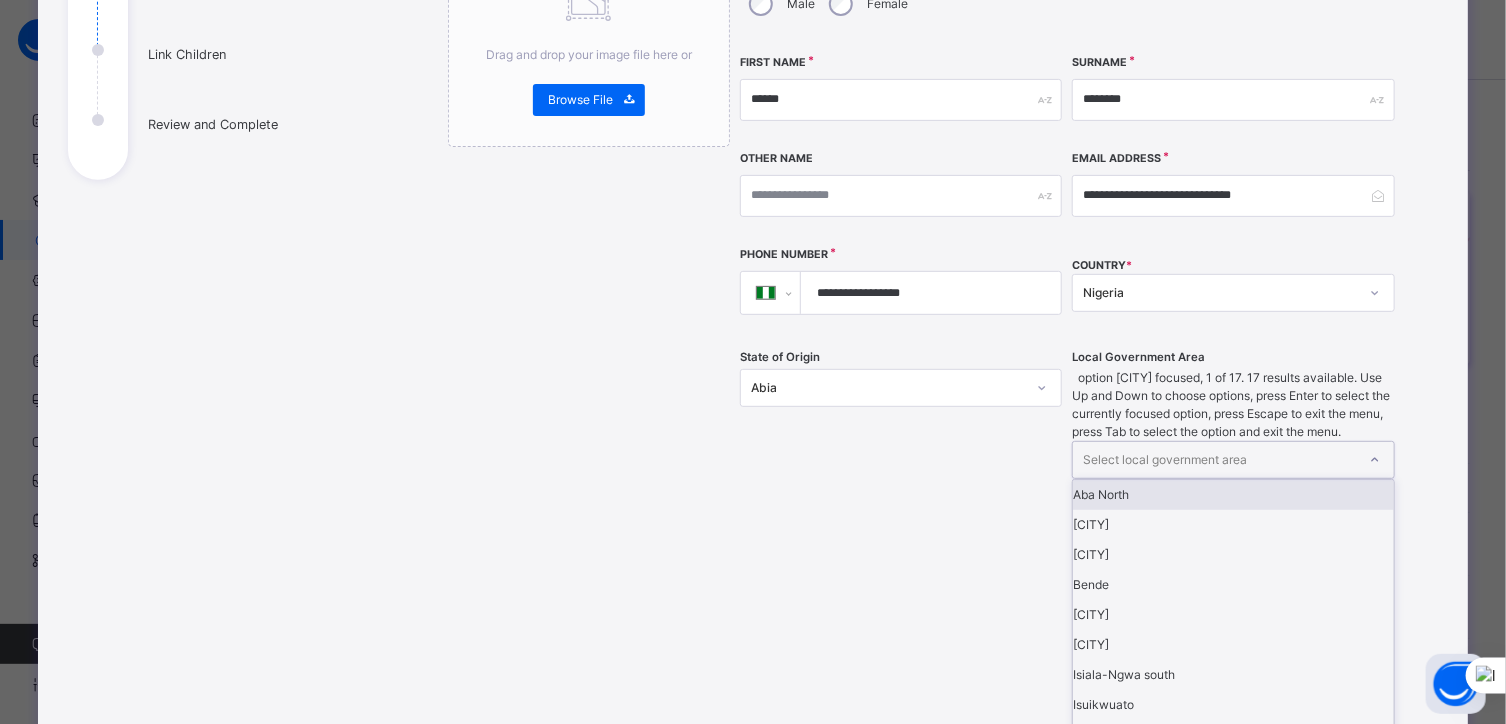 click on "Abia" at bounding box center [888, 388] 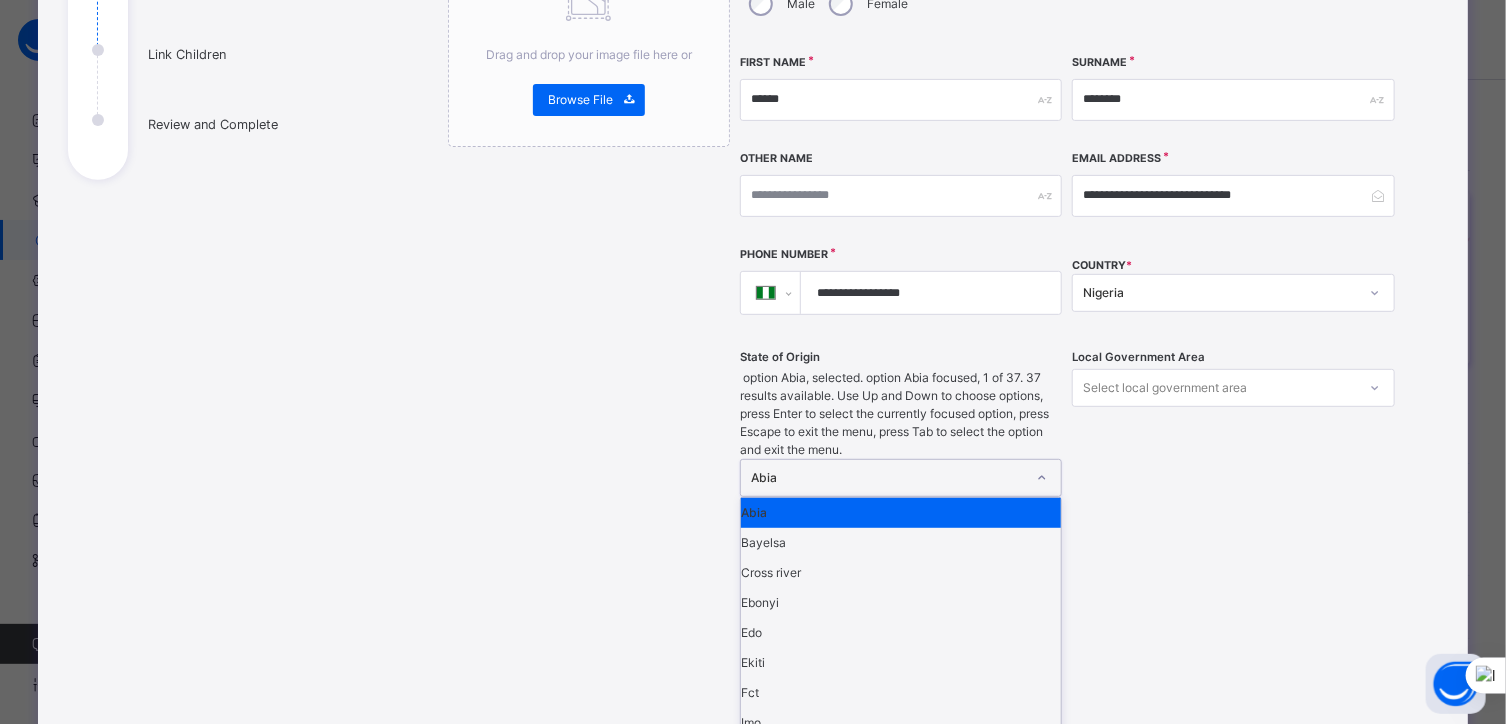 click on "Abia" at bounding box center (901, 513) 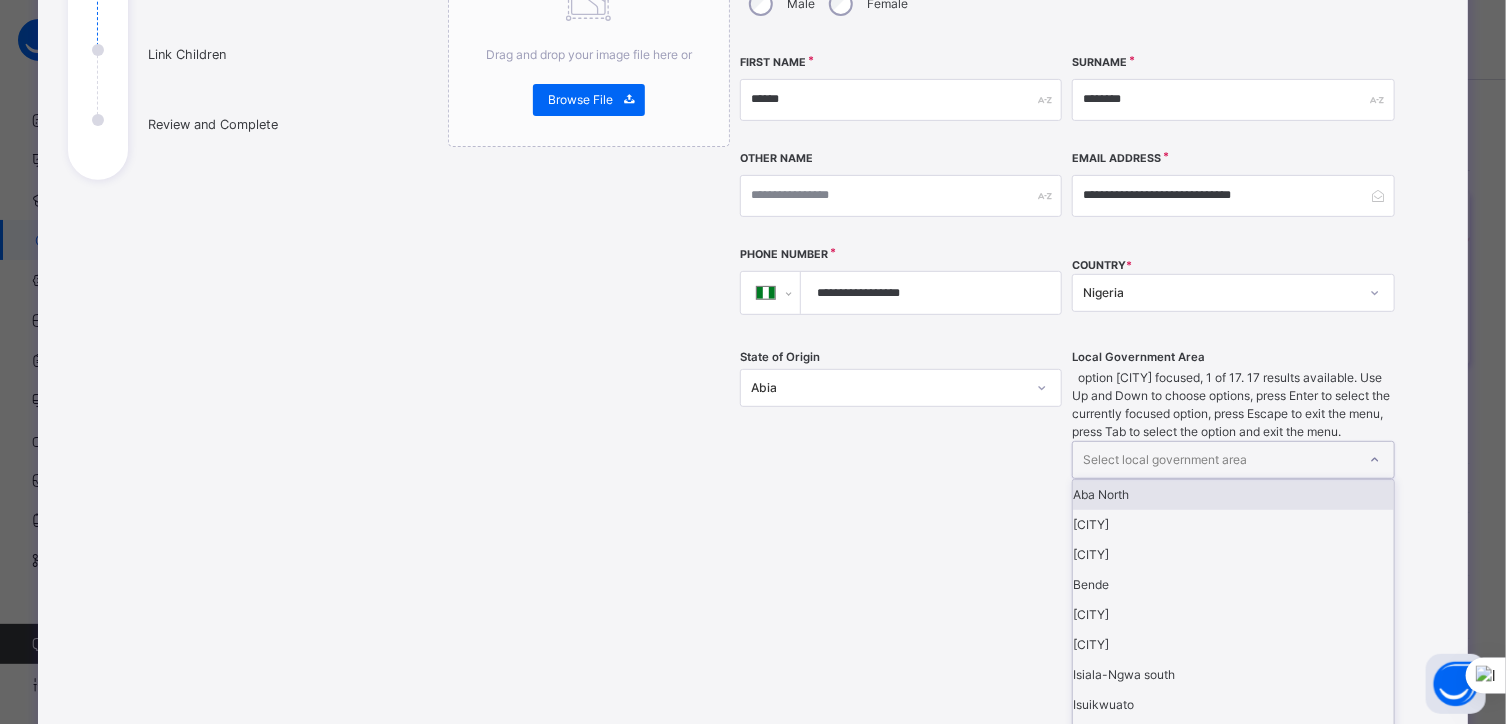 click on "Select local government area" at bounding box center [1165, 460] 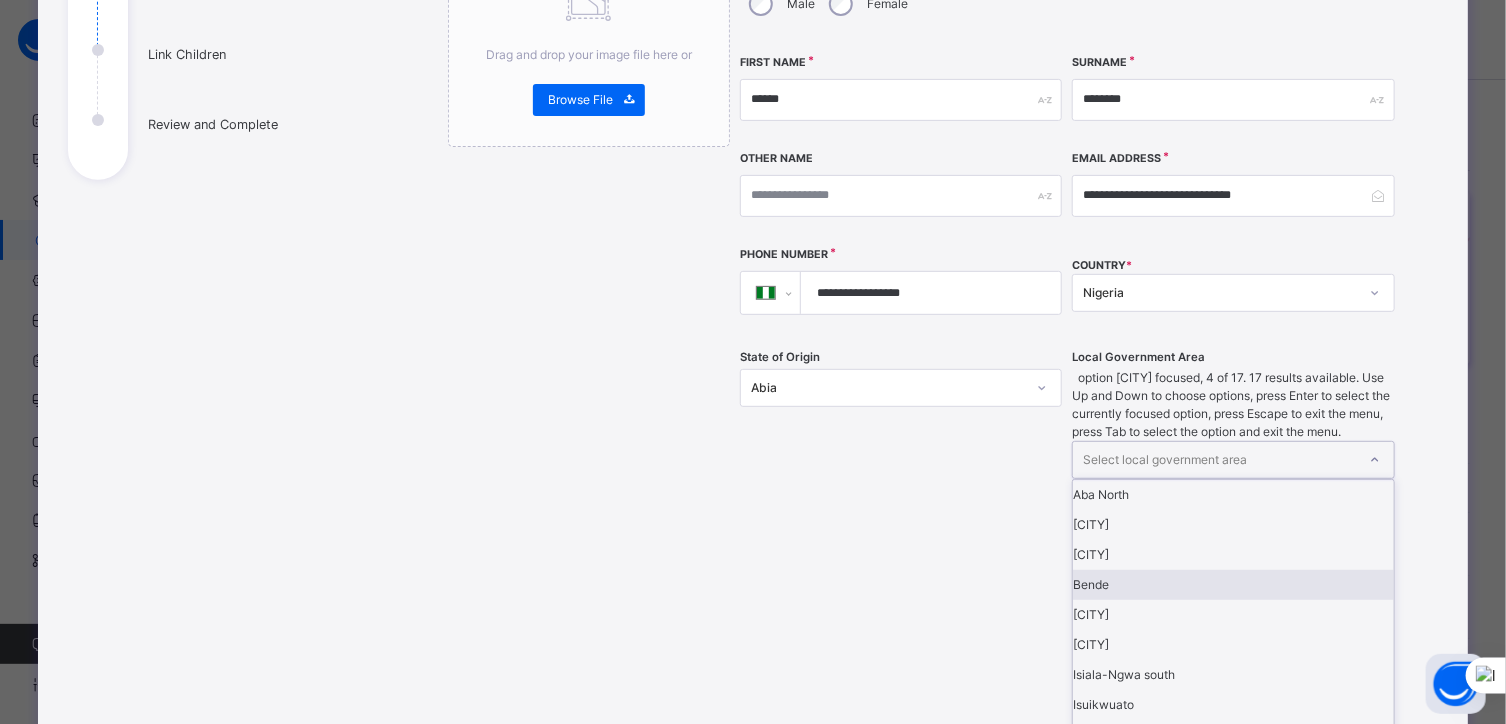 click on "Bende" at bounding box center [1233, 585] 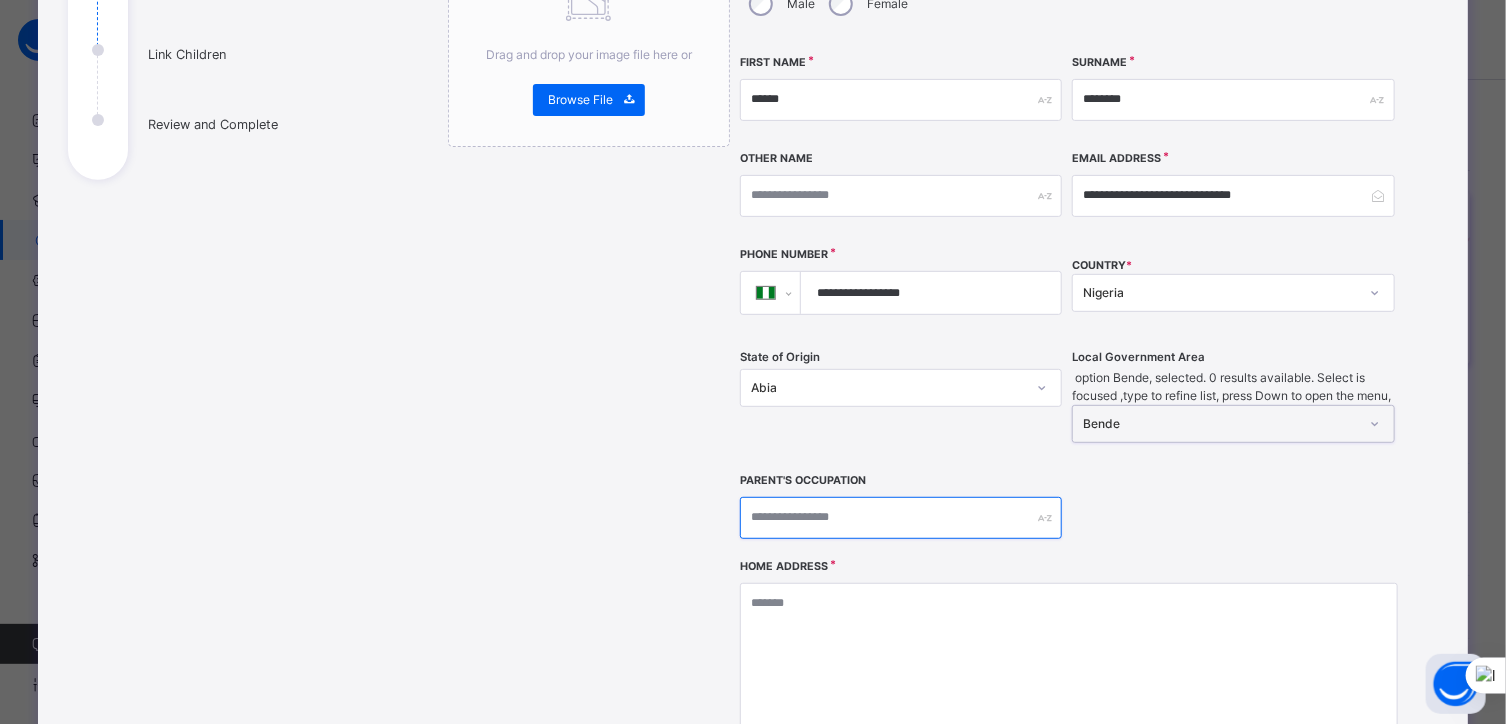 click at bounding box center [901, 518] 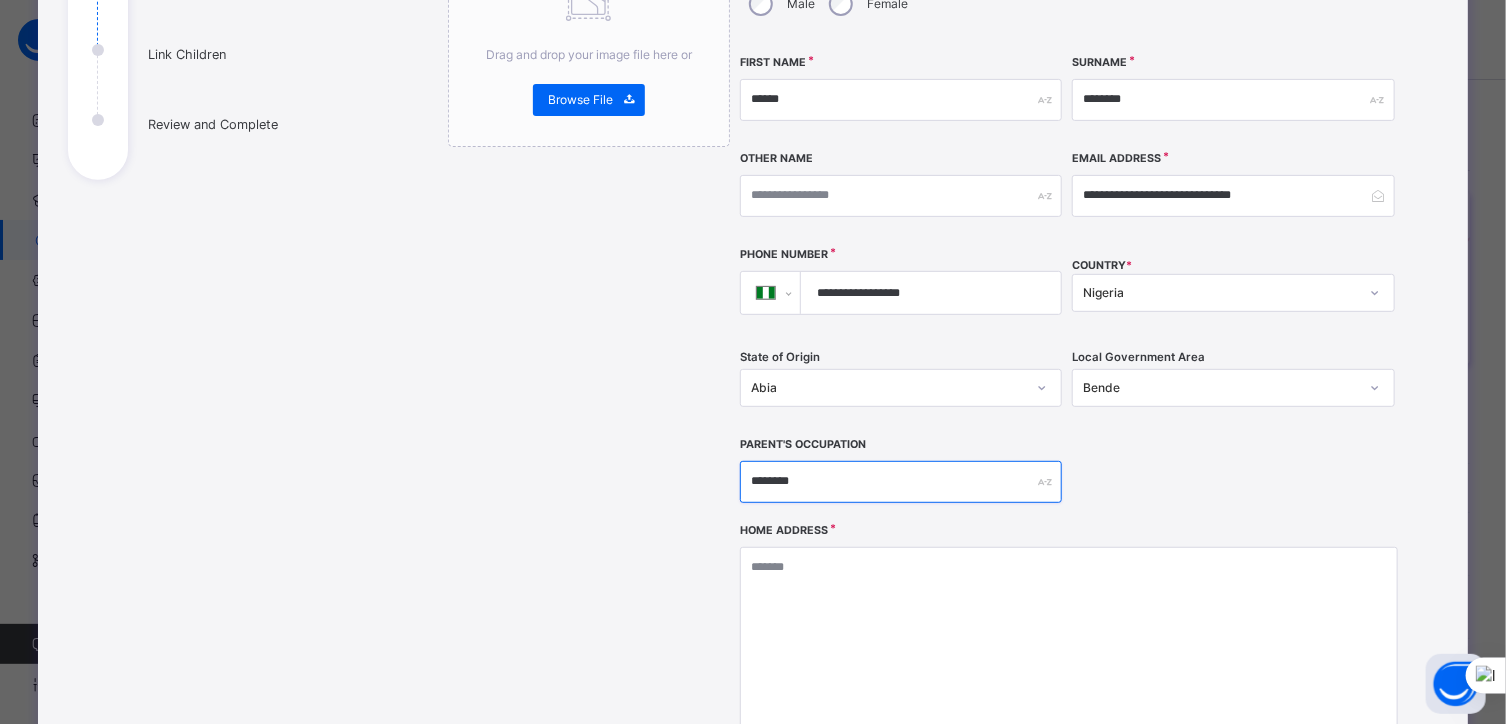 type on "********" 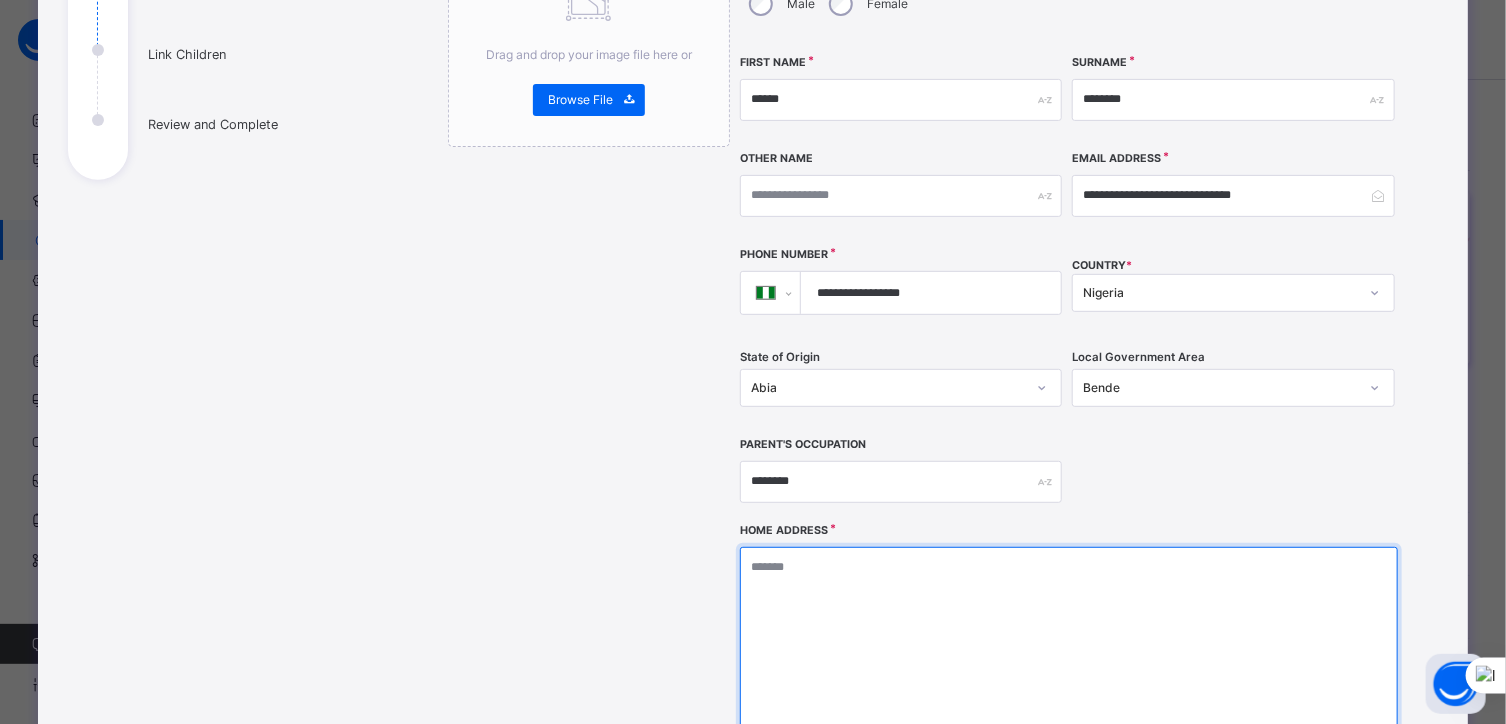 click at bounding box center [1069, 647] 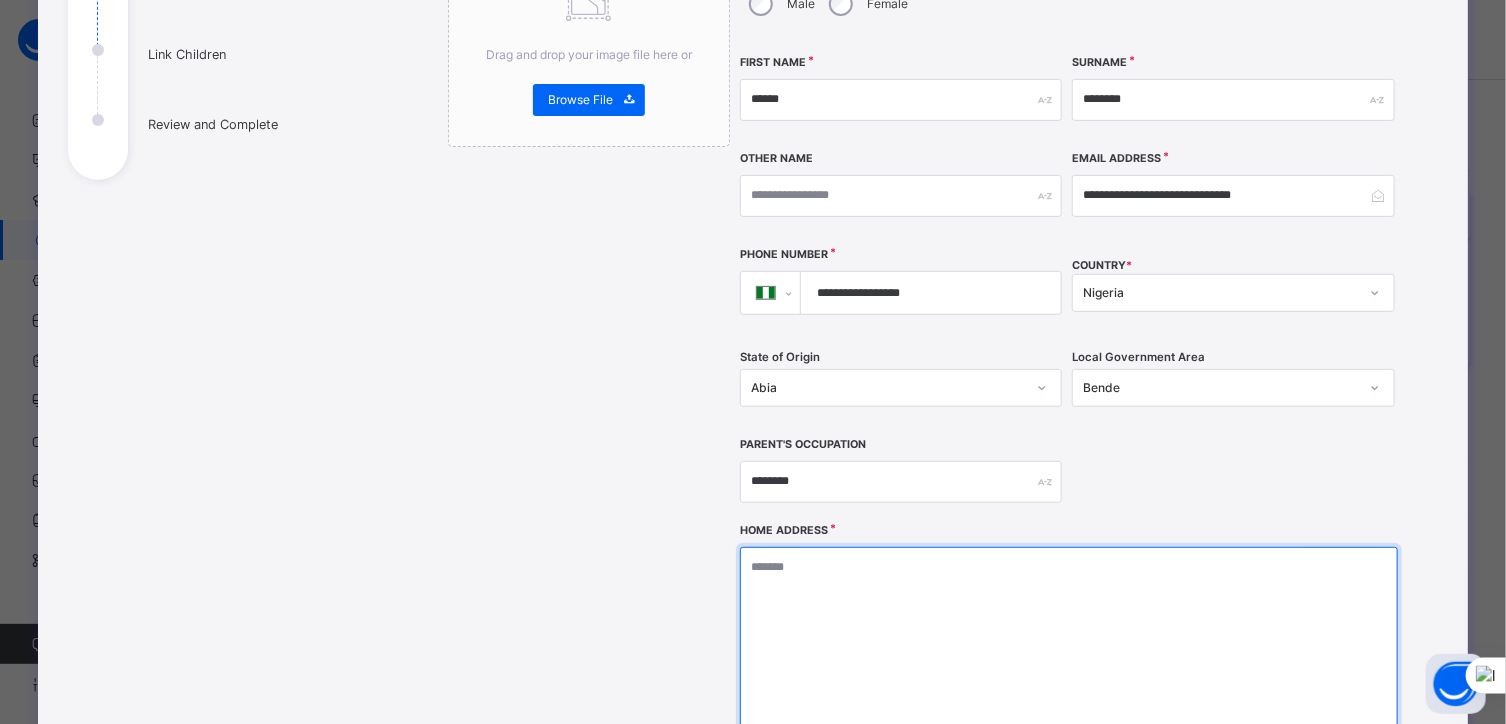paste on "**********" 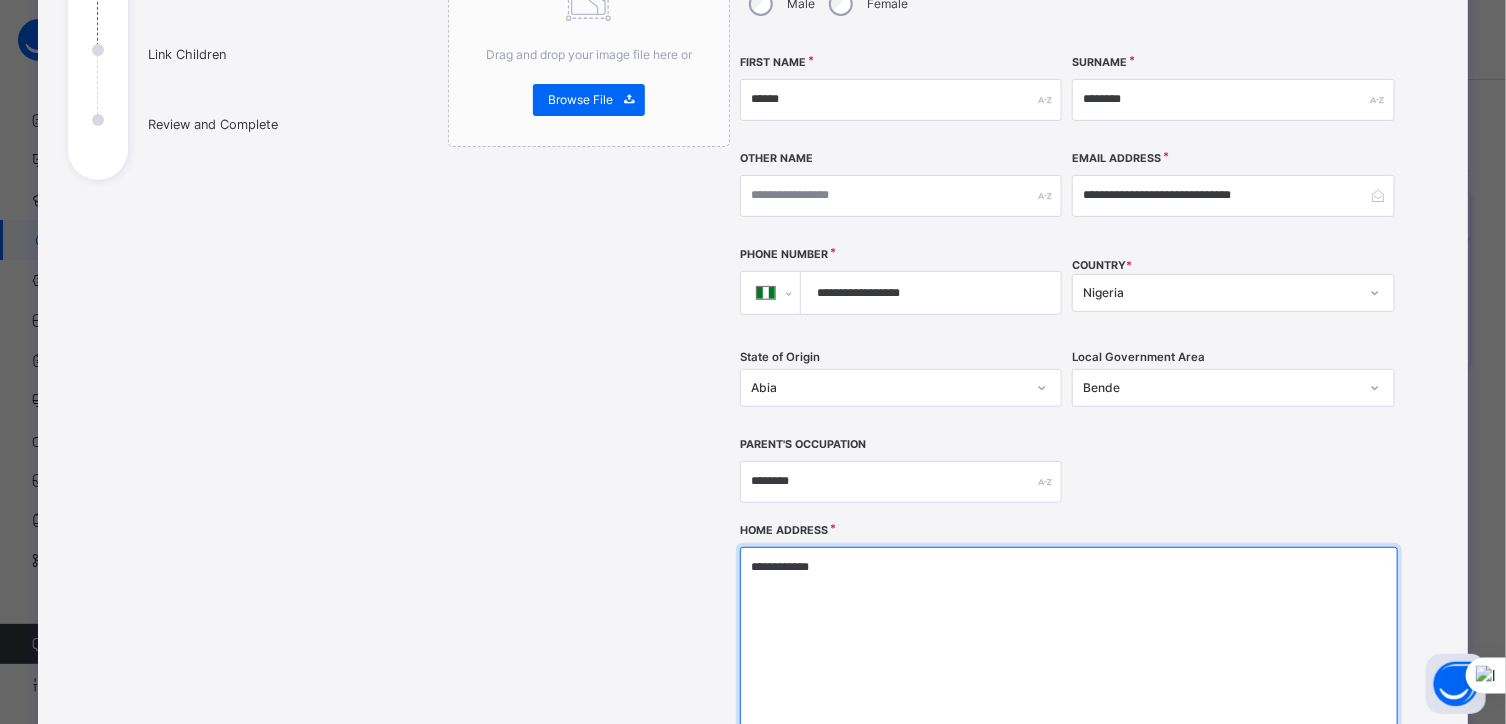 type on "**********" 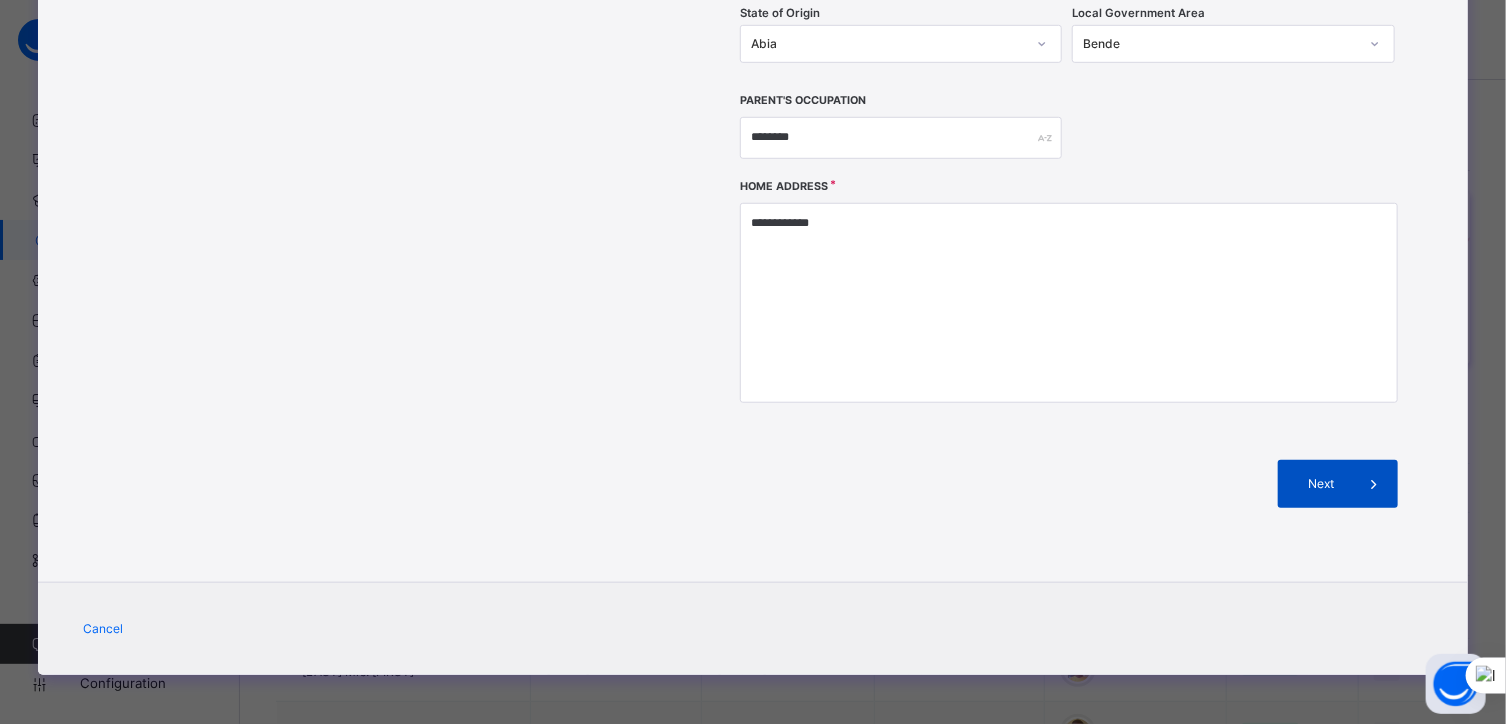 click on "Next" at bounding box center (1321, 484) 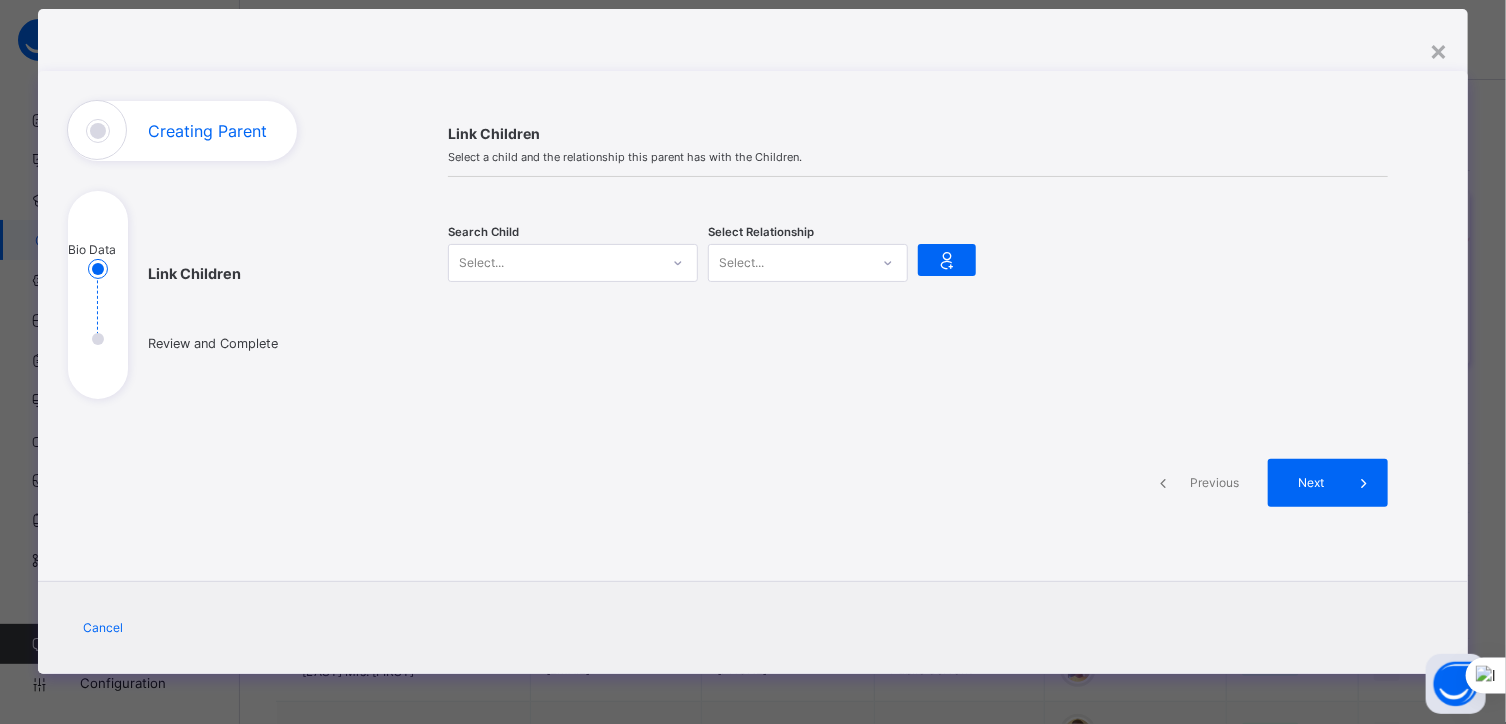 scroll, scrollTop: 40, scrollLeft: 0, axis: vertical 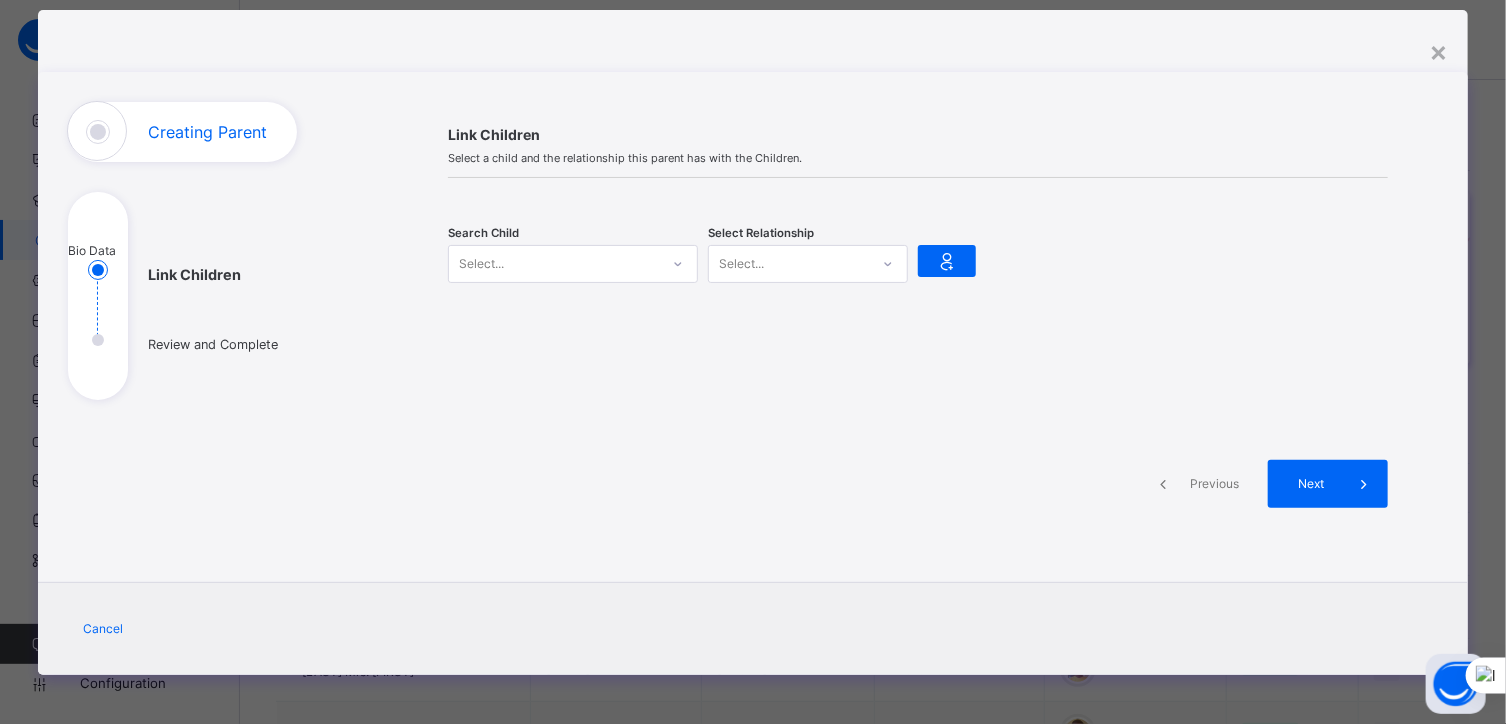 click at bounding box center (678, 264) 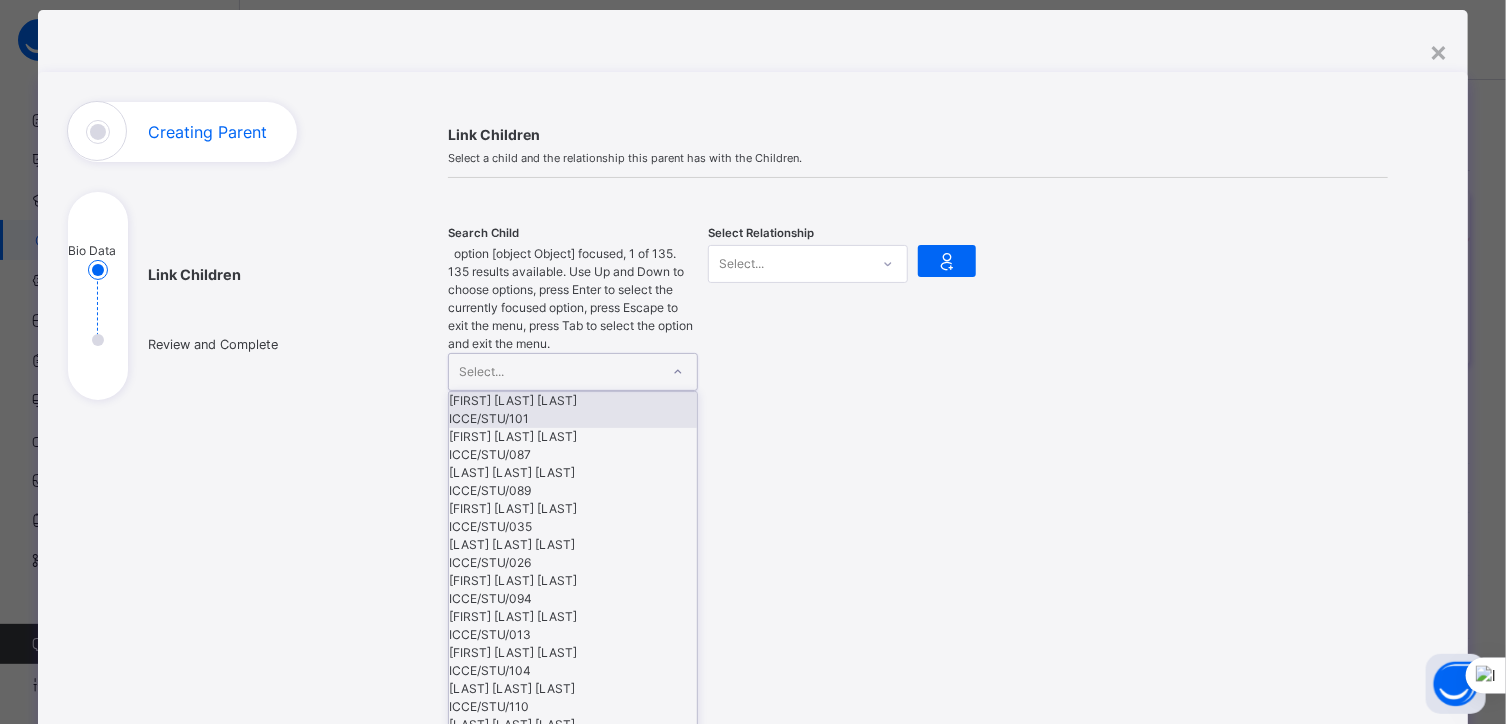 paste on "**********" 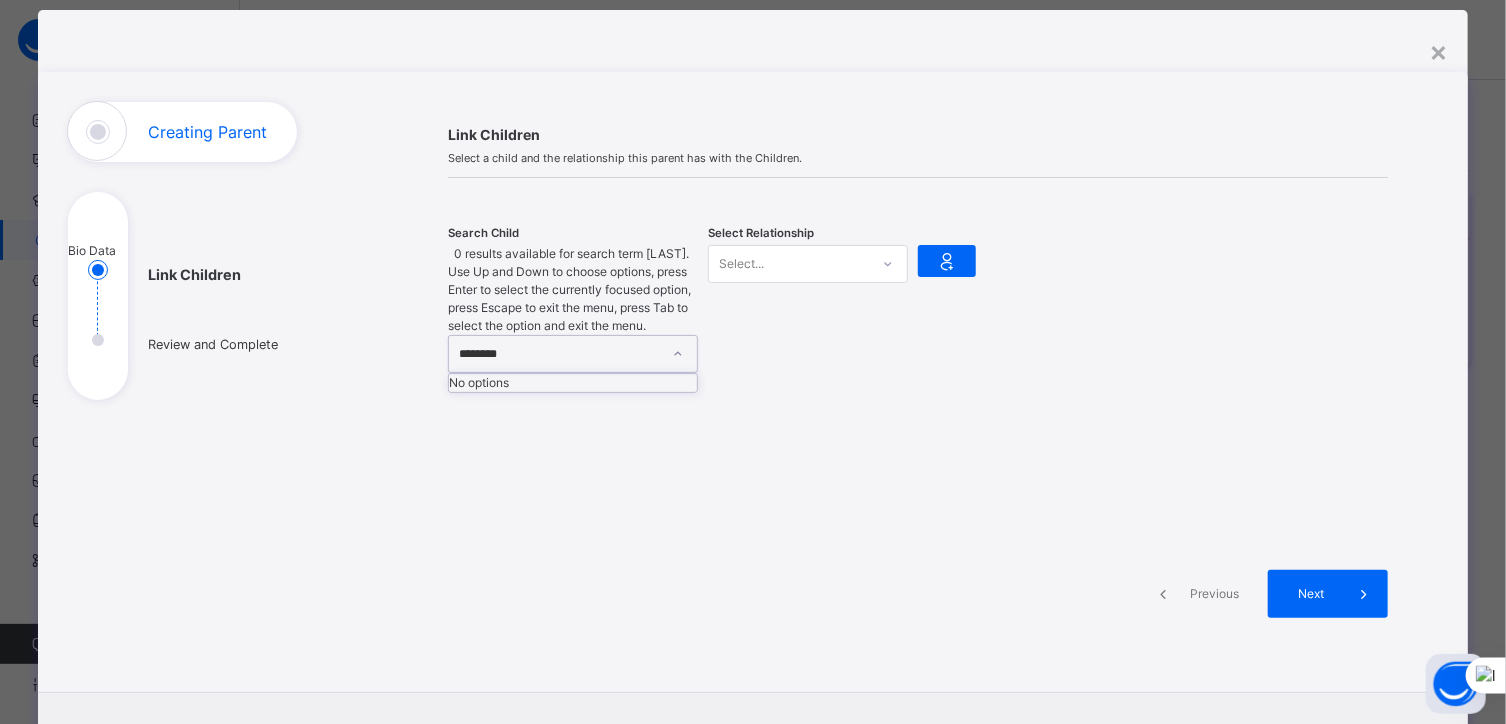 type on "*******" 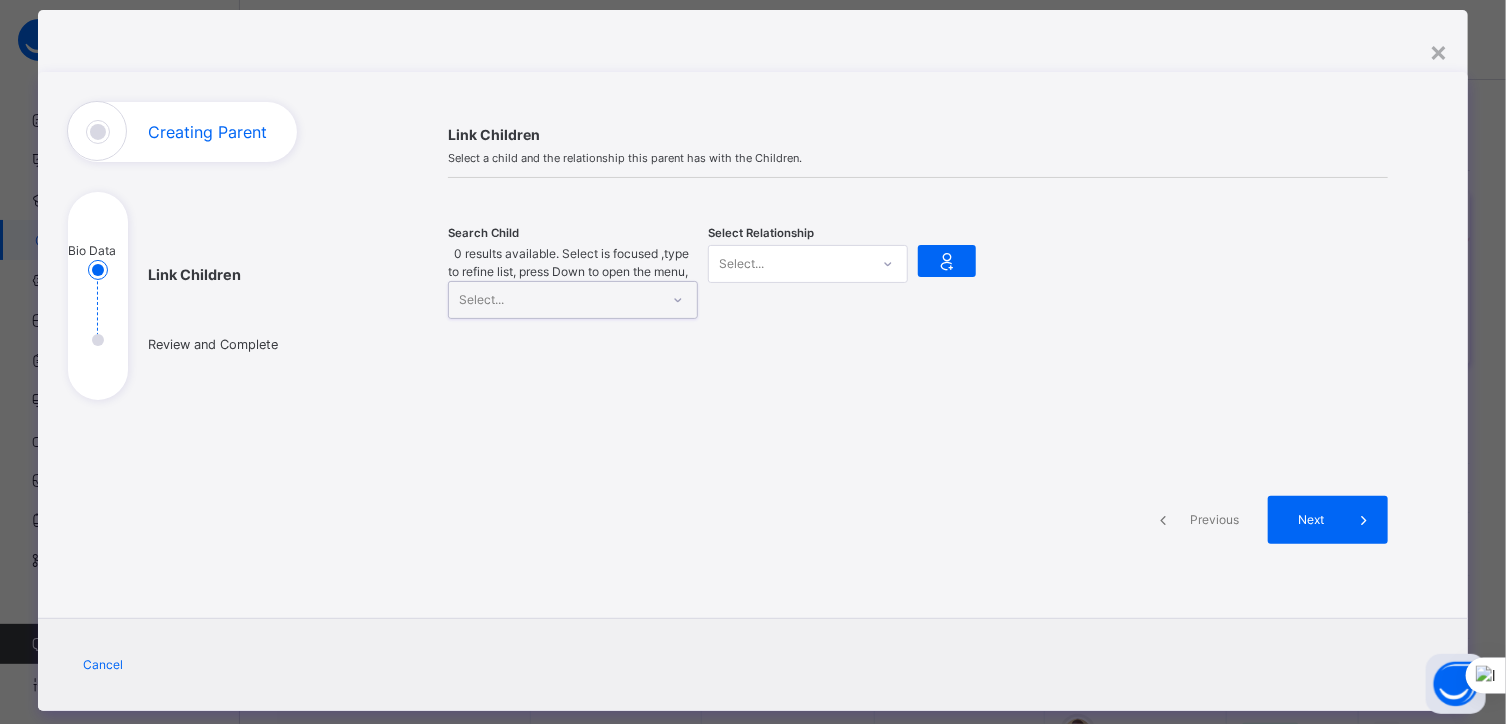 click on "Select..." at bounding box center [554, 300] 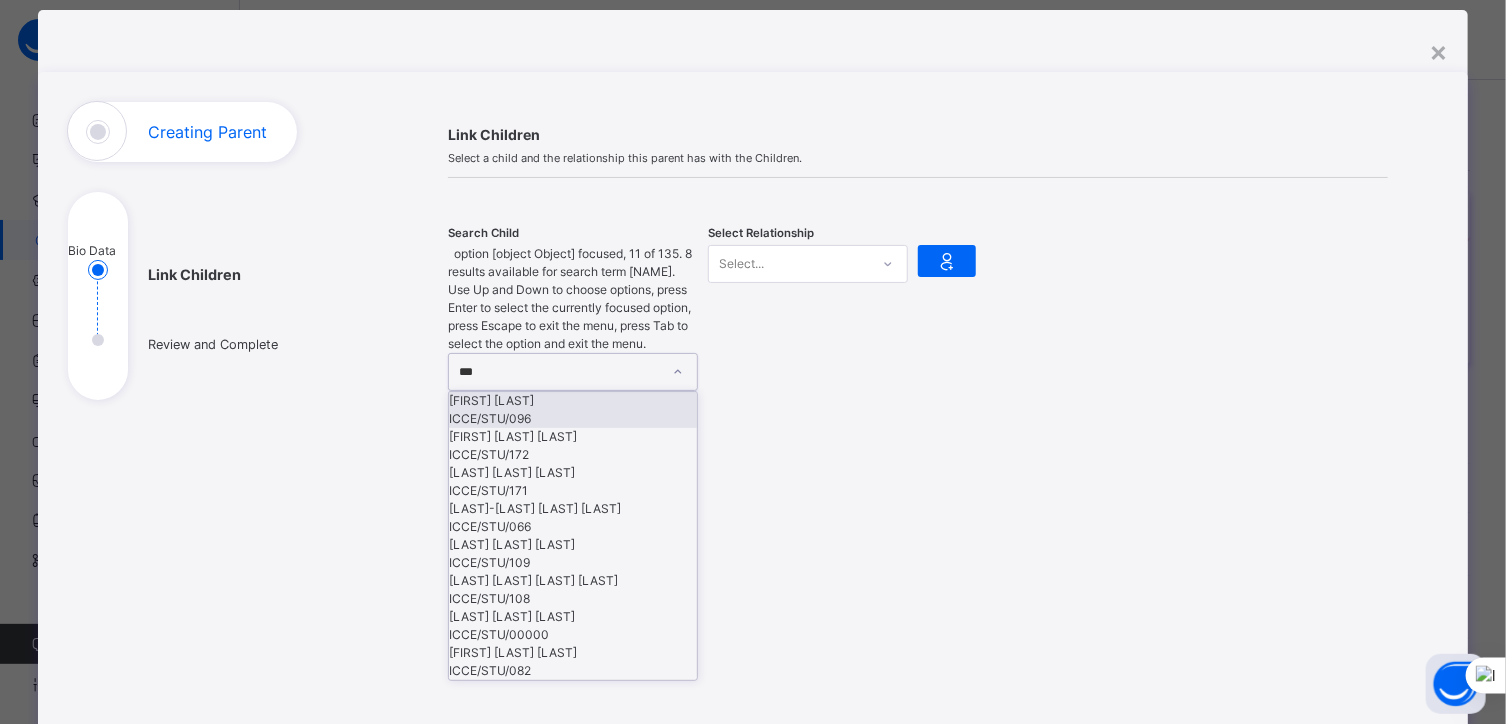 type on "****" 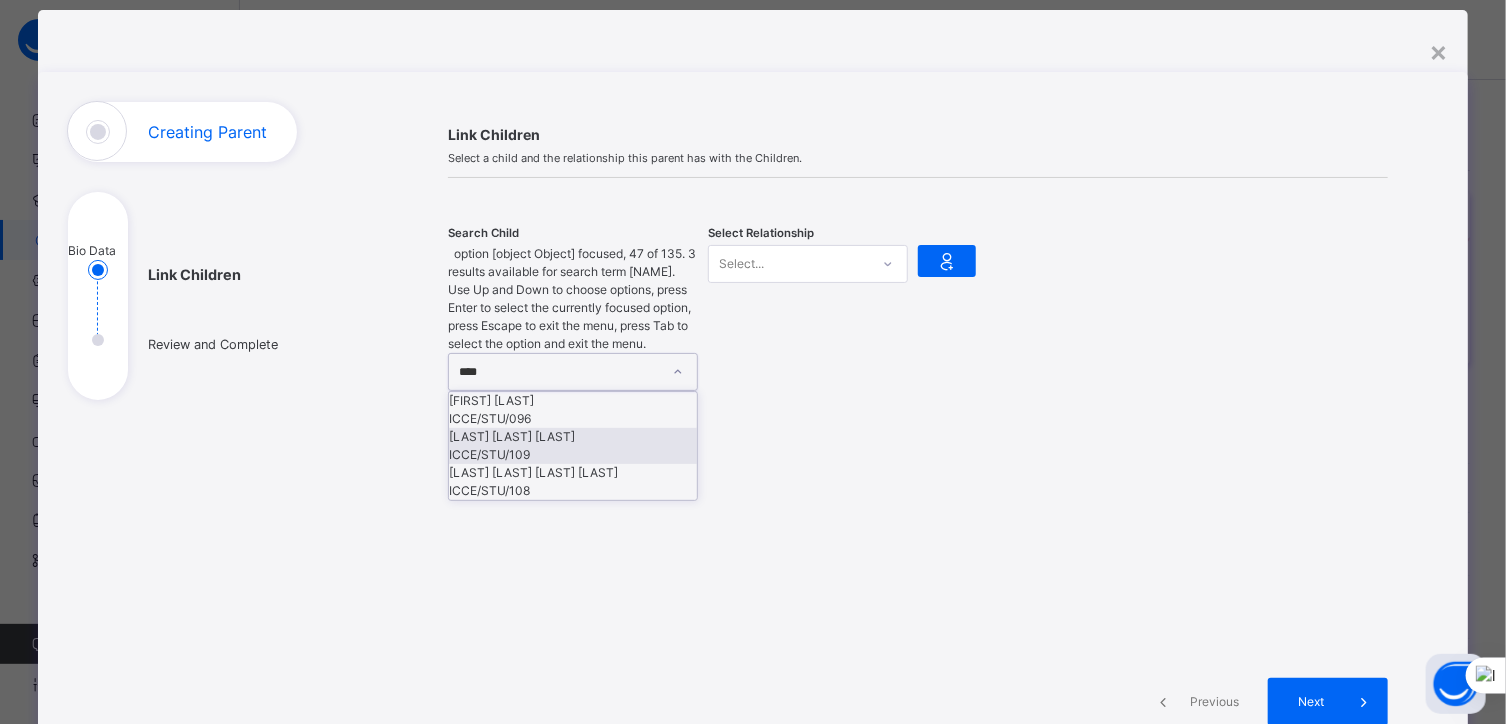 click on "ICCE/STU/109" at bounding box center [573, 455] 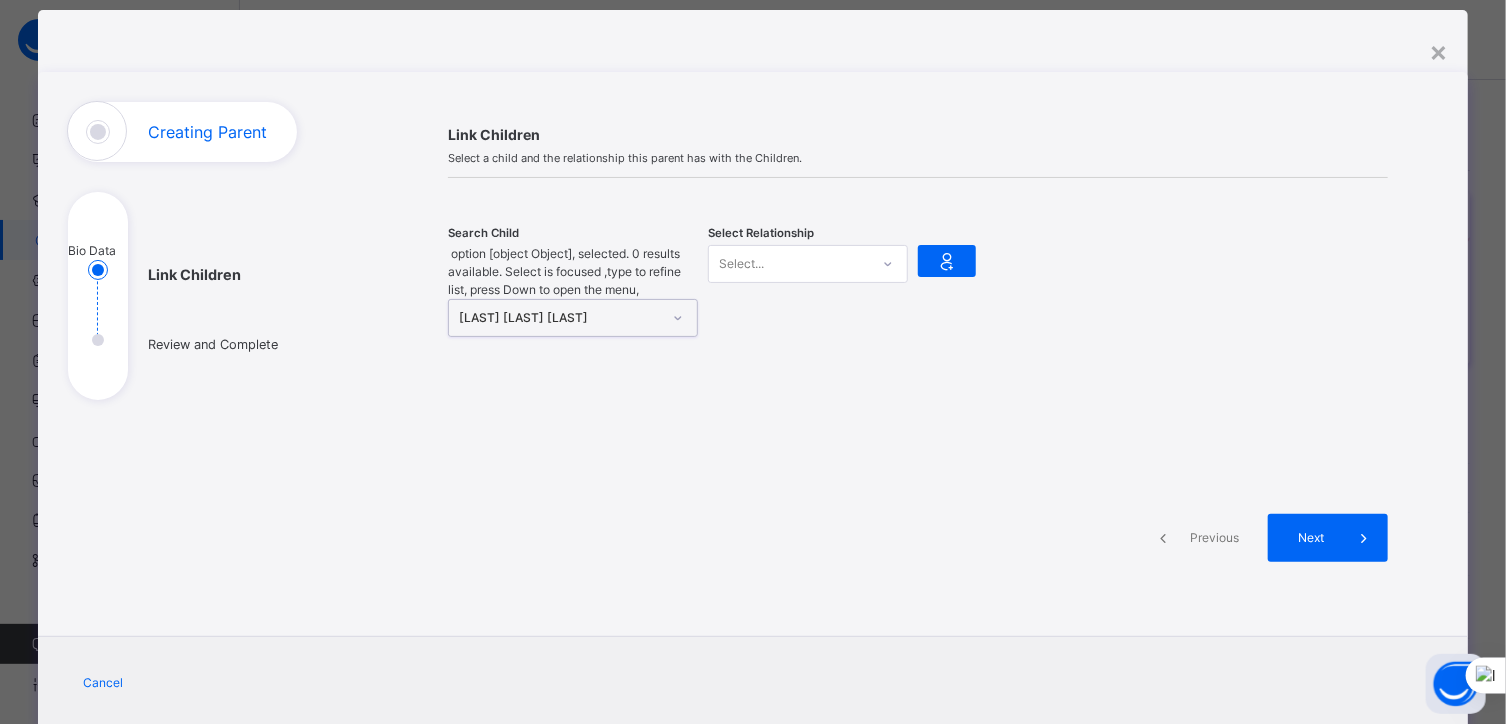click 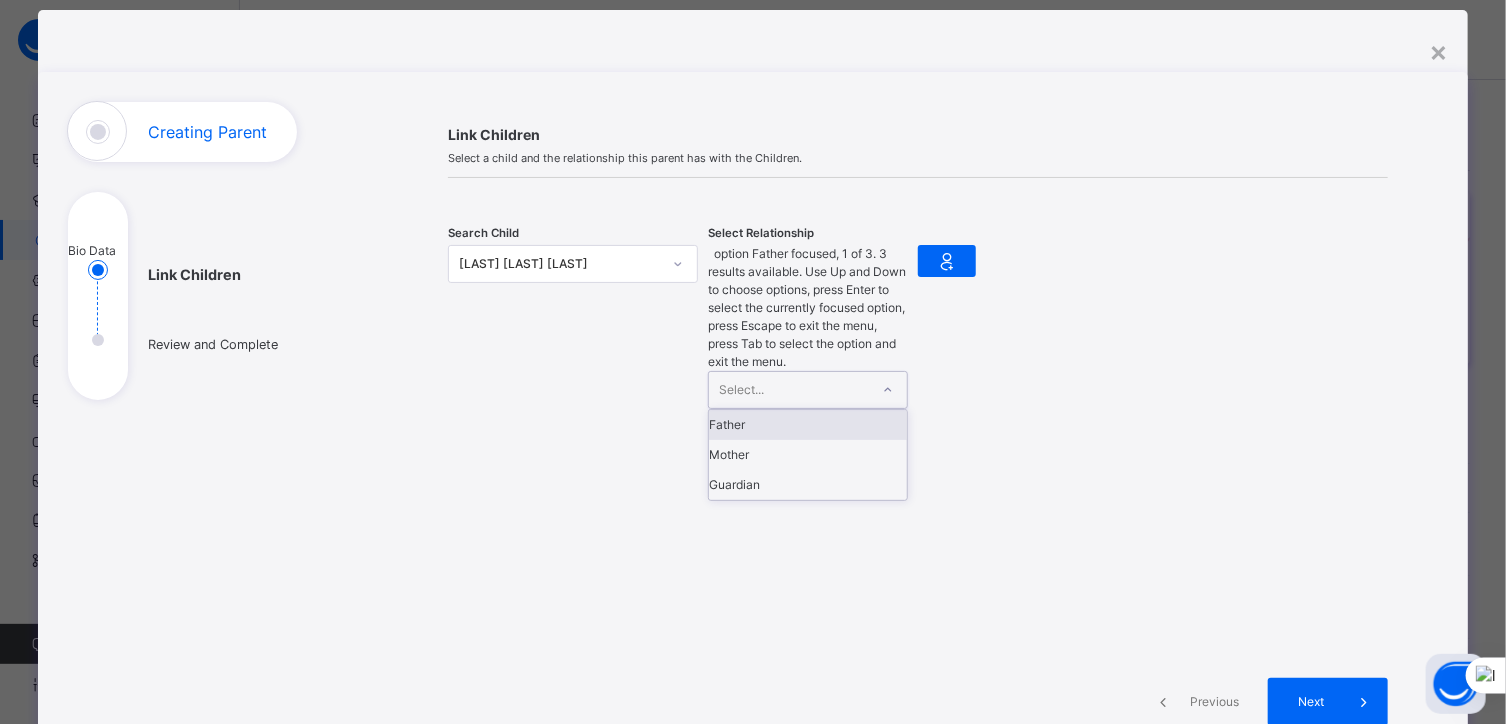 click on "Father" at bounding box center (808, 425) 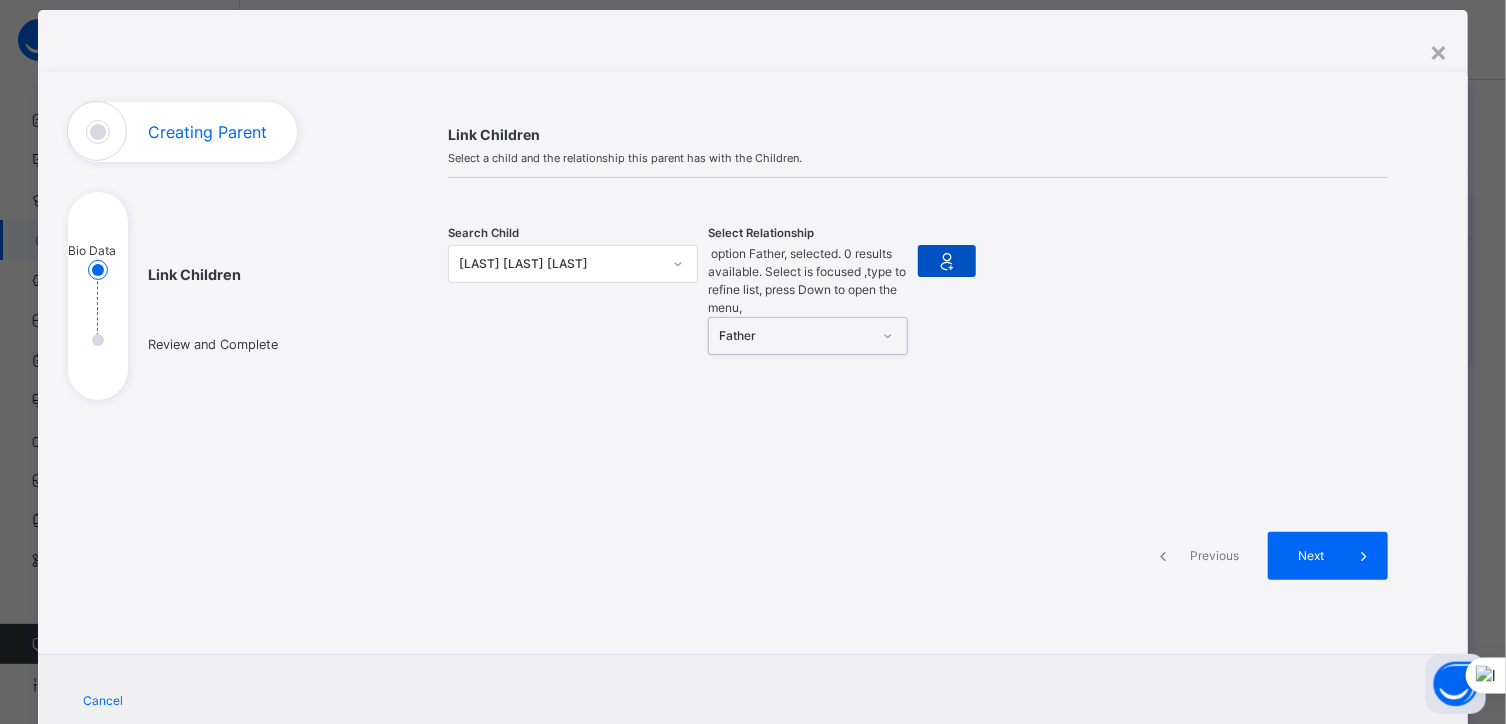 click at bounding box center (947, 261) 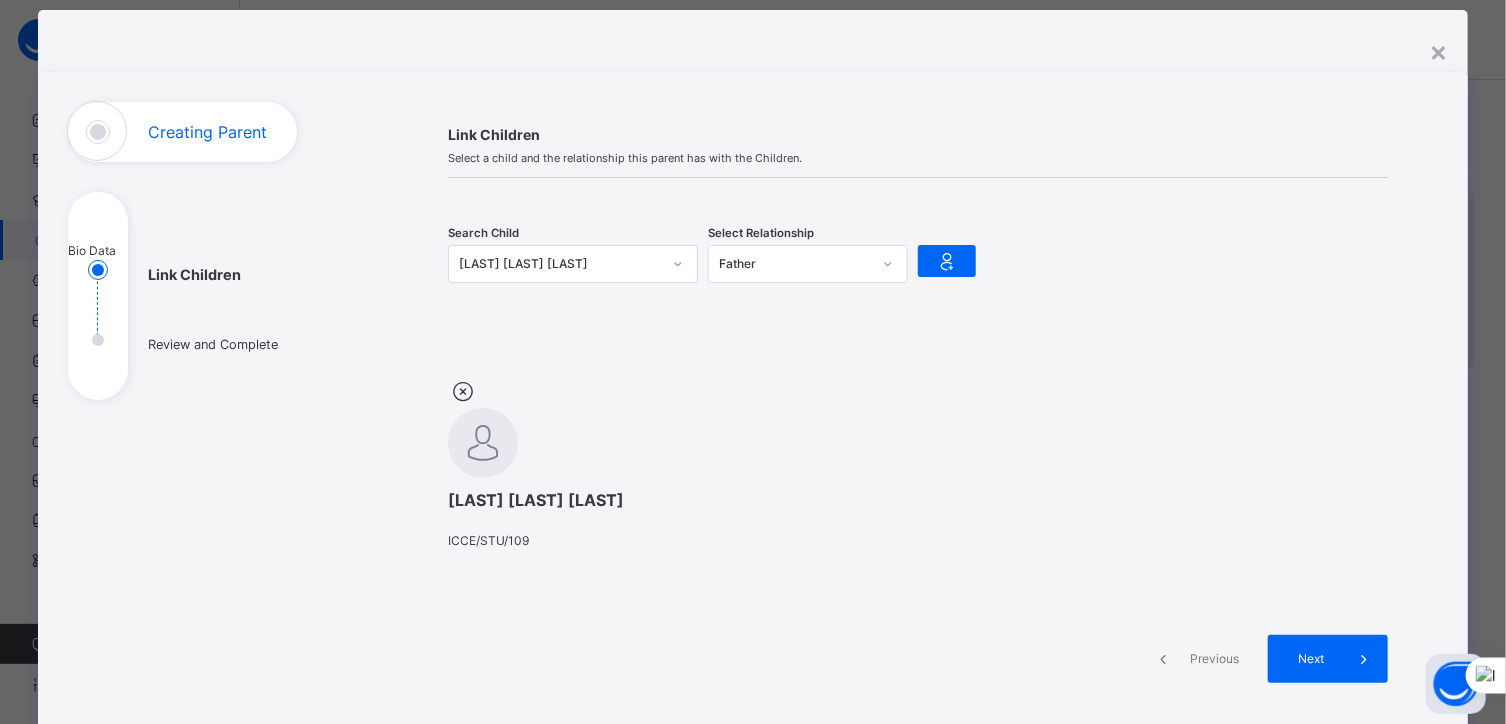 scroll, scrollTop: 308, scrollLeft: 0, axis: vertical 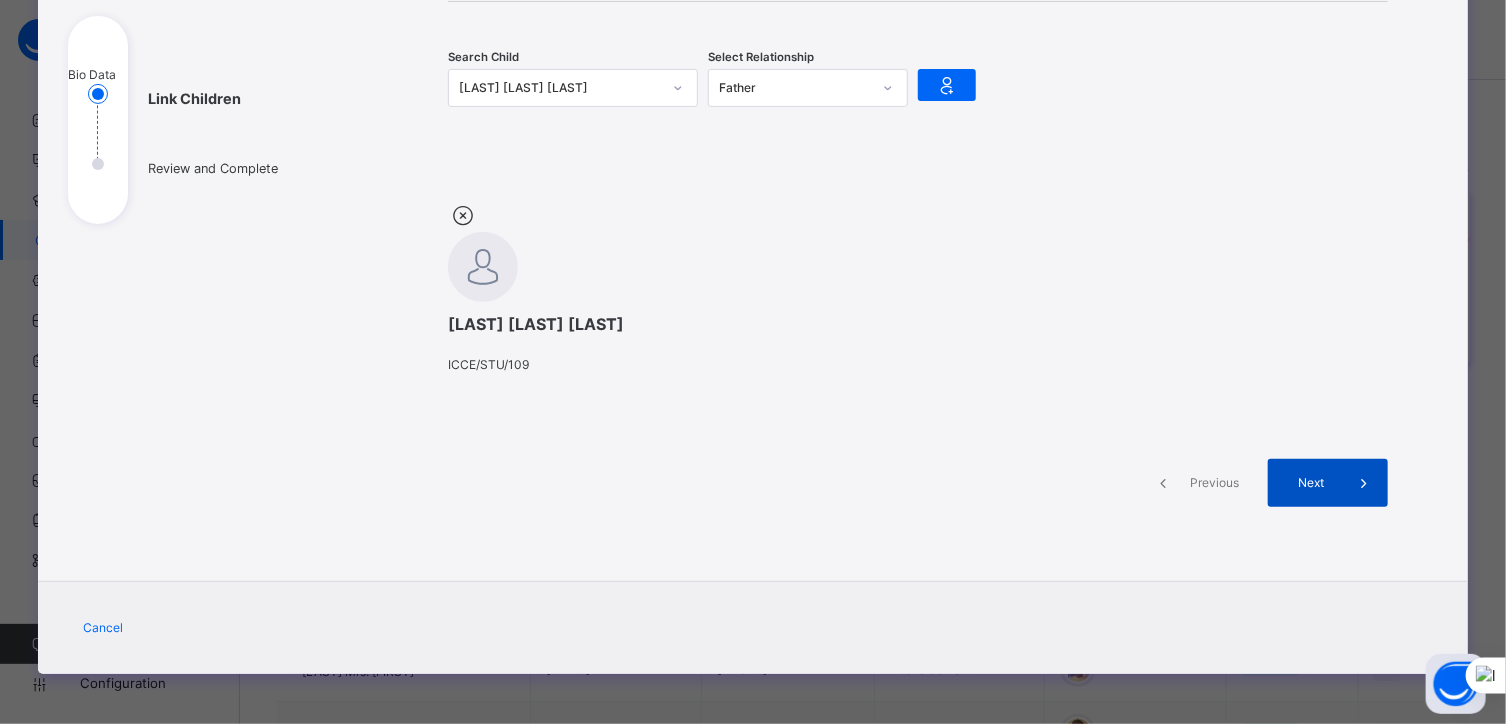 click on "Next" at bounding box center [1311, 483] 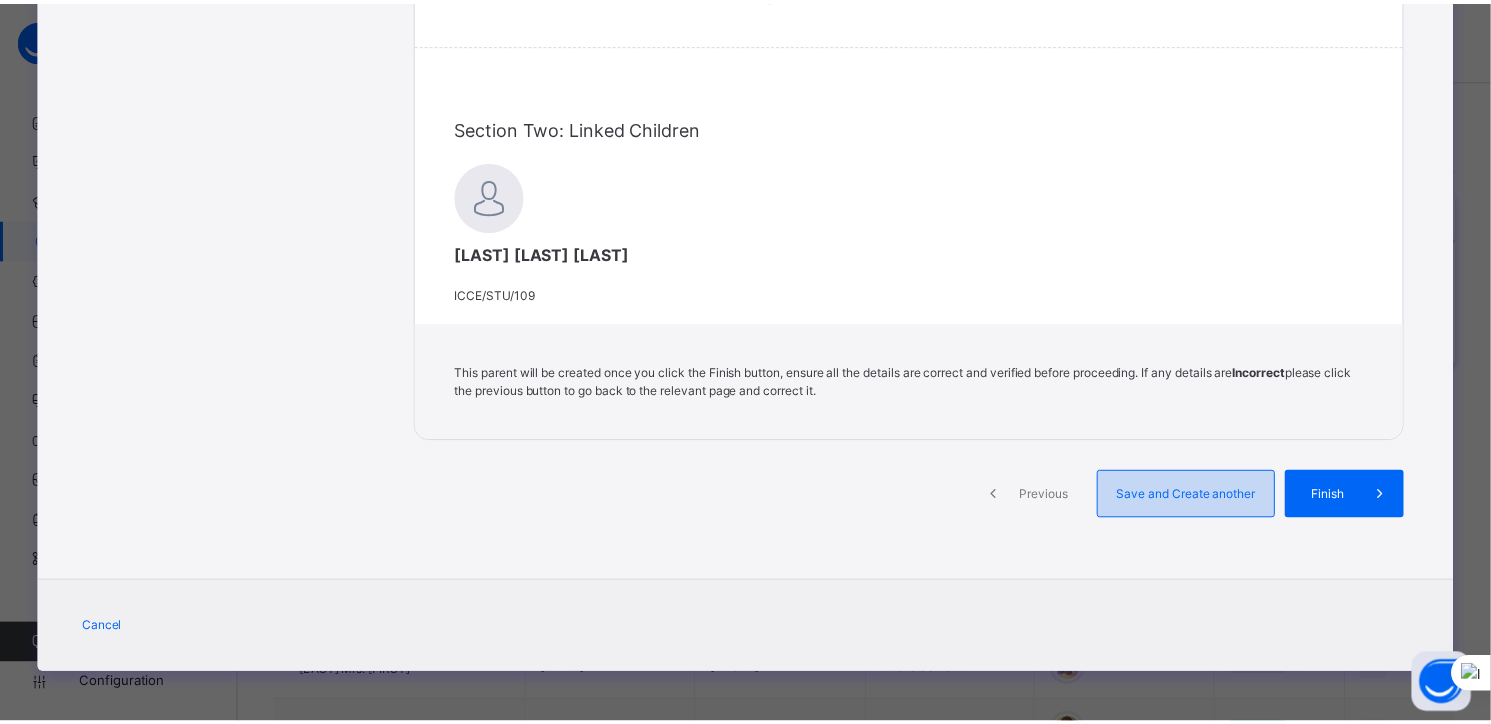 scroll, scrollTop: 696, scrollLeft: 0, axis: vertical 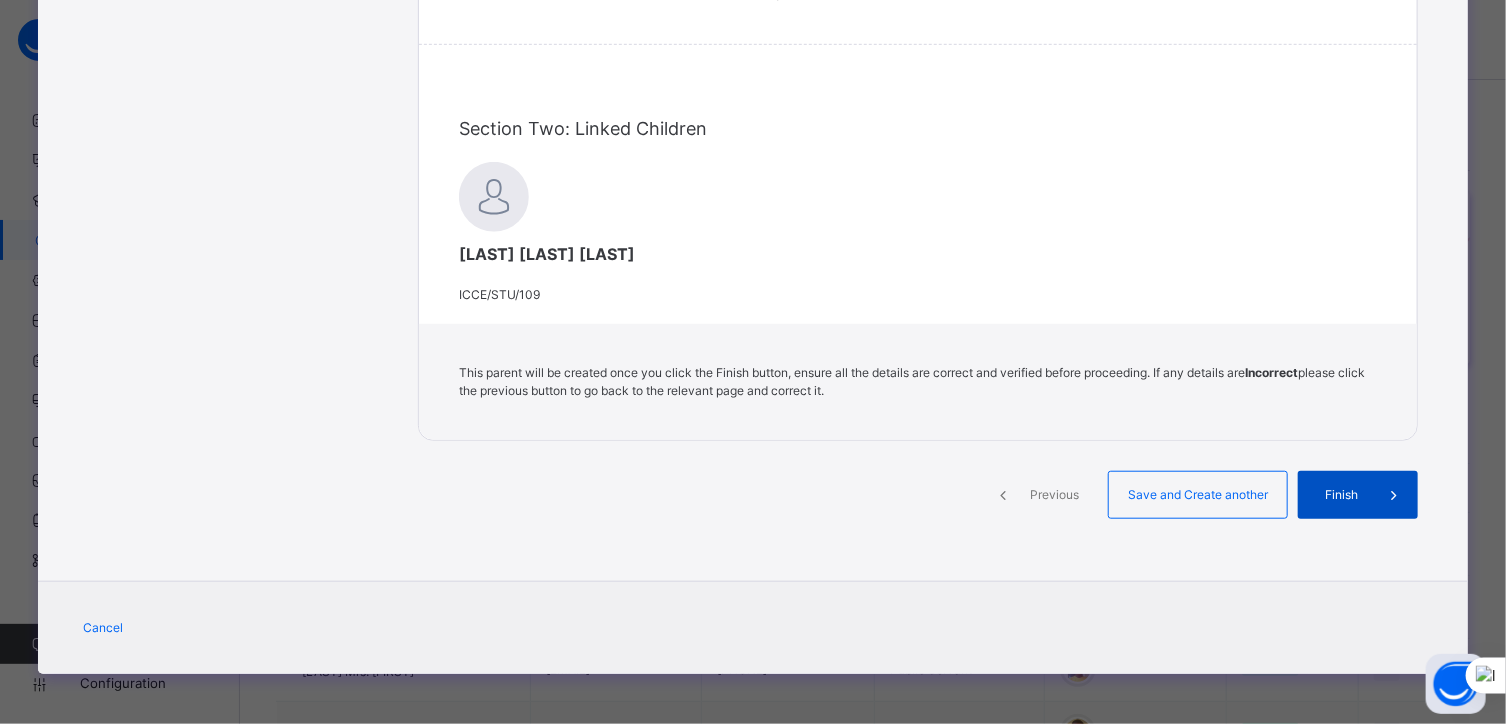 click on "Finish" at bounding box center [1341, 495] 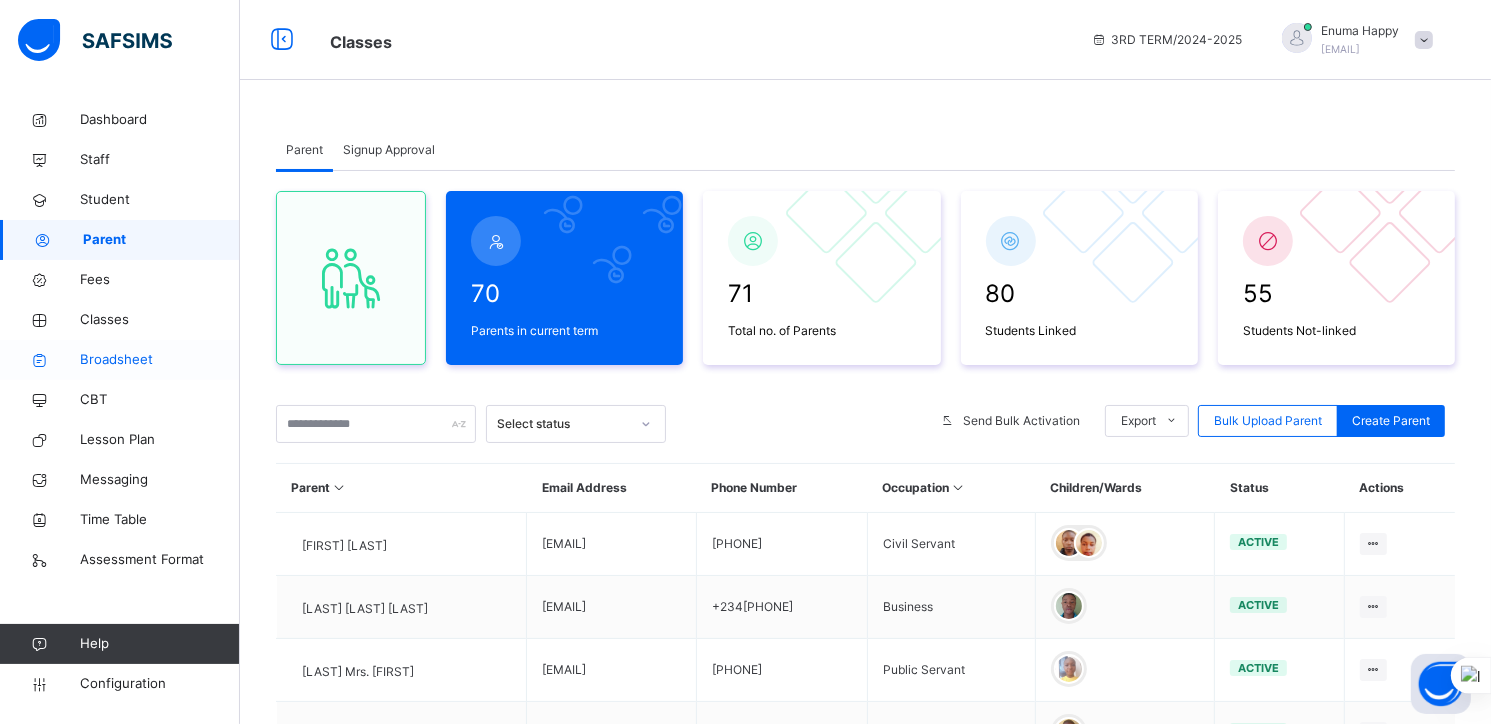 click on "Broadsheet" at bounding box center (160, 360) 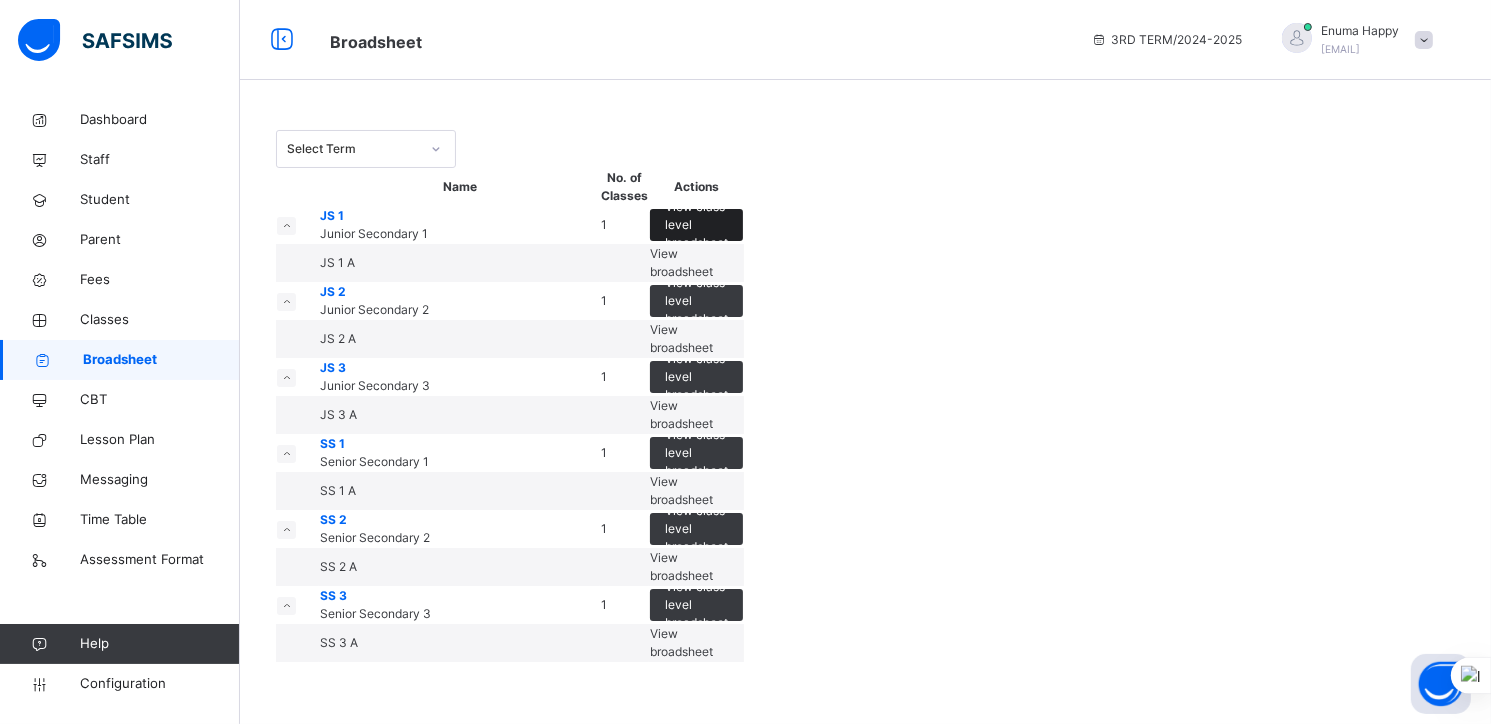 click on "View class level broadsheet" at bounding box center [696, 225] 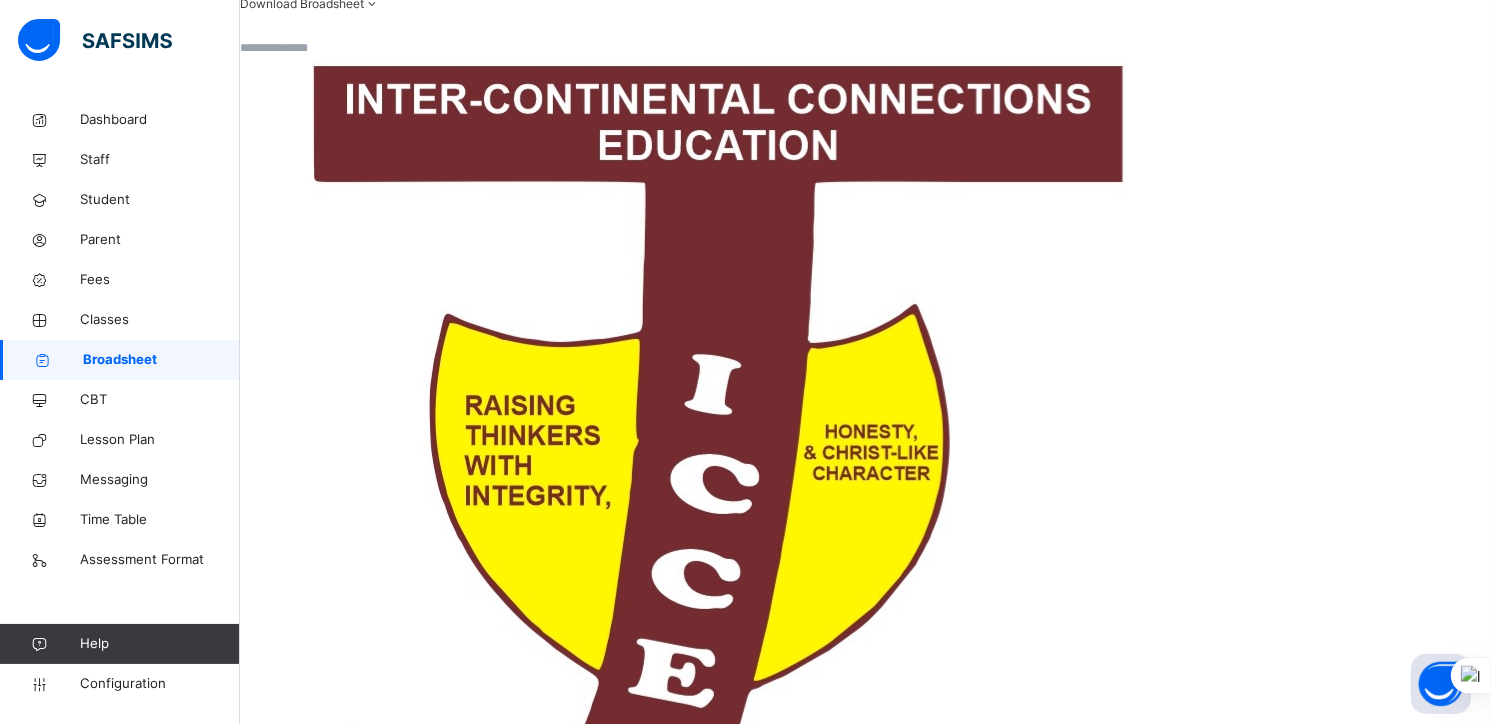 scroll, scrollTop: 311, scrollLeft: 0, axis: vertical 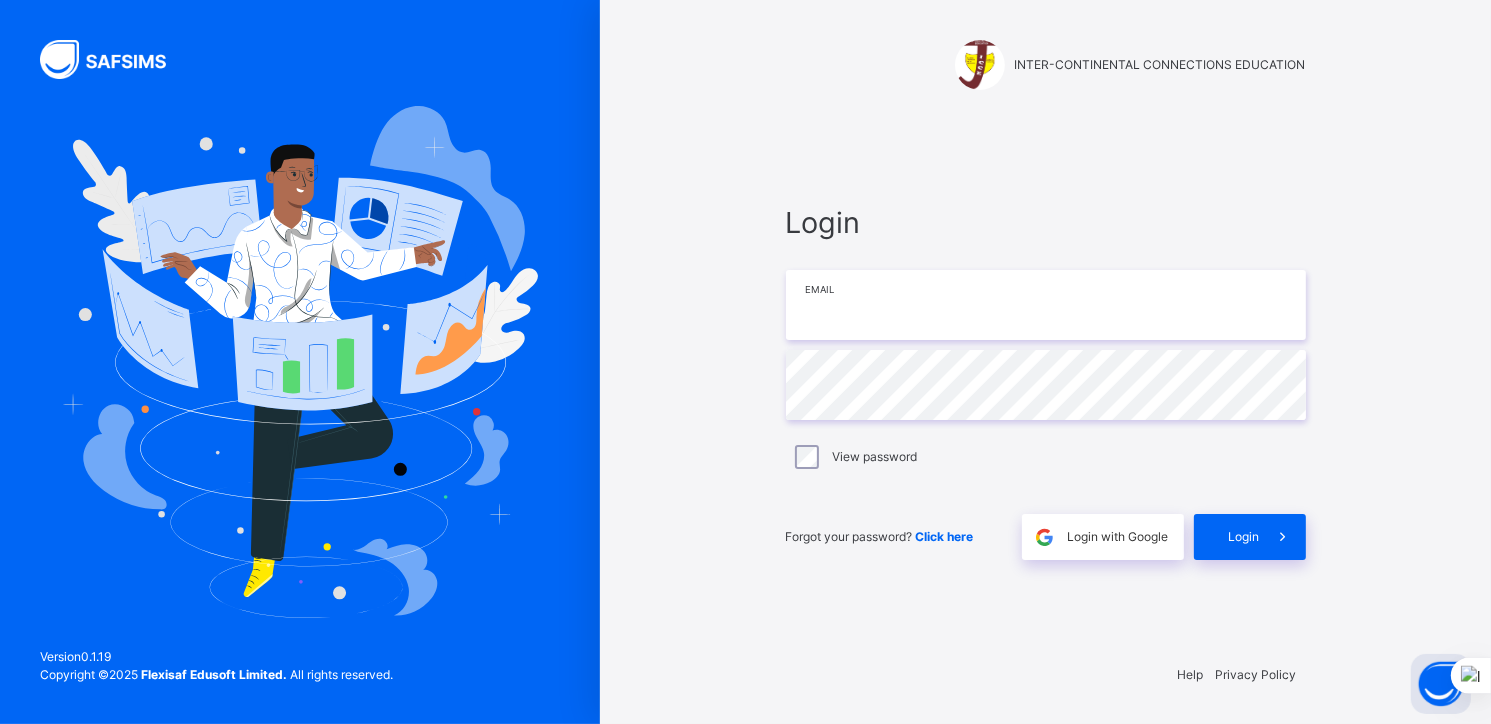 type on "**********" 